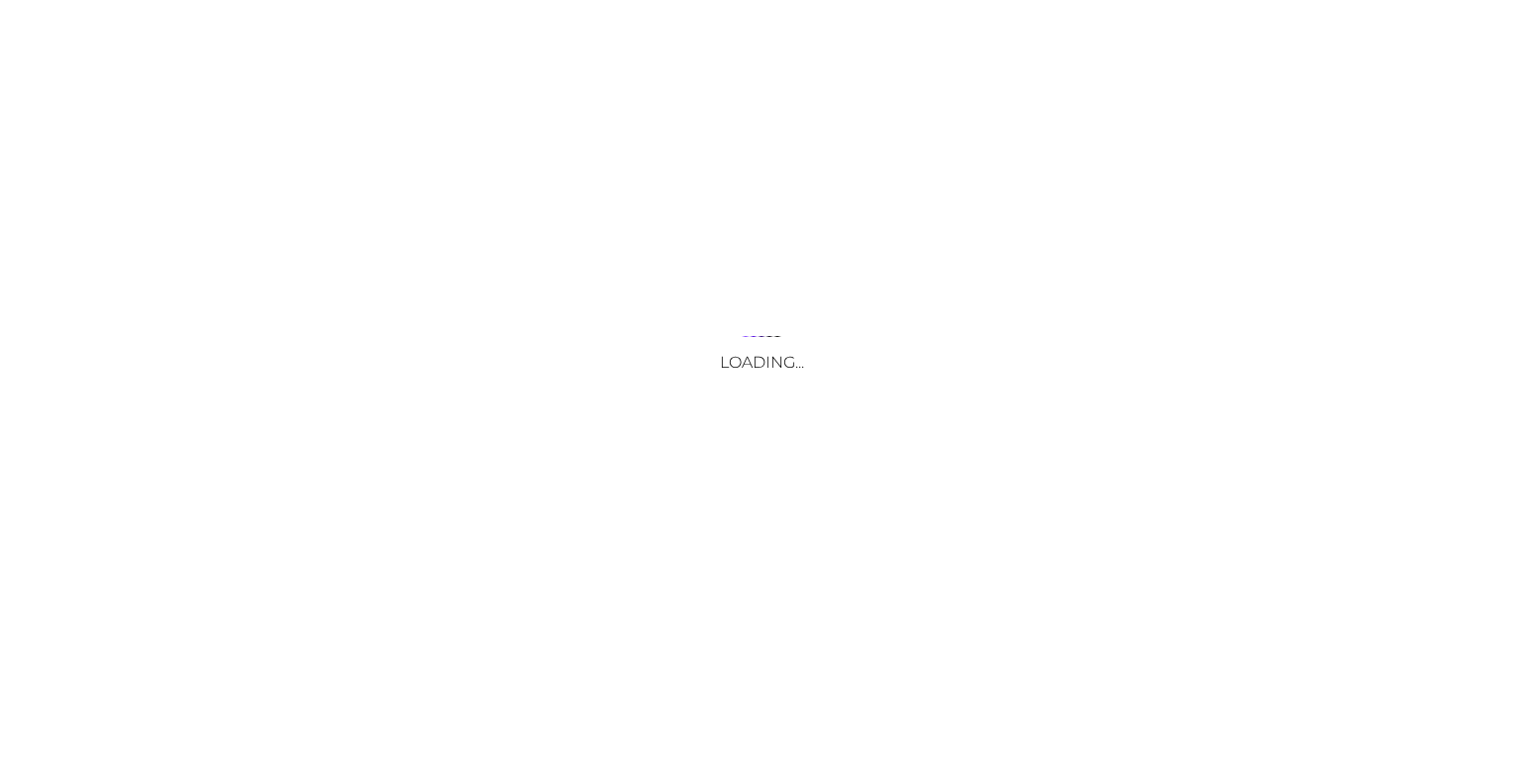 scroll, scrollTop: 0, scrollLeft: 0, axis: both 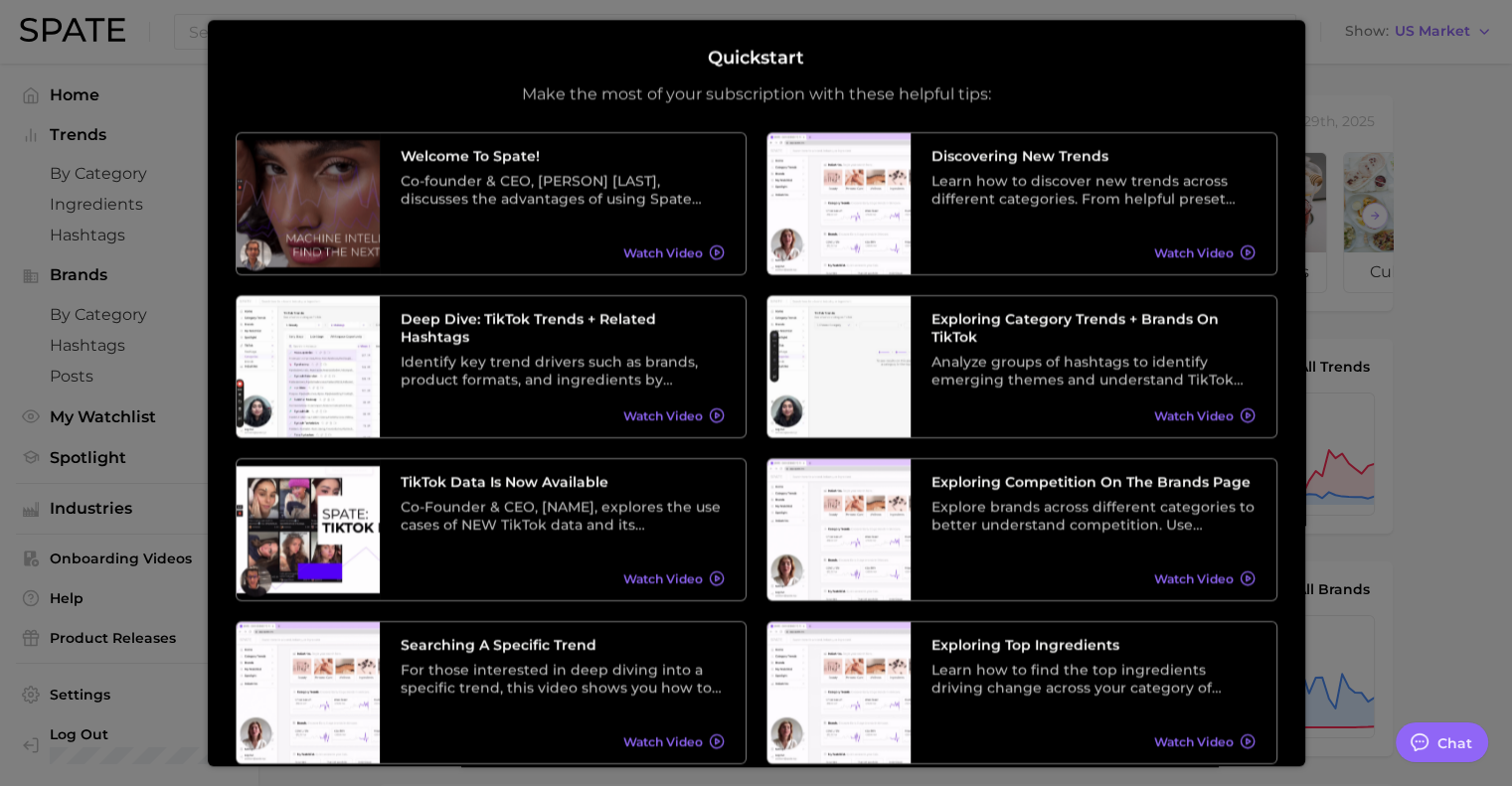 click at bounding box center (756, 813) 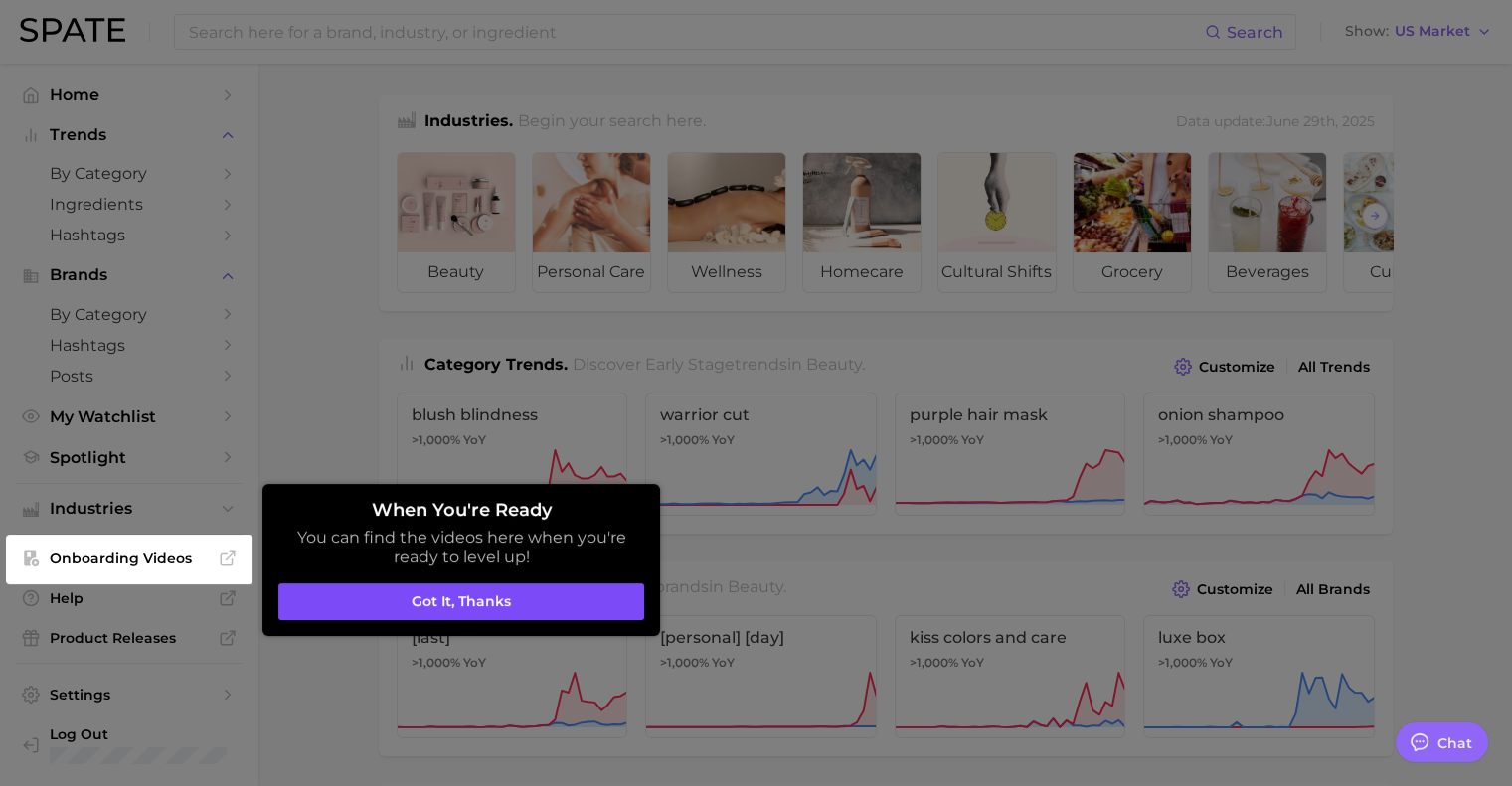 click on "Got it, thanks" at bounding box center [461, 602] 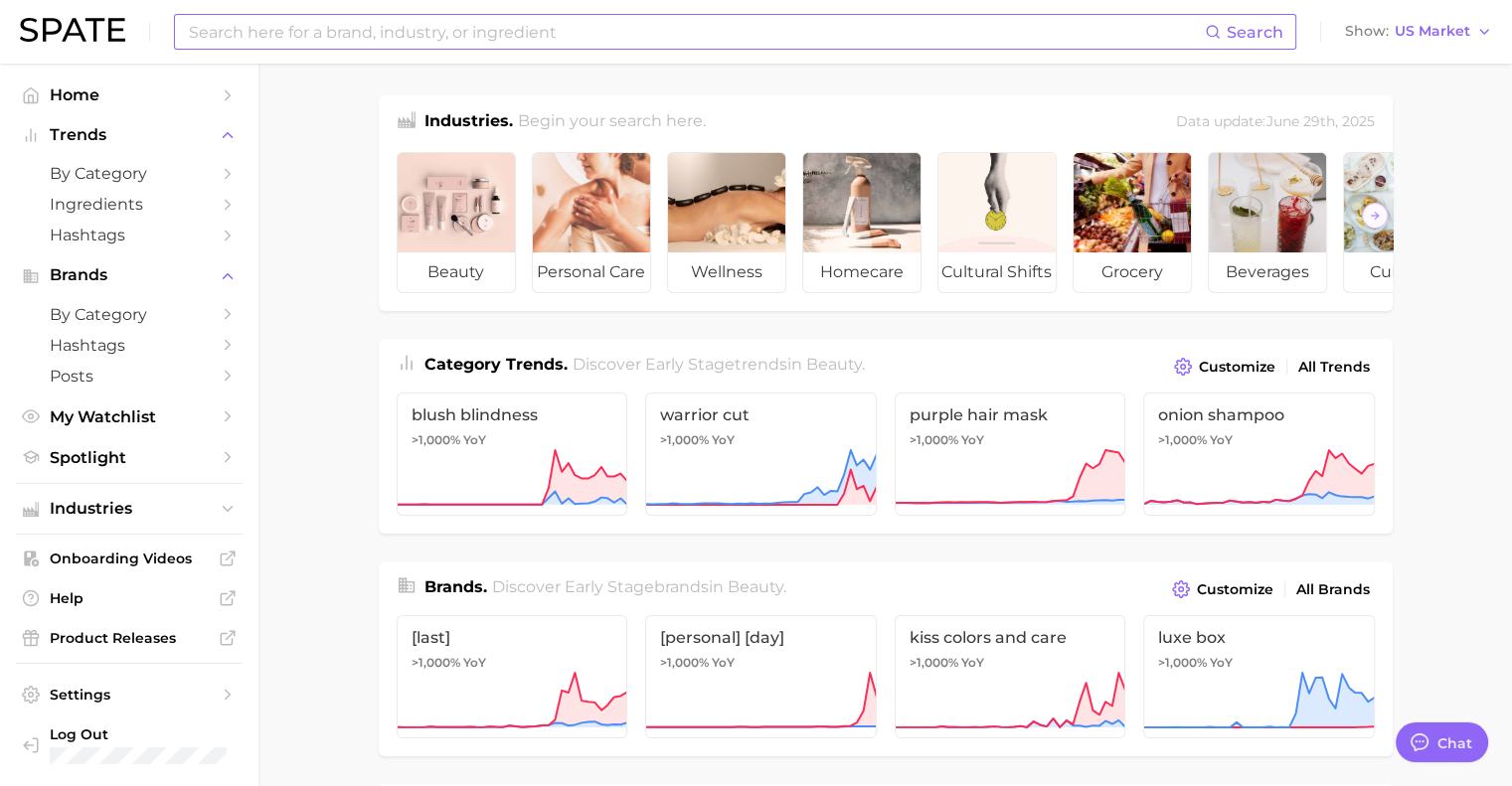 click at bounding box center (696, 32) 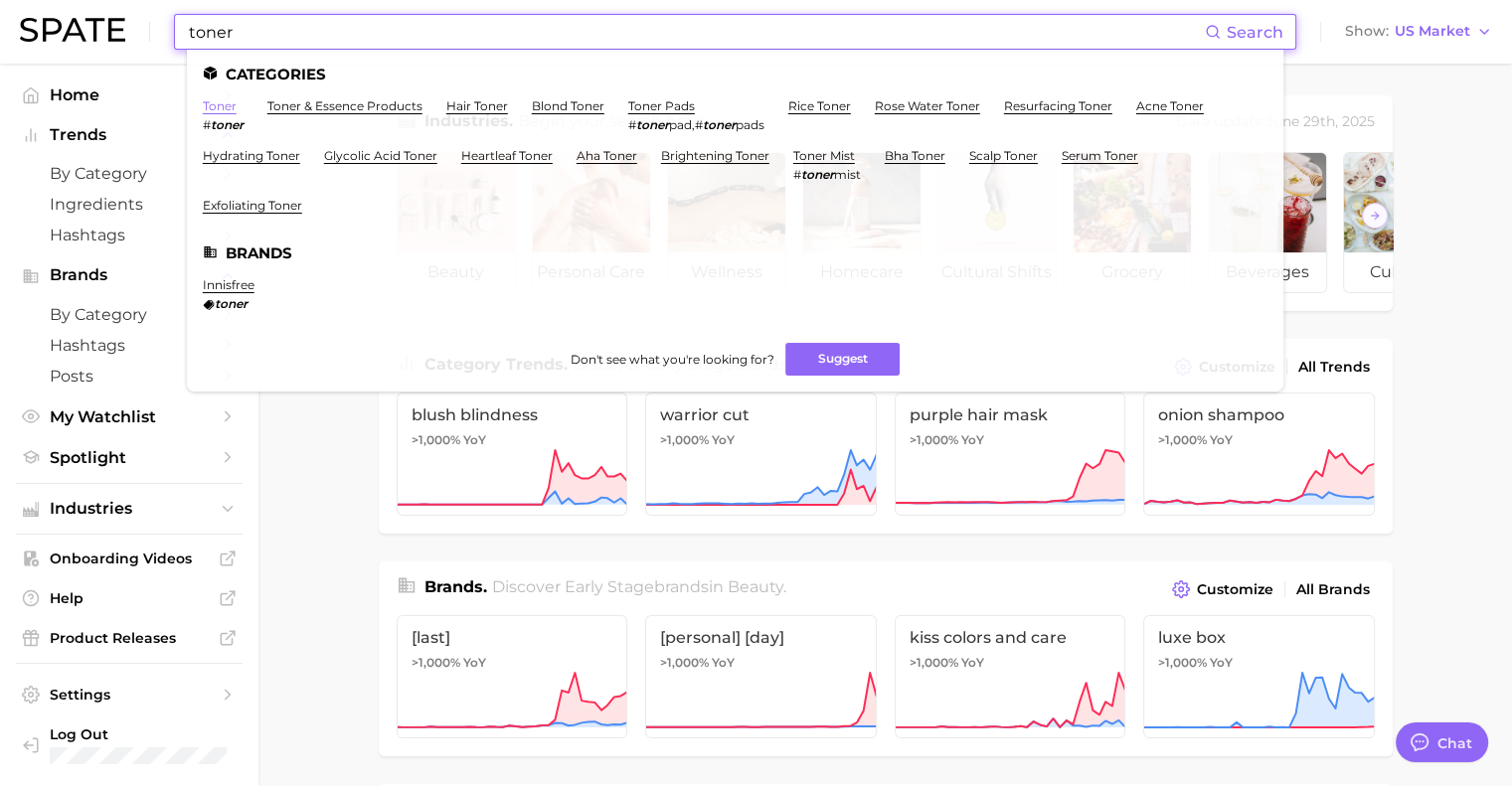 type on "toner" 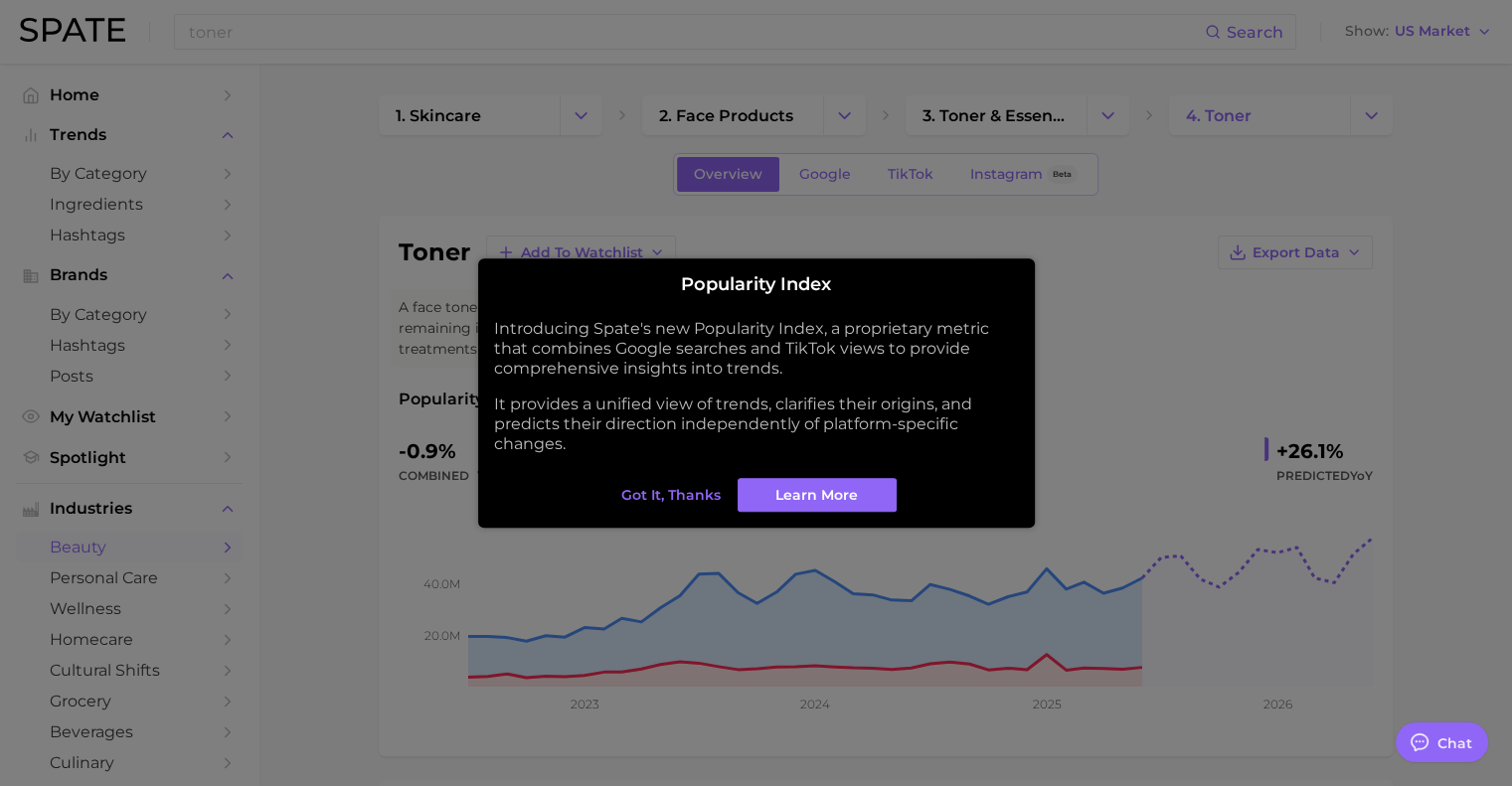 type on "x" 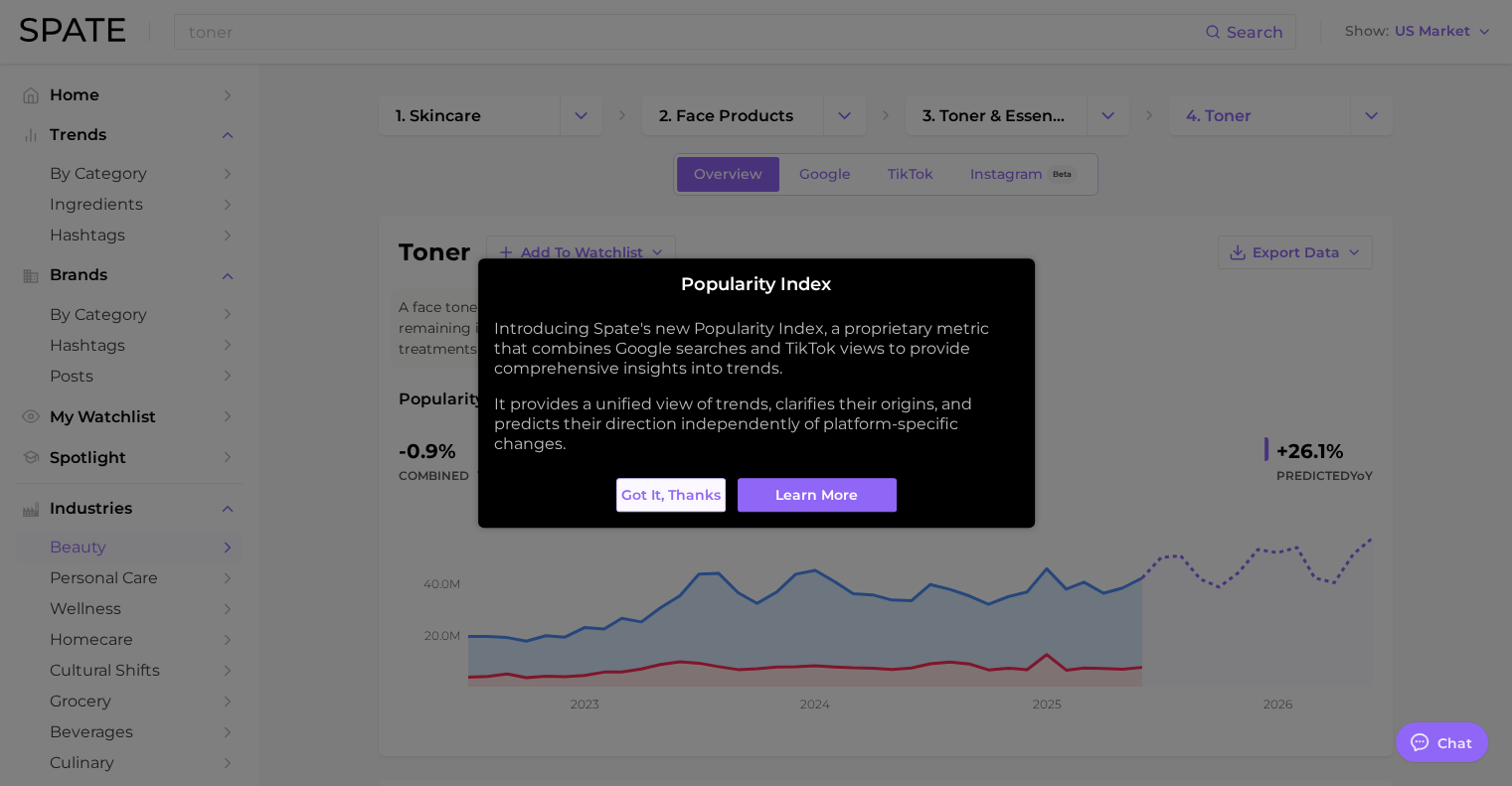 click on "Got it, thanks" at bounding box center [671, 495] 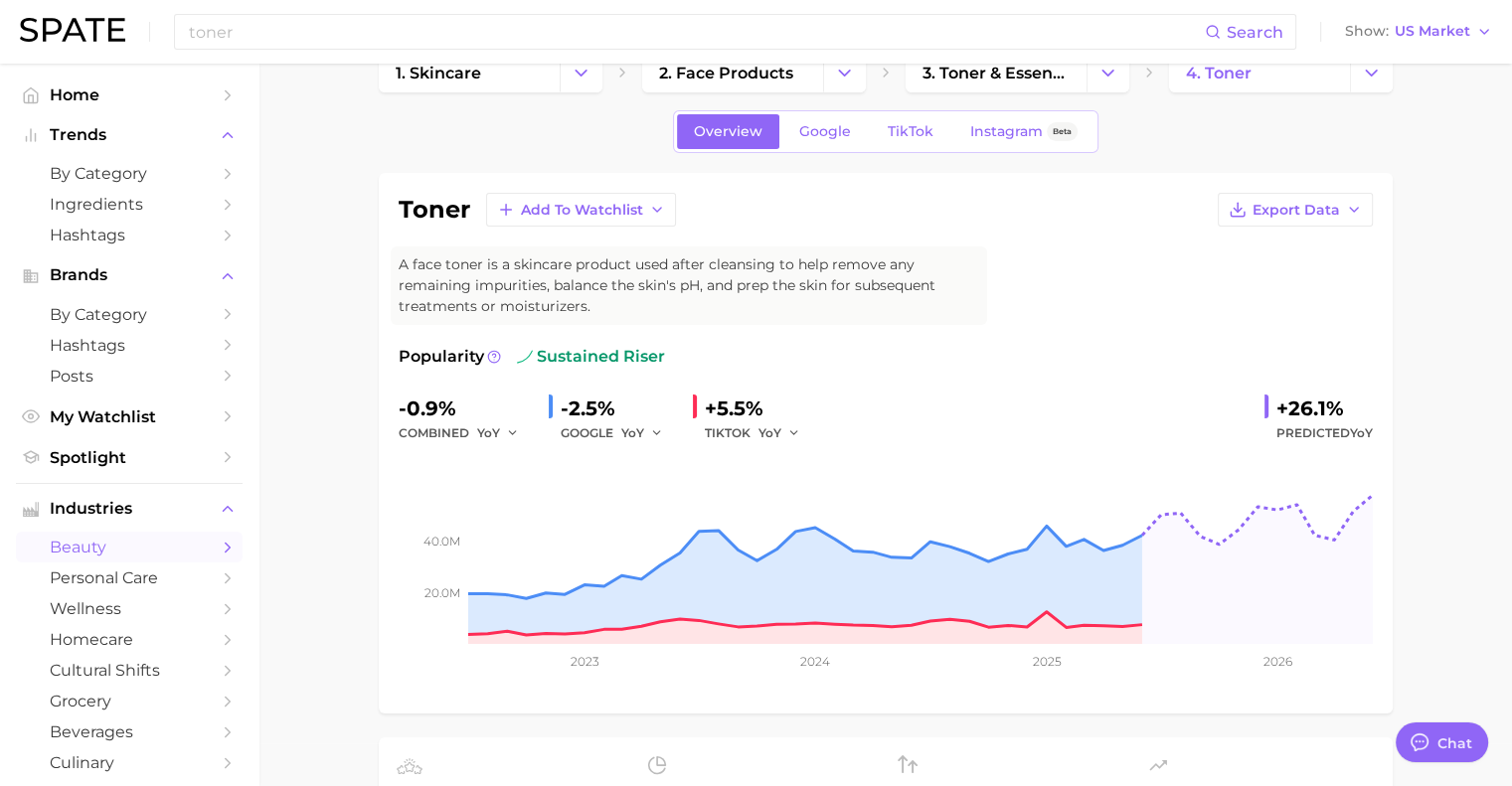 scroll, scrollTop: 0, scrollLeft: 0, axis: both 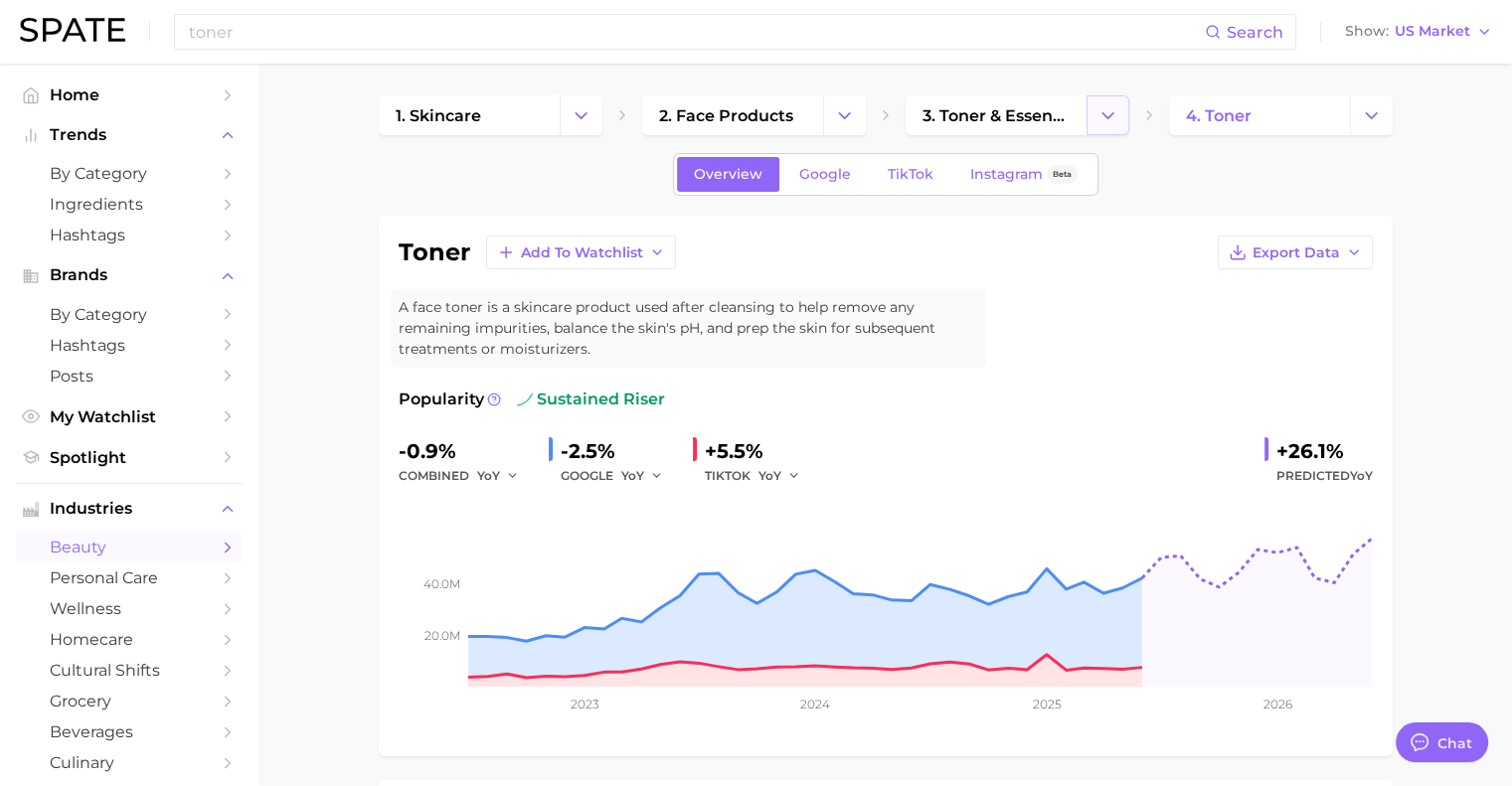 click at bounding box center [1107, 115] 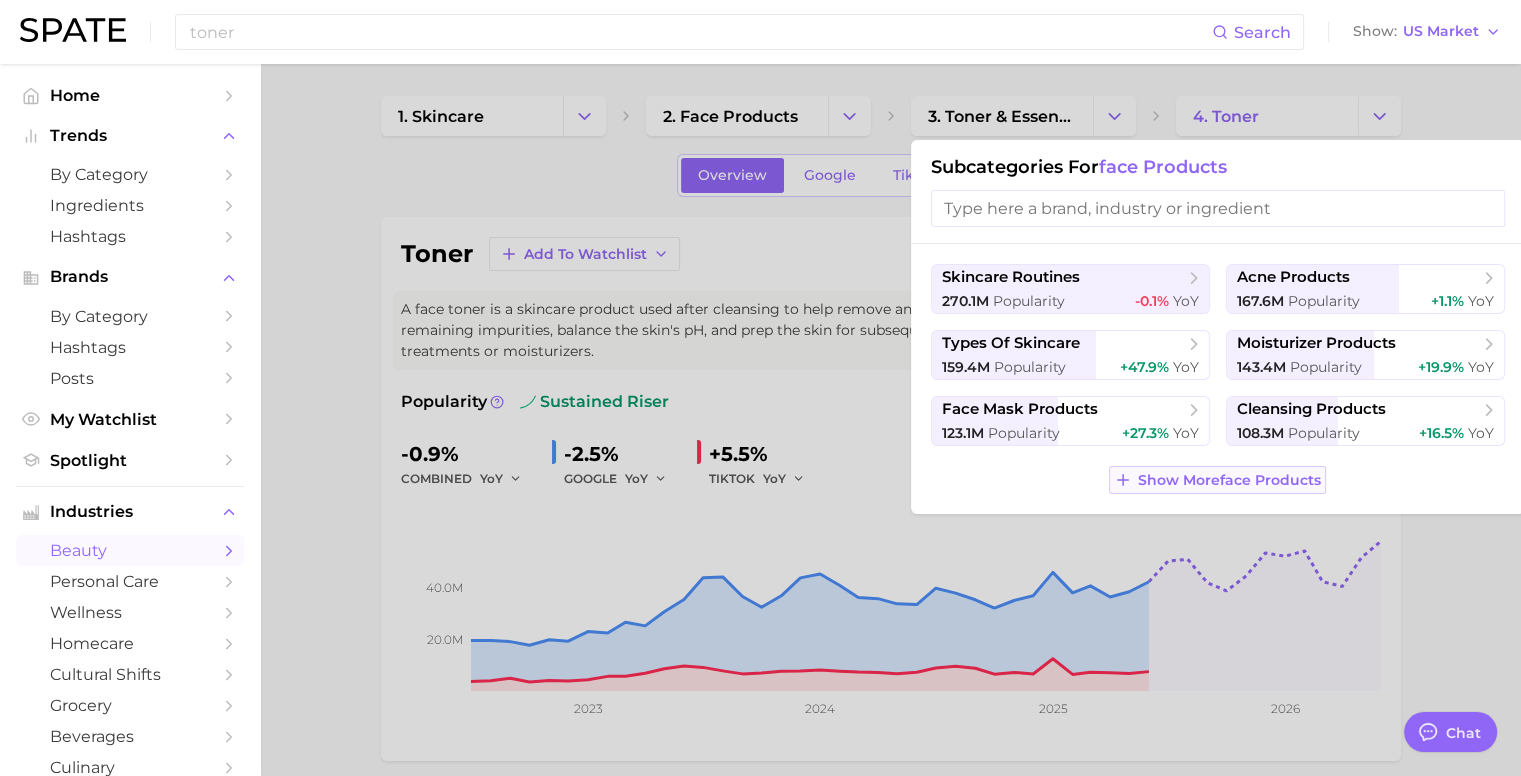 click on "Show More  face products" at bounding box center [1229, 480] 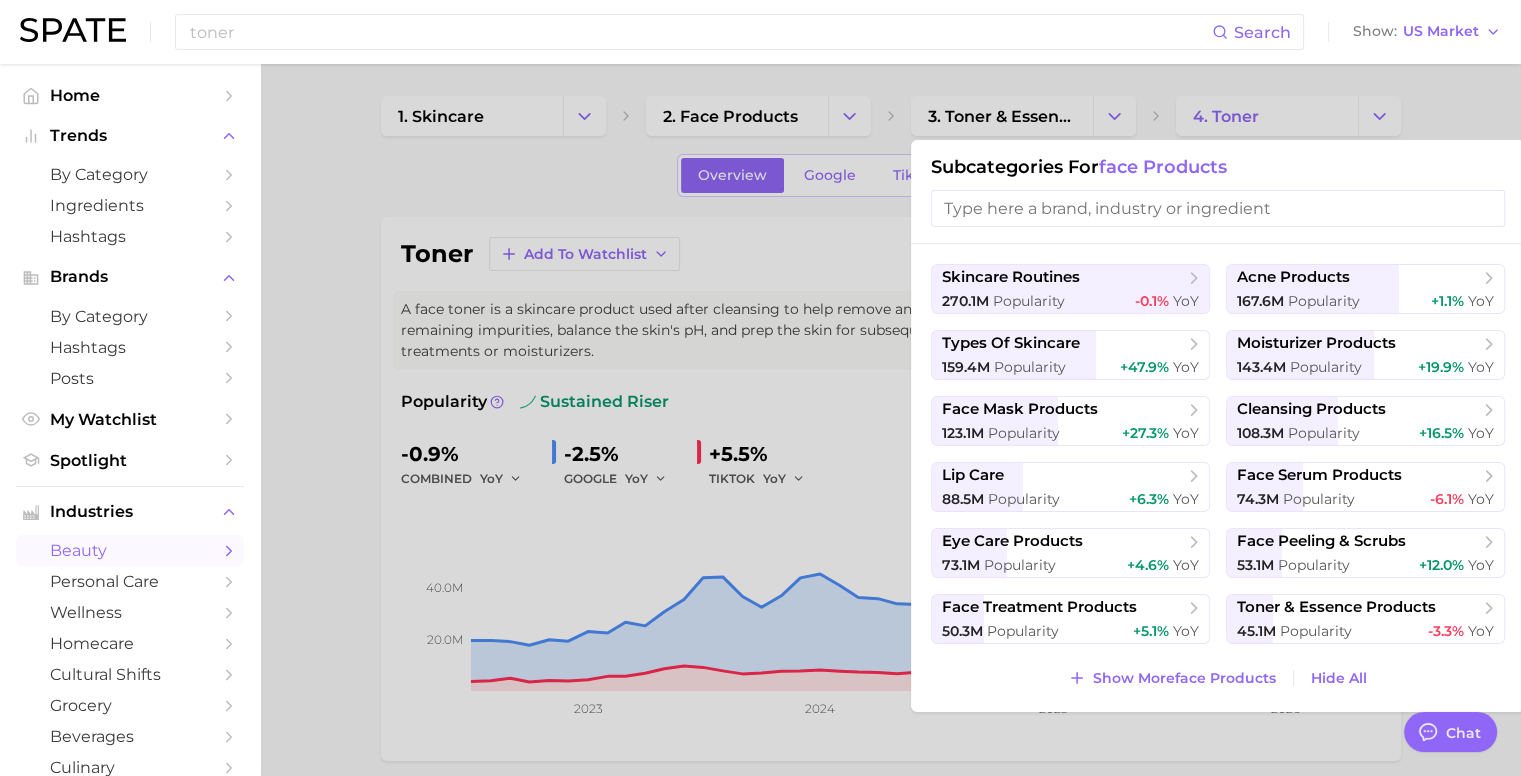 click at bounding box center (760, 388) 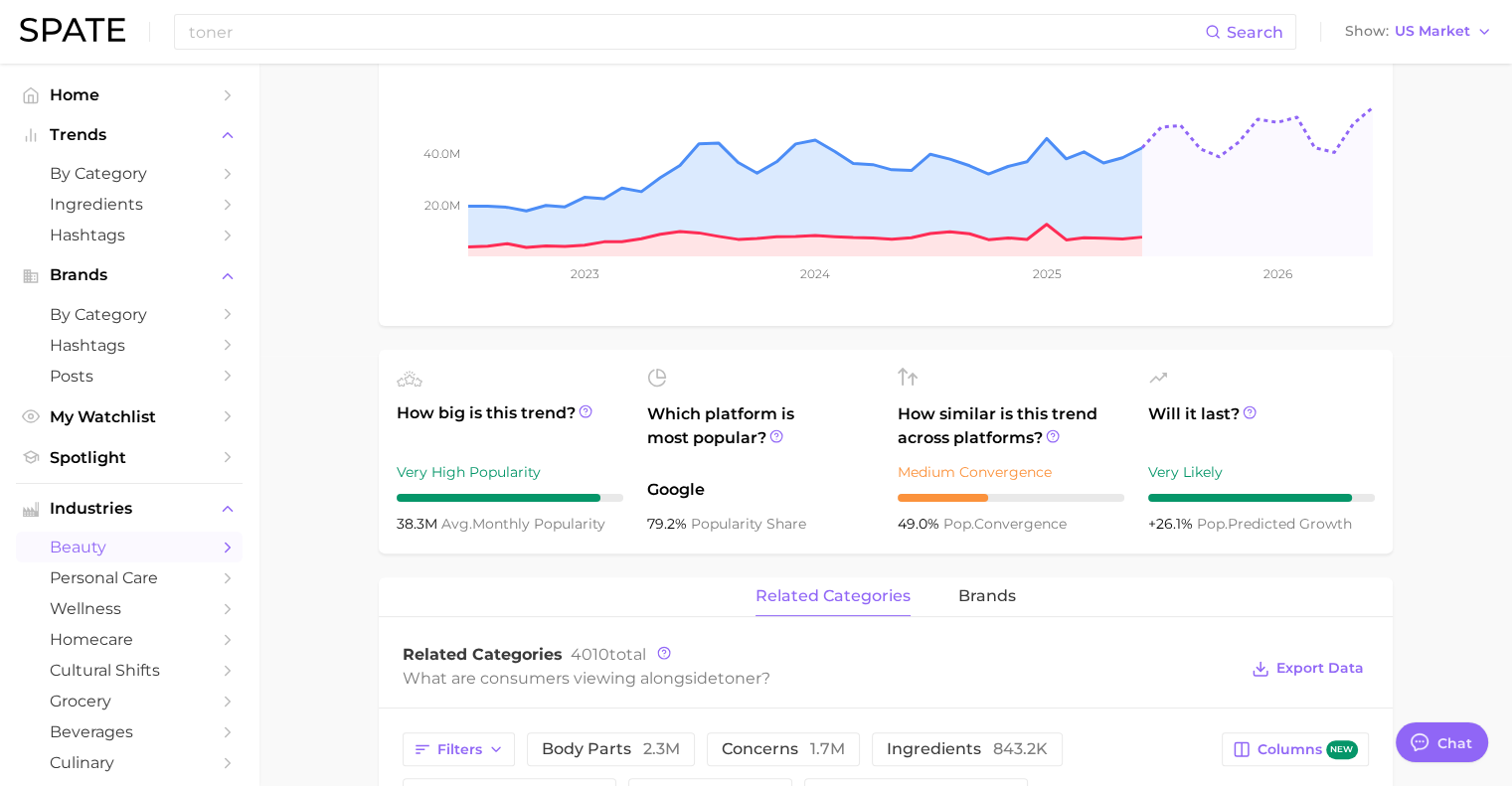 scroll, scrollTop: 861, scrollLeft: 0, axis: vertical 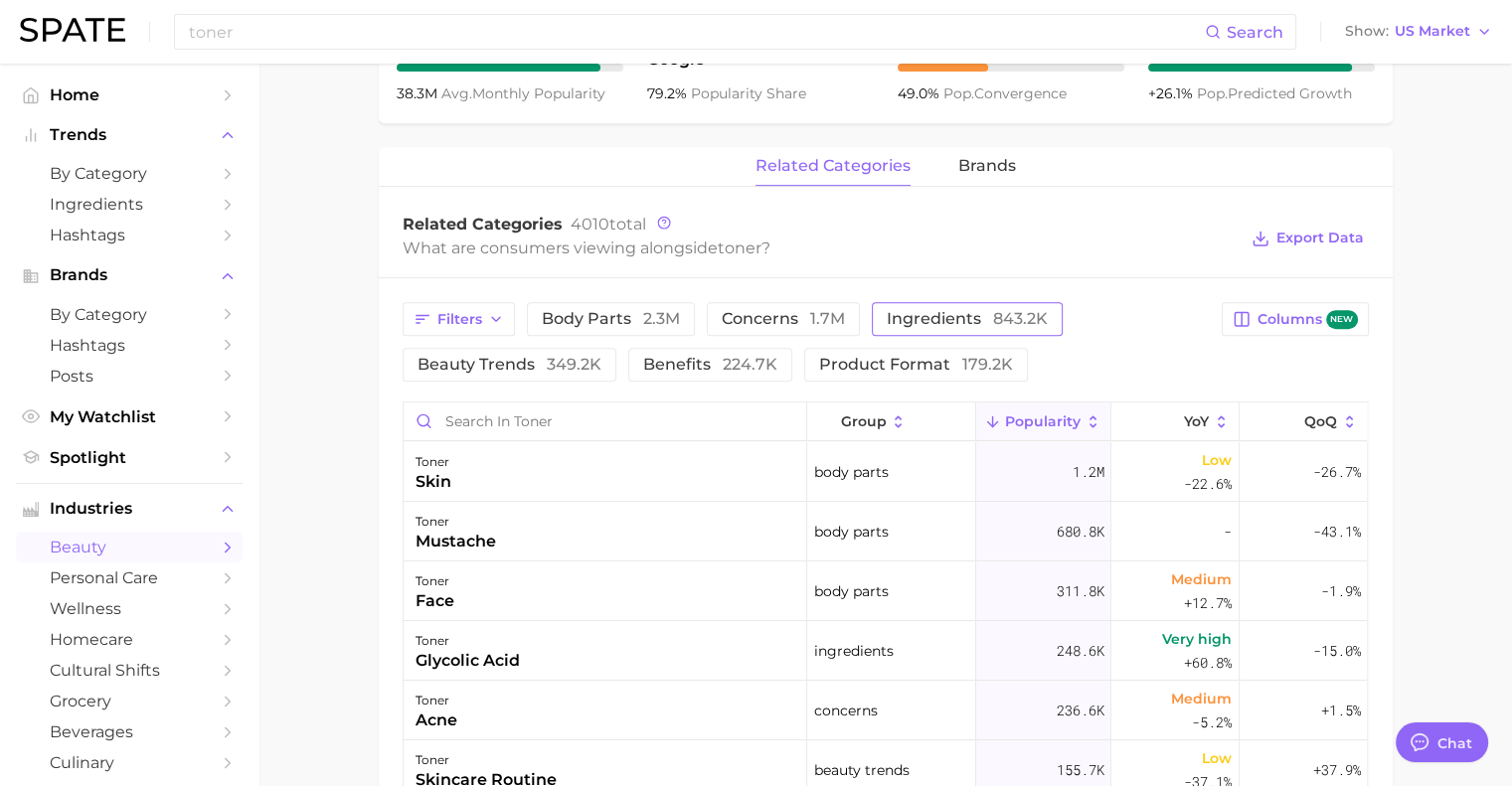 click on "ingredients   843.2k" at bounding box center [967, 319] 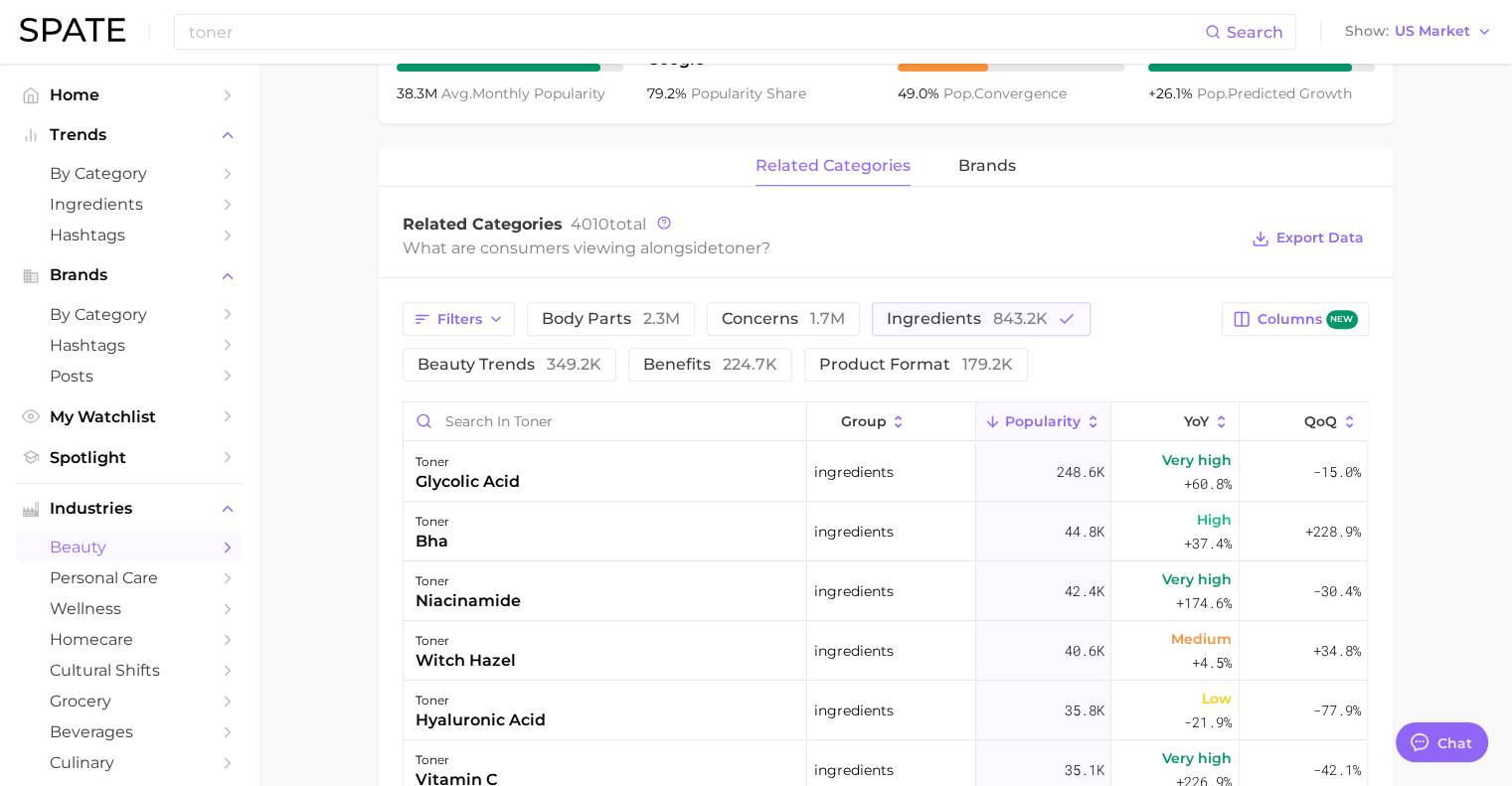 drag, startPoint x: 543, startPoint y: 478, endPoint x: 373, endPoint y: 498, distance: 171.17243 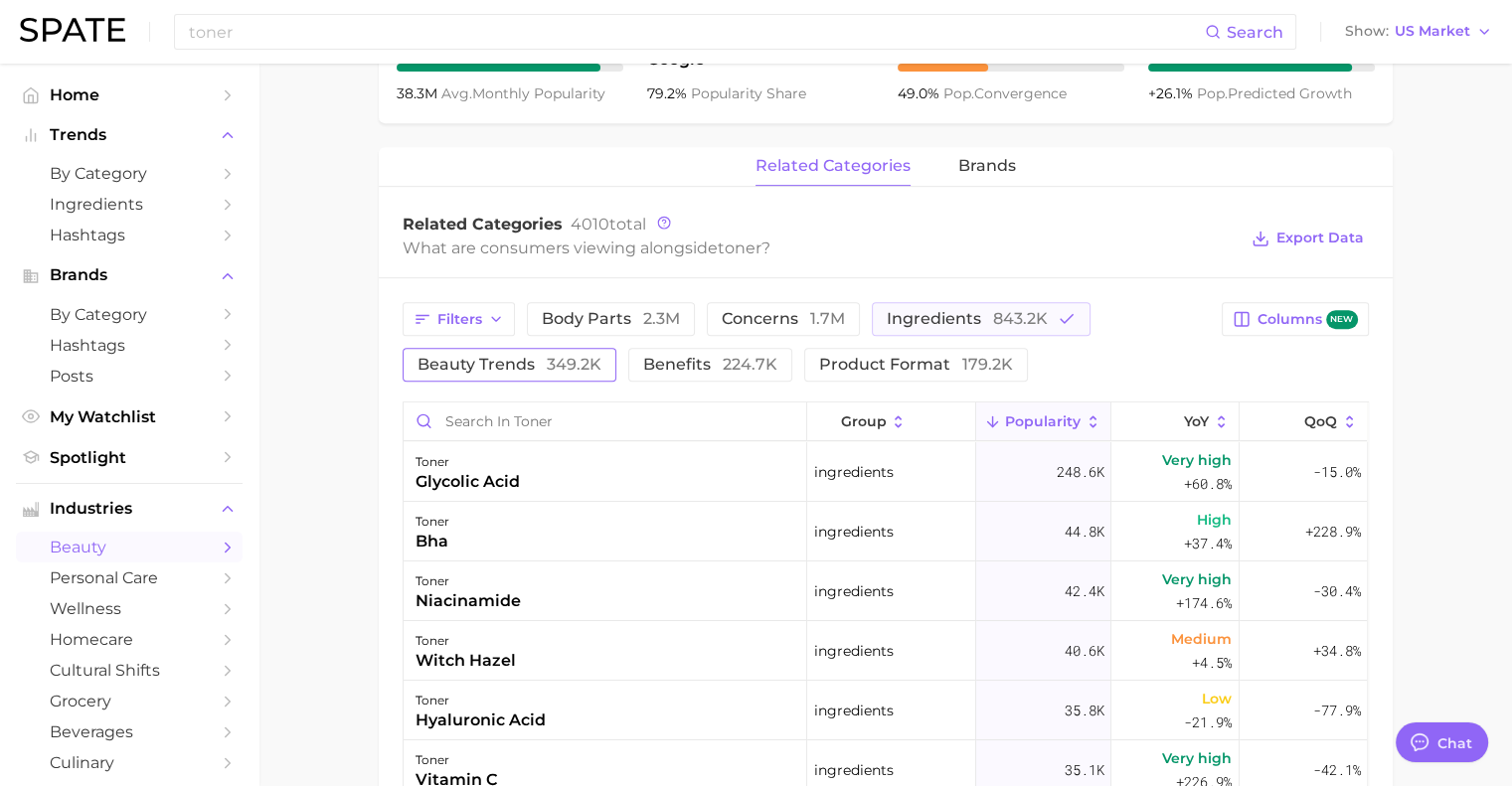 click on "349.2k" at bounding box center [574, 364] 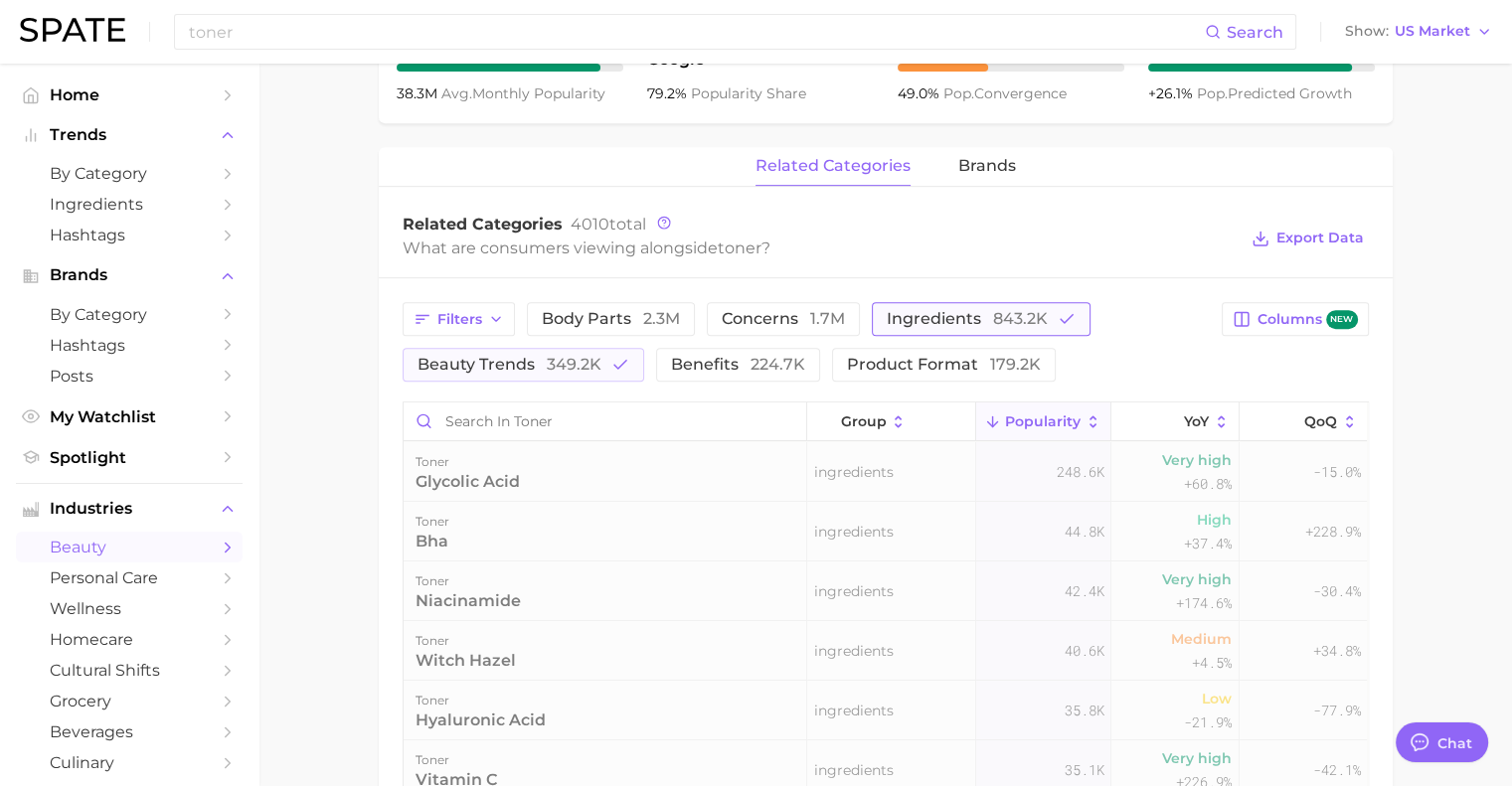 click on "ingredients   843.2k" at bounding box center (967, 319) 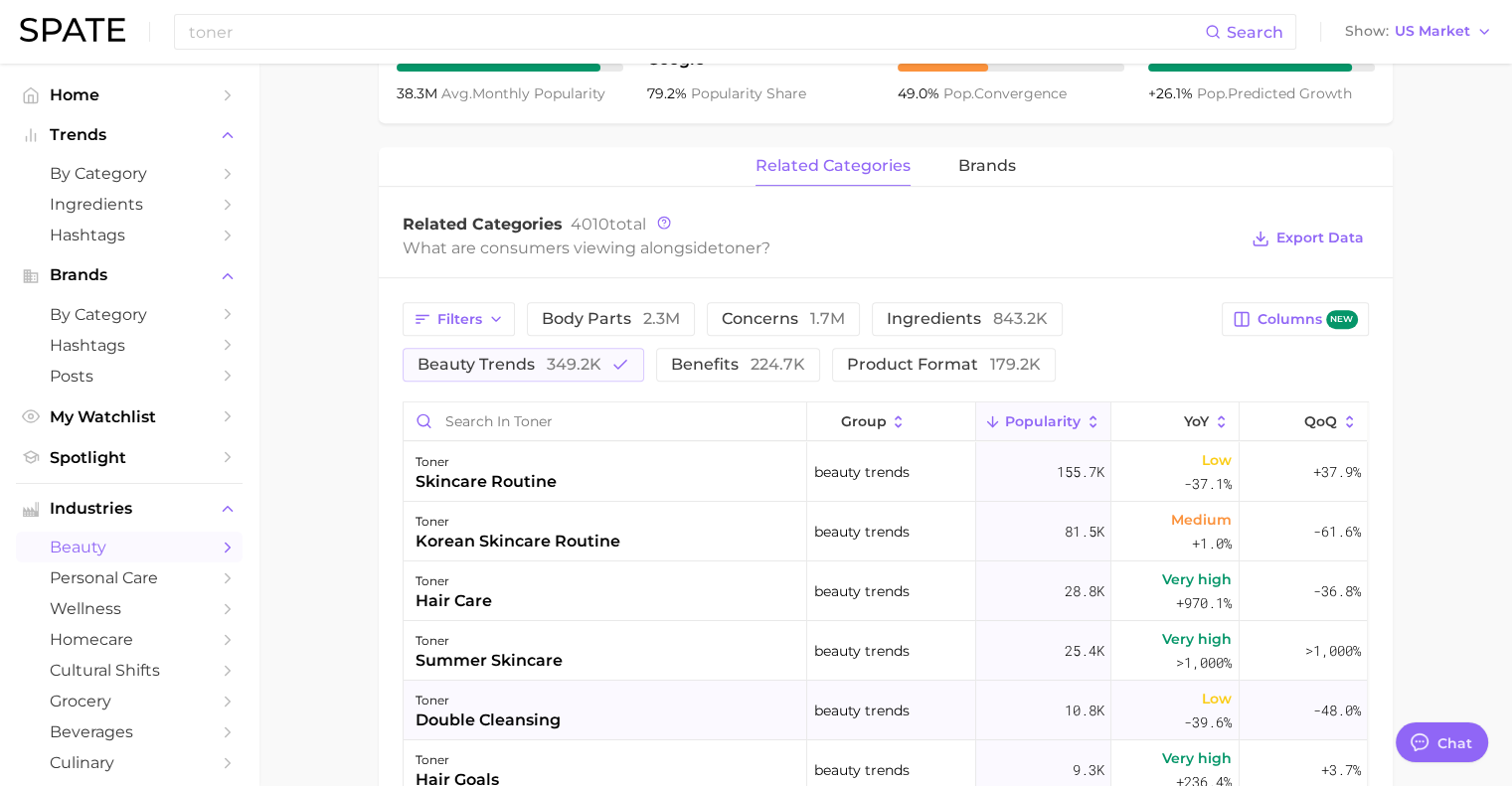 scroll, scrollTop: 430, scrollLeft: 0, axis: vertical 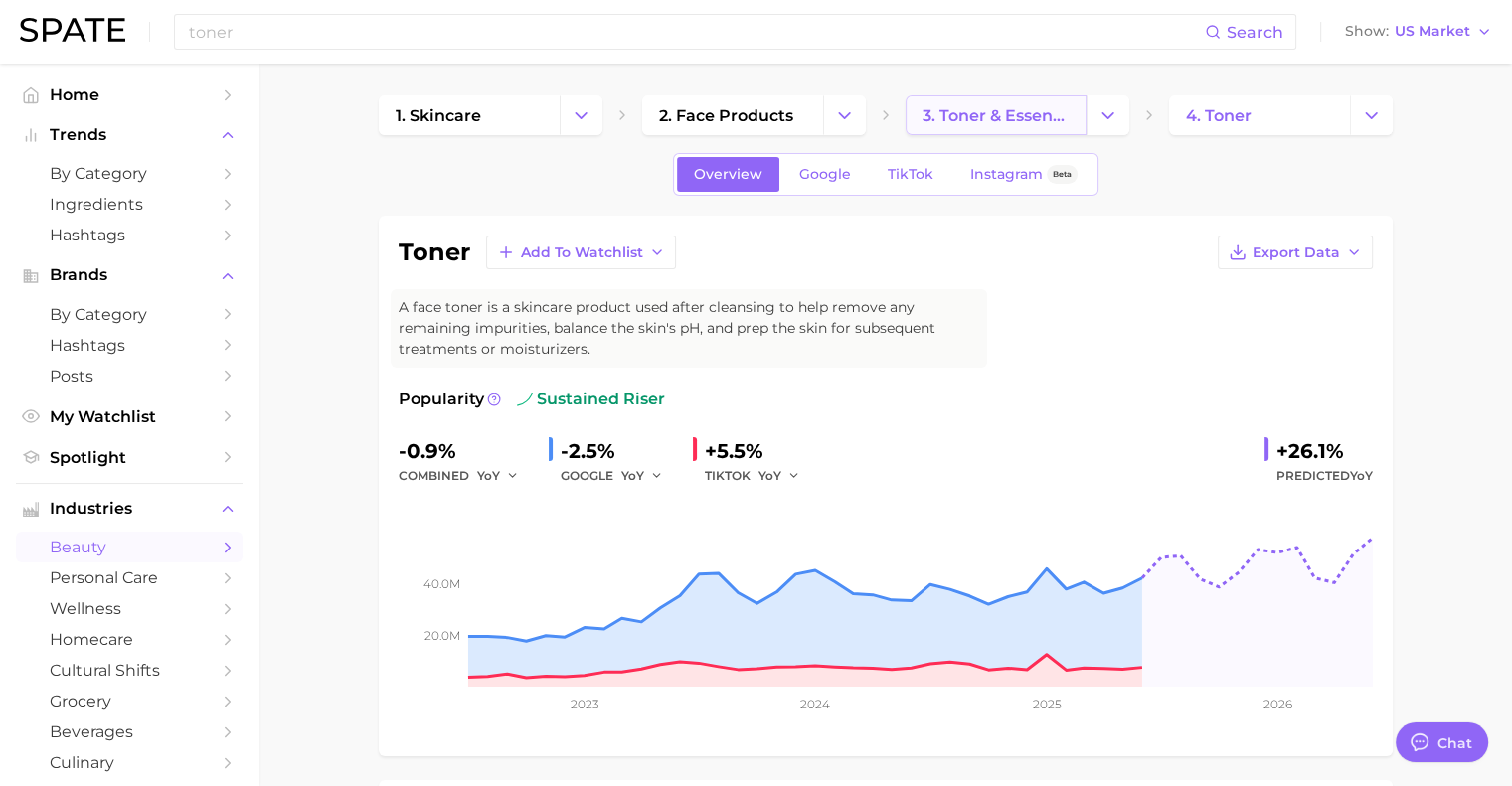 click on "3. toner & essence products" at bounding box center (996, 115) 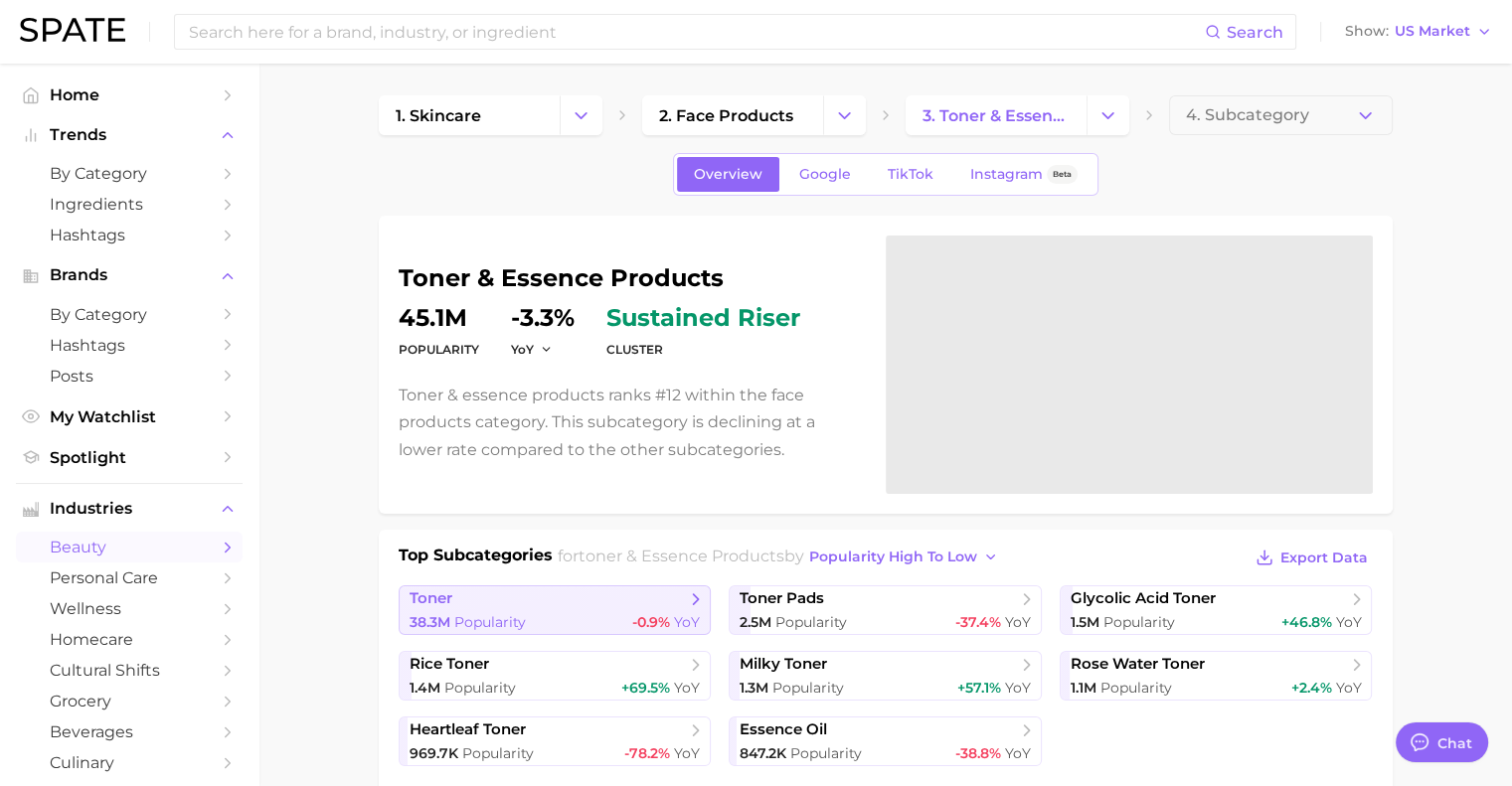 click on "Popularity" at bounding box center (490, 622) 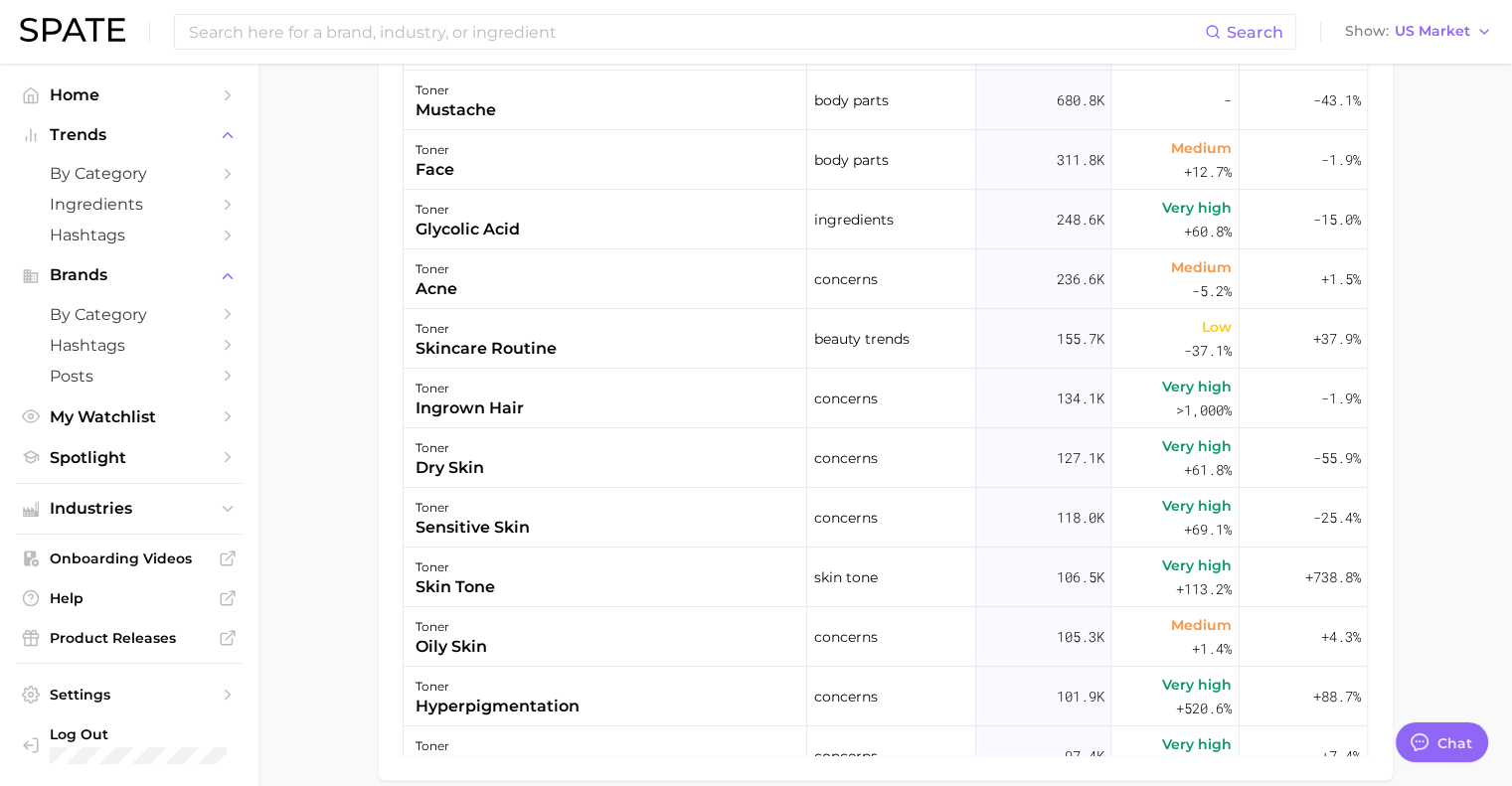 scroll, scrollTop: 861, scrollLeft: 0, axis: vertical 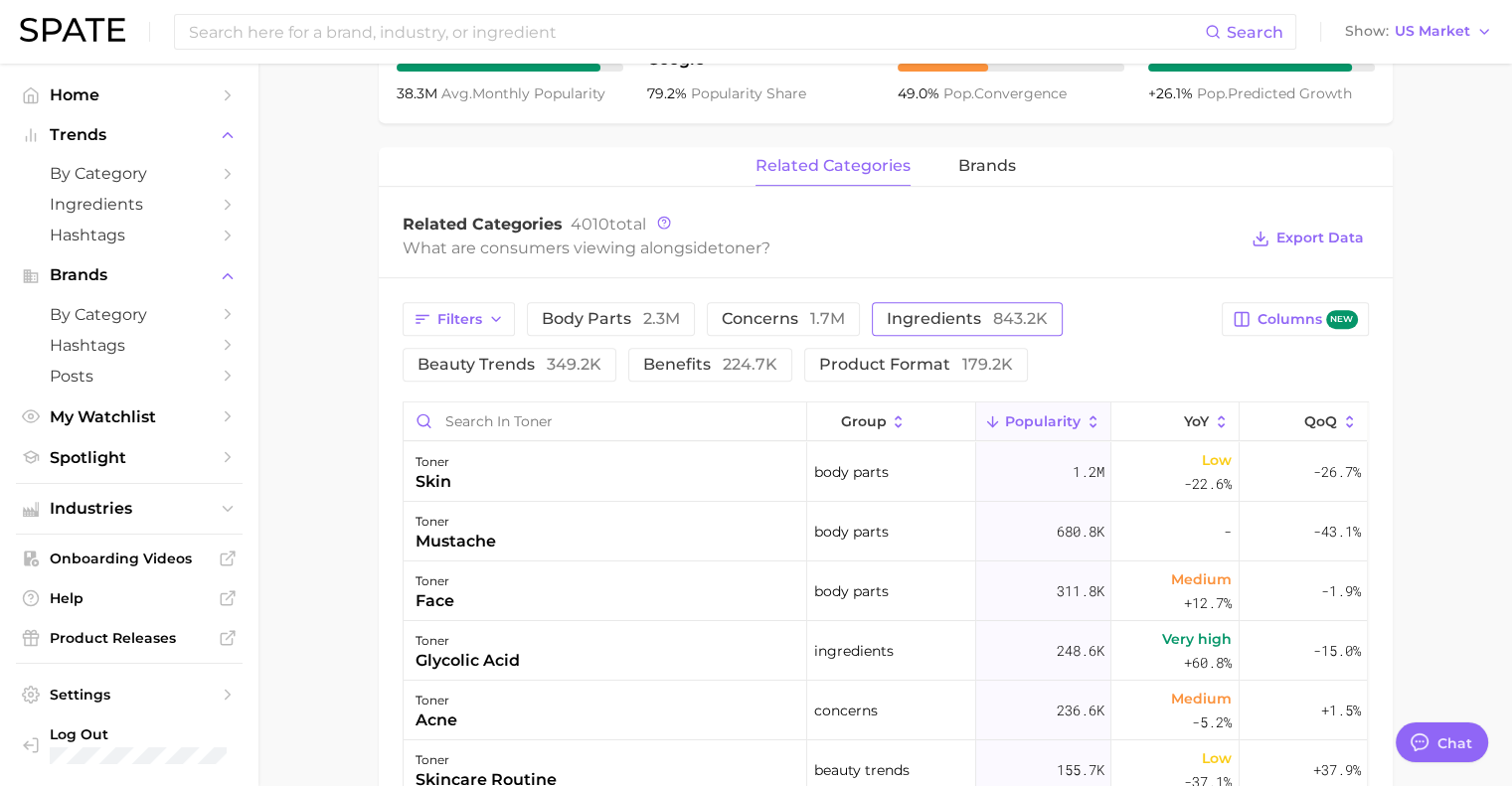 click on "ingredients   843.2k" at bounding box center [967, 319] 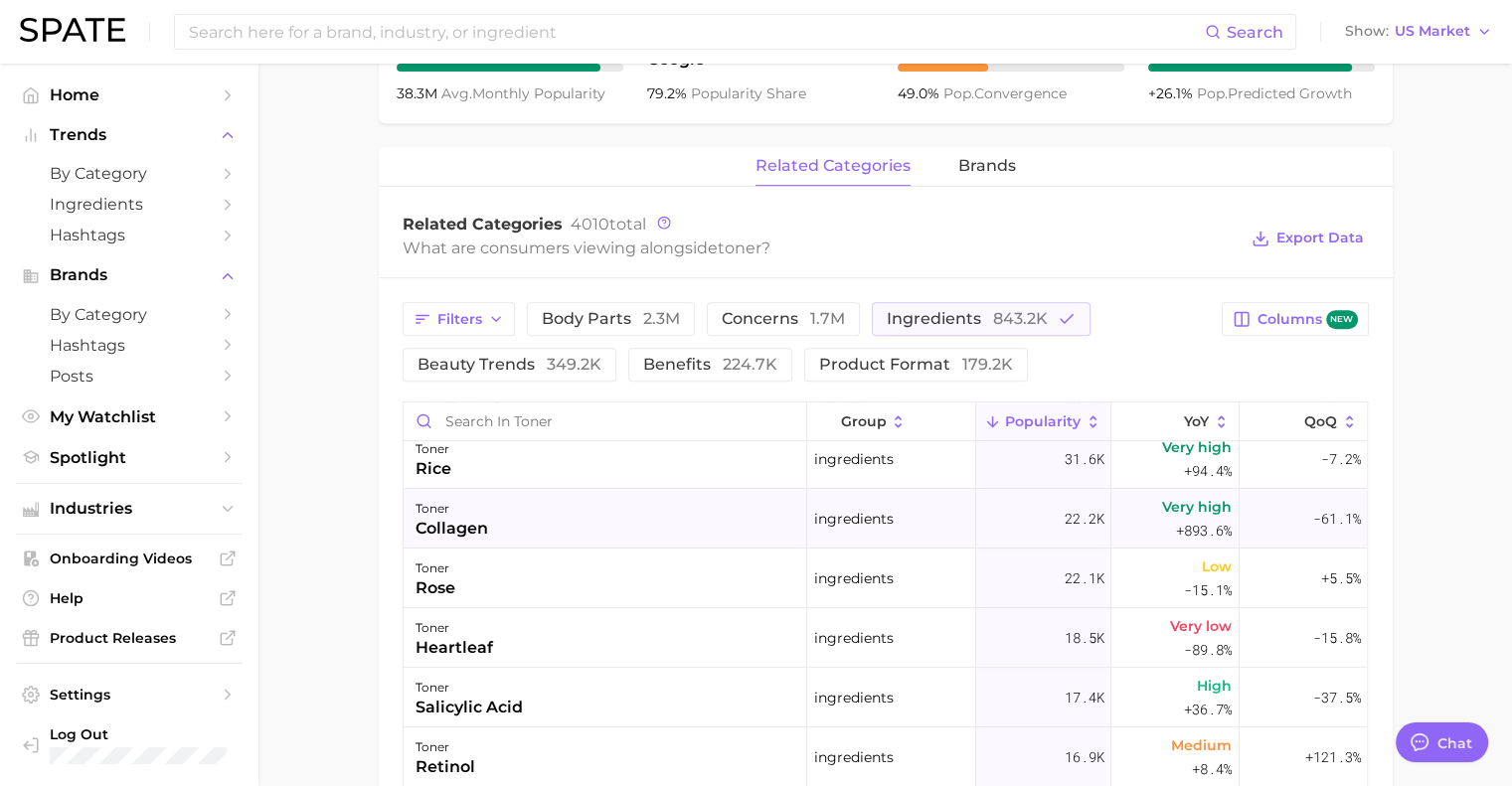 scroll, scrollTop: 0, scrollLeft: 0, axis: both 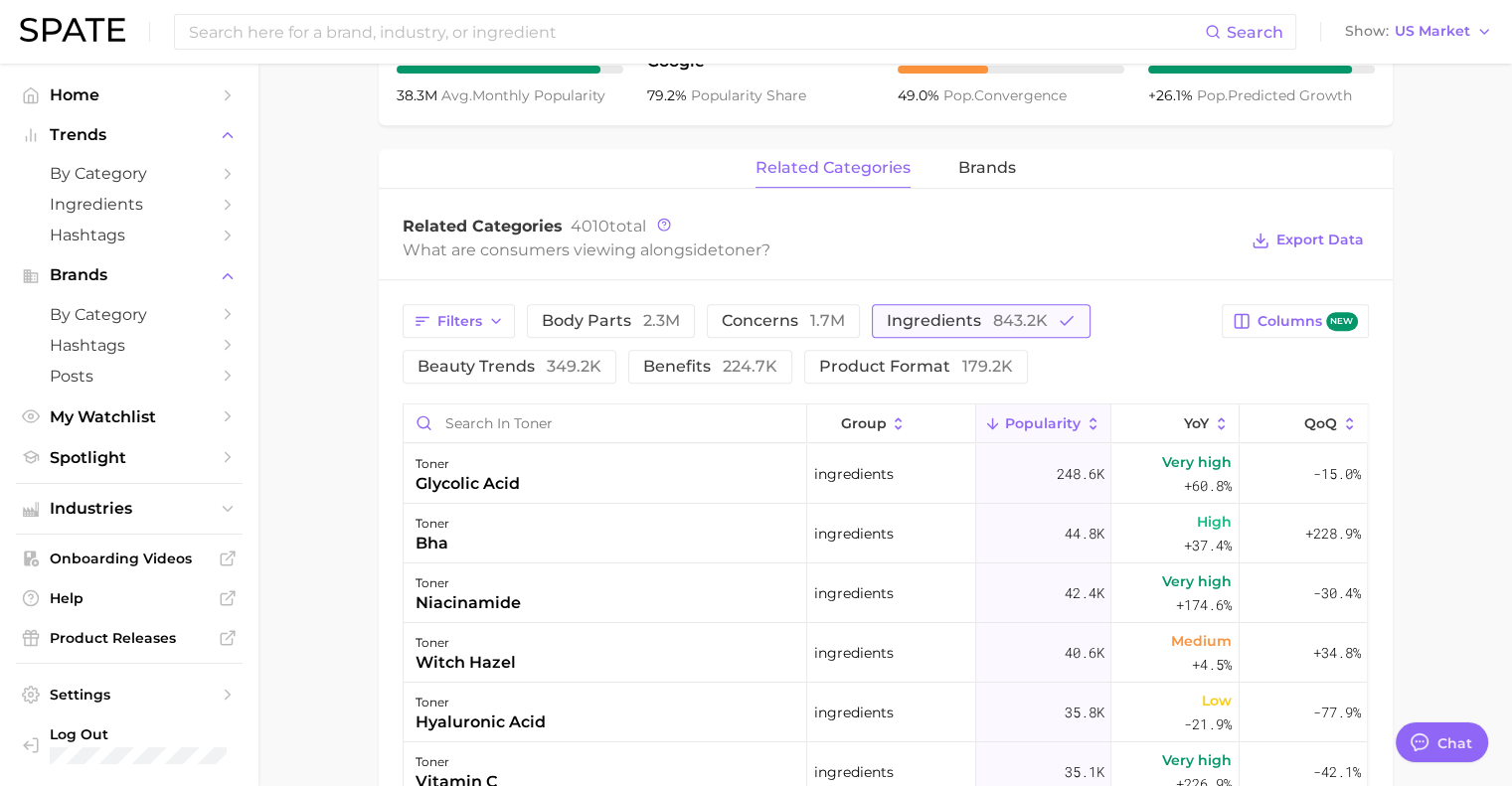 click on "ingredients   843.2k" at bounding box center (967, 321) 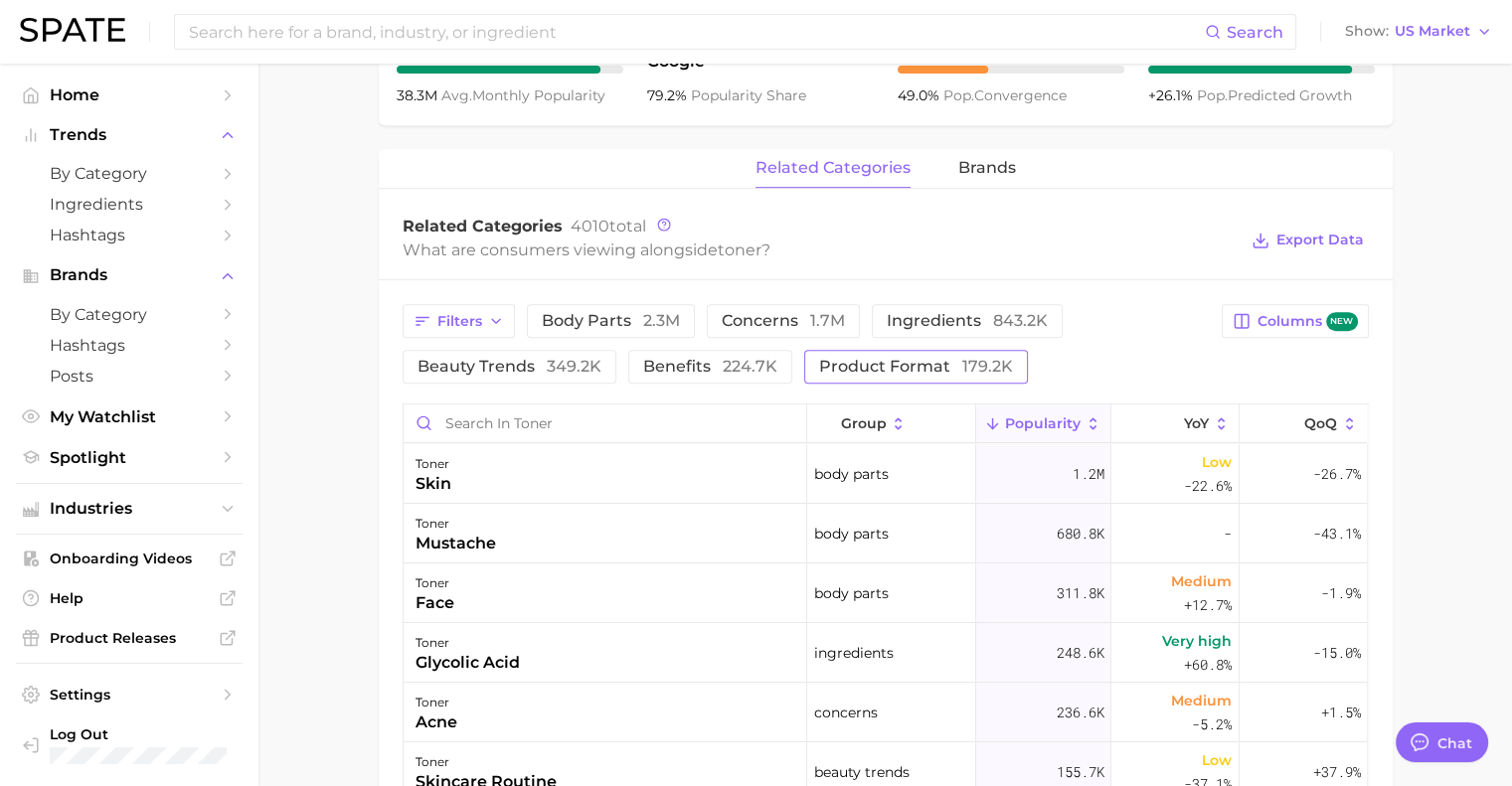 click on "product format   179.2k" at bounding box center (916, 367) 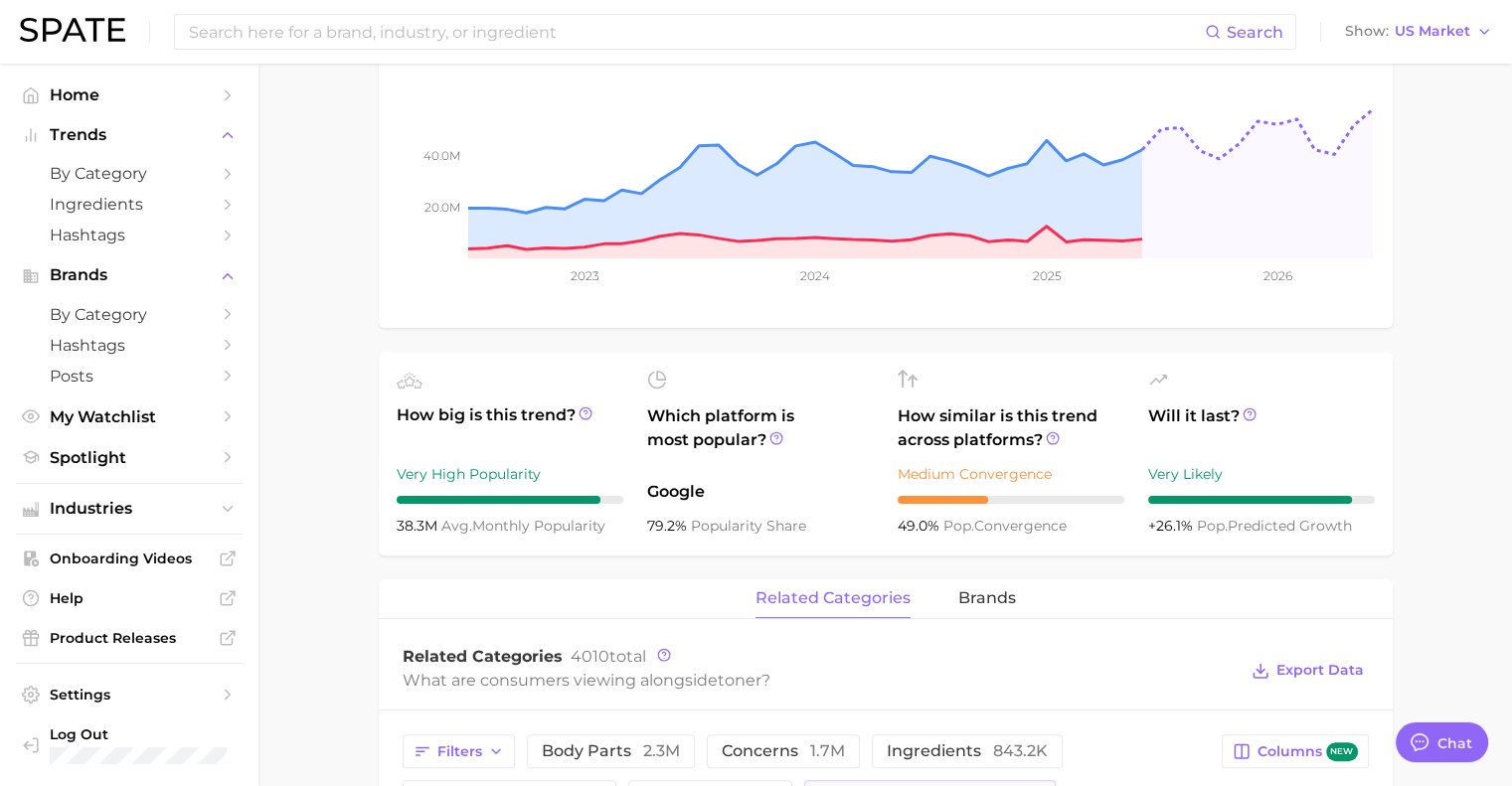 scroll, scrollTop: 859, scrollLeft: 0, axis: vertical 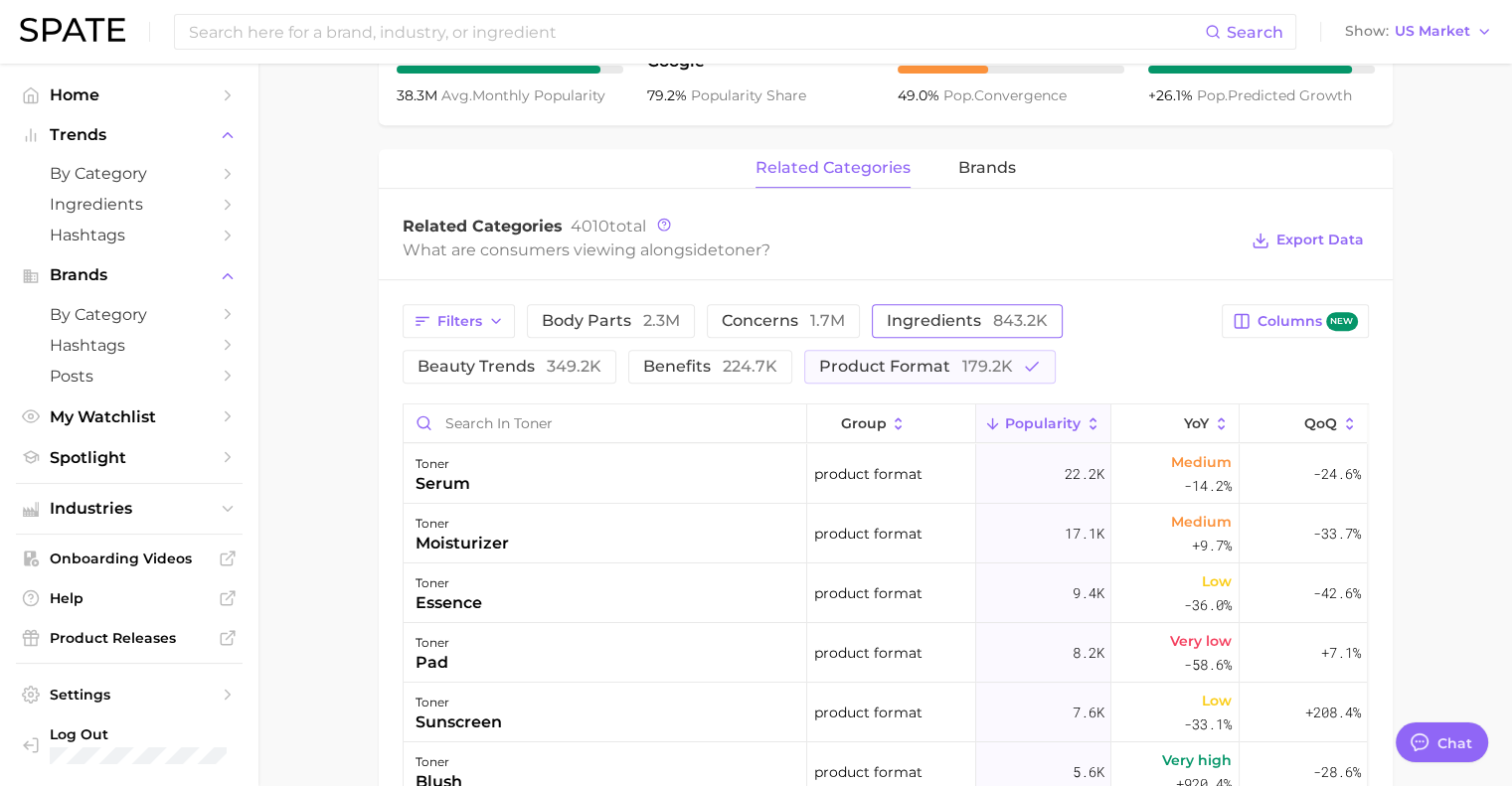 click on "ingredients   843.2k" at bounding box center (967, 321) 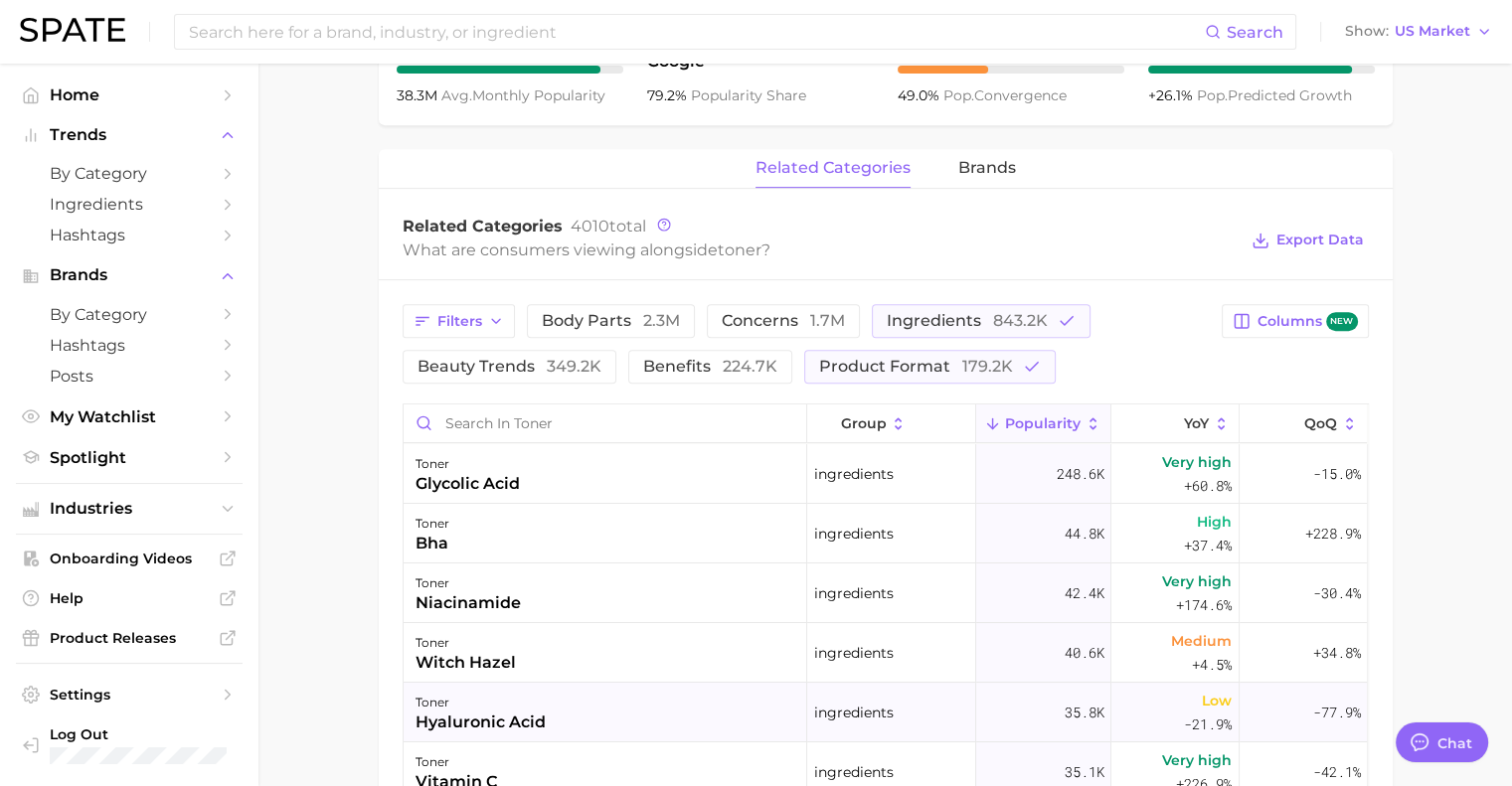 scroll, scrollTop: 430, scrollLeft: 0, axis: vertical 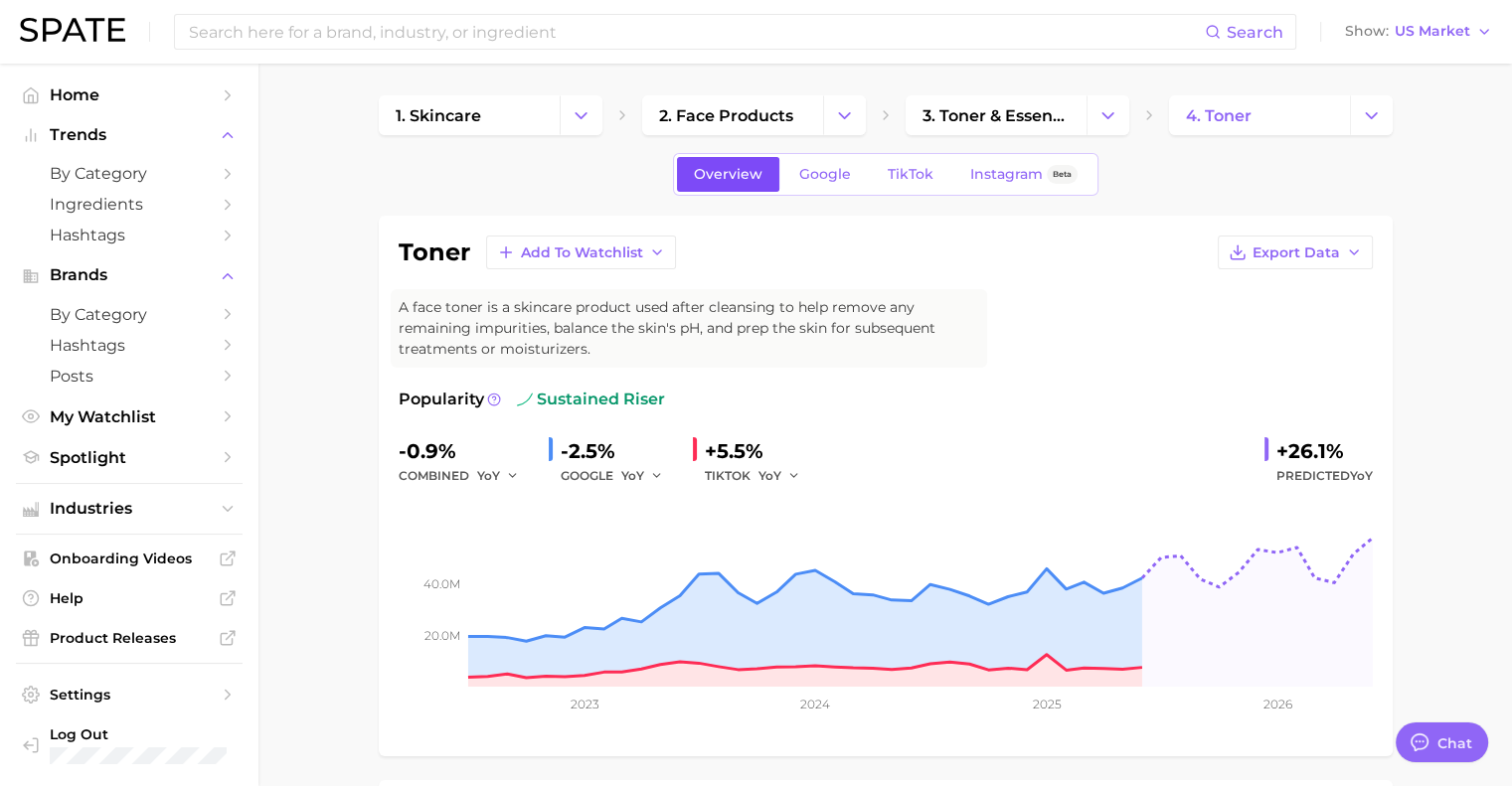 click on "Overview" at bounding box center (728, 174) 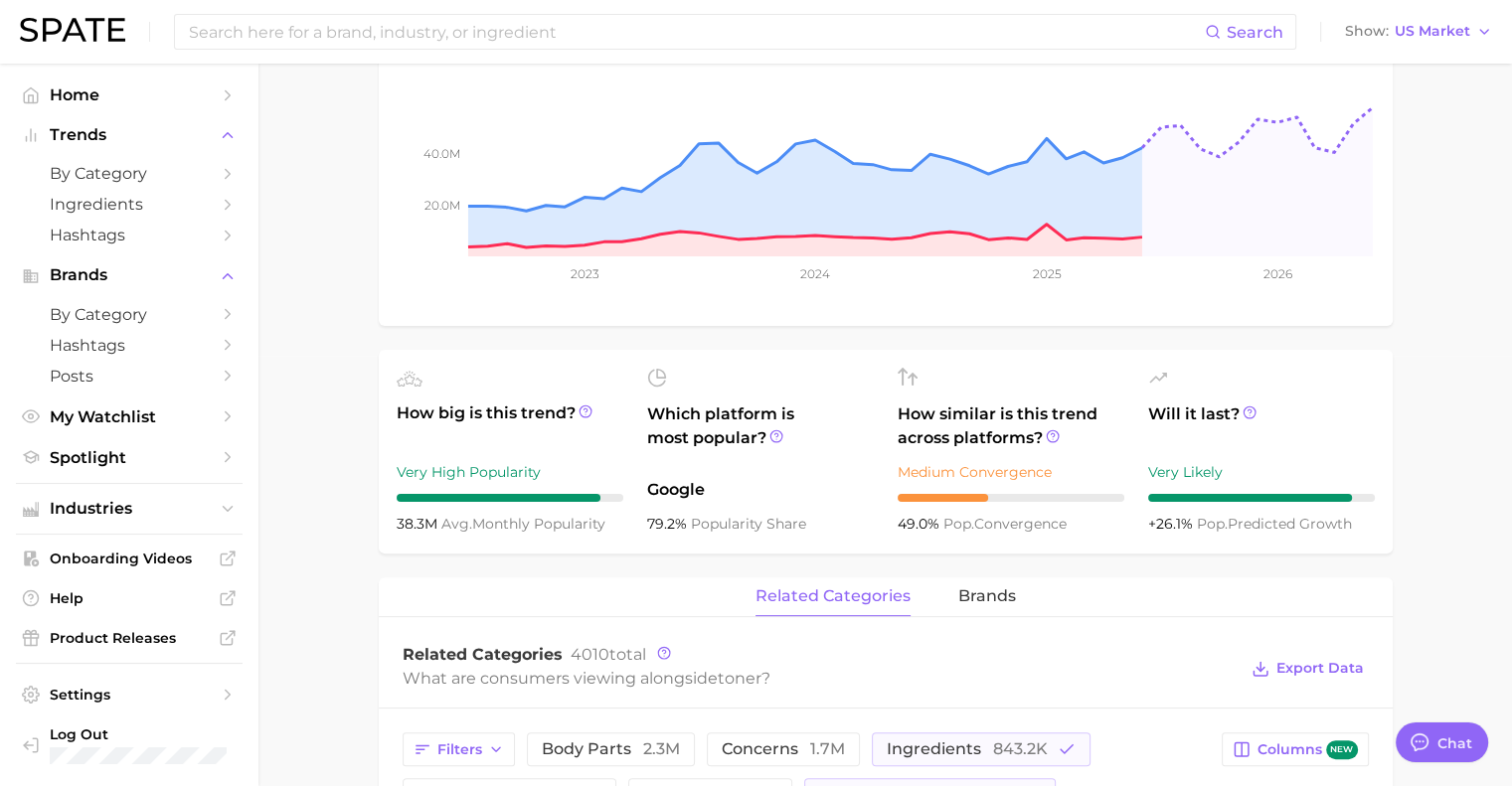scroll, scrollTop: 0, scrollLeft: 0, axis: both 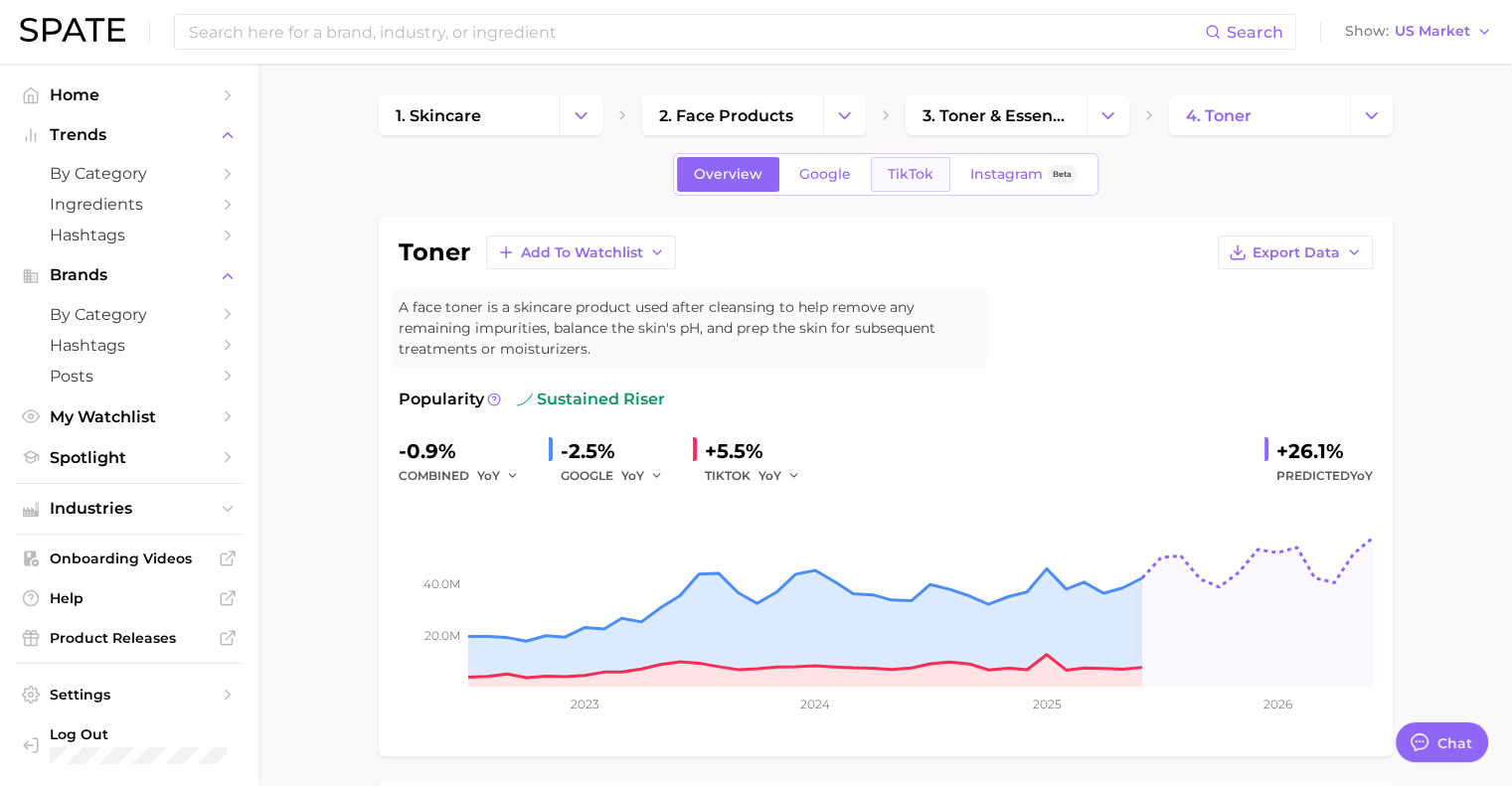 click on "TikTok" at bounding box center (911, 174) 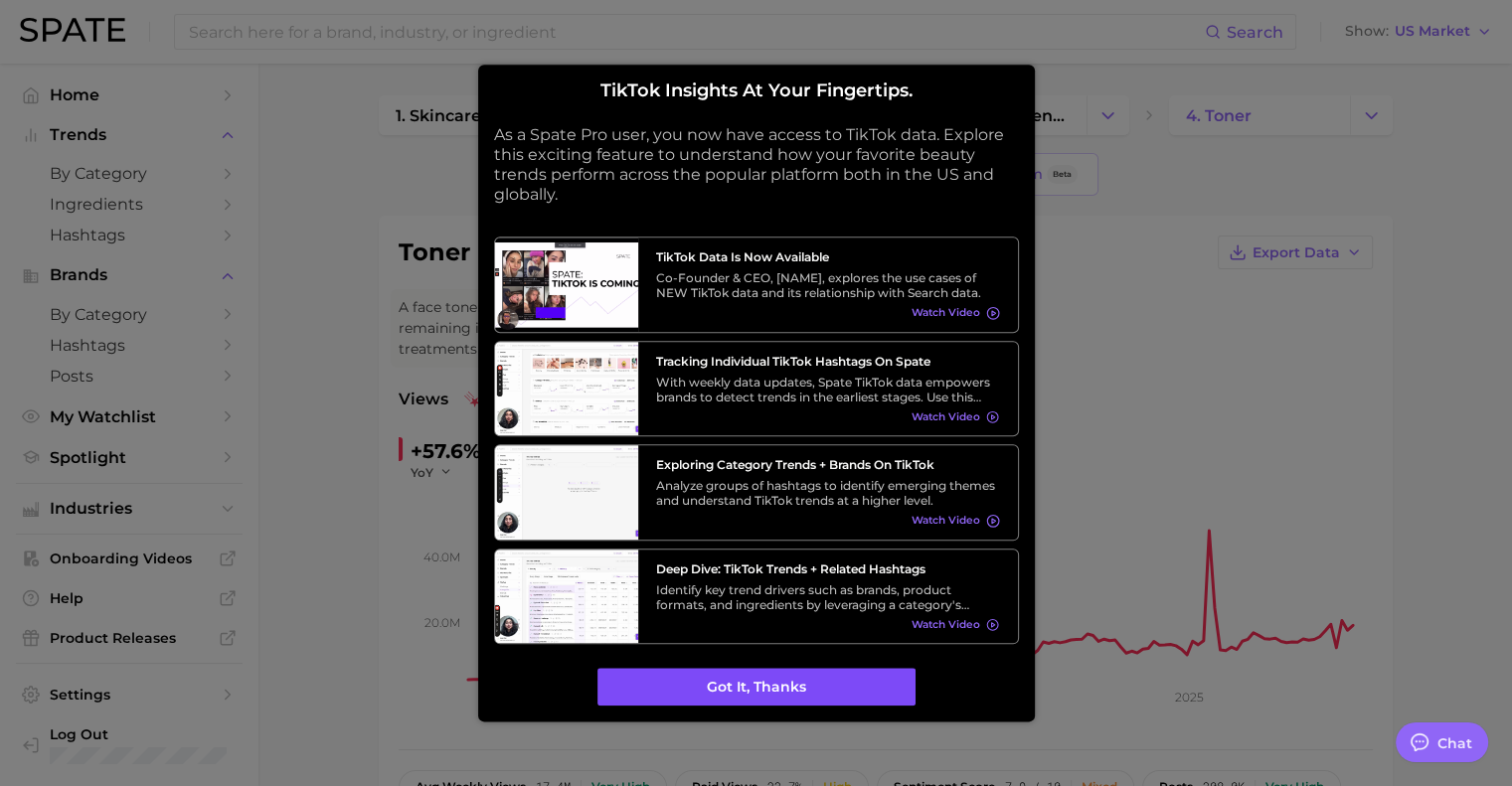 scroll, scrollTop: 0, scrollLeft: 0, axis: both 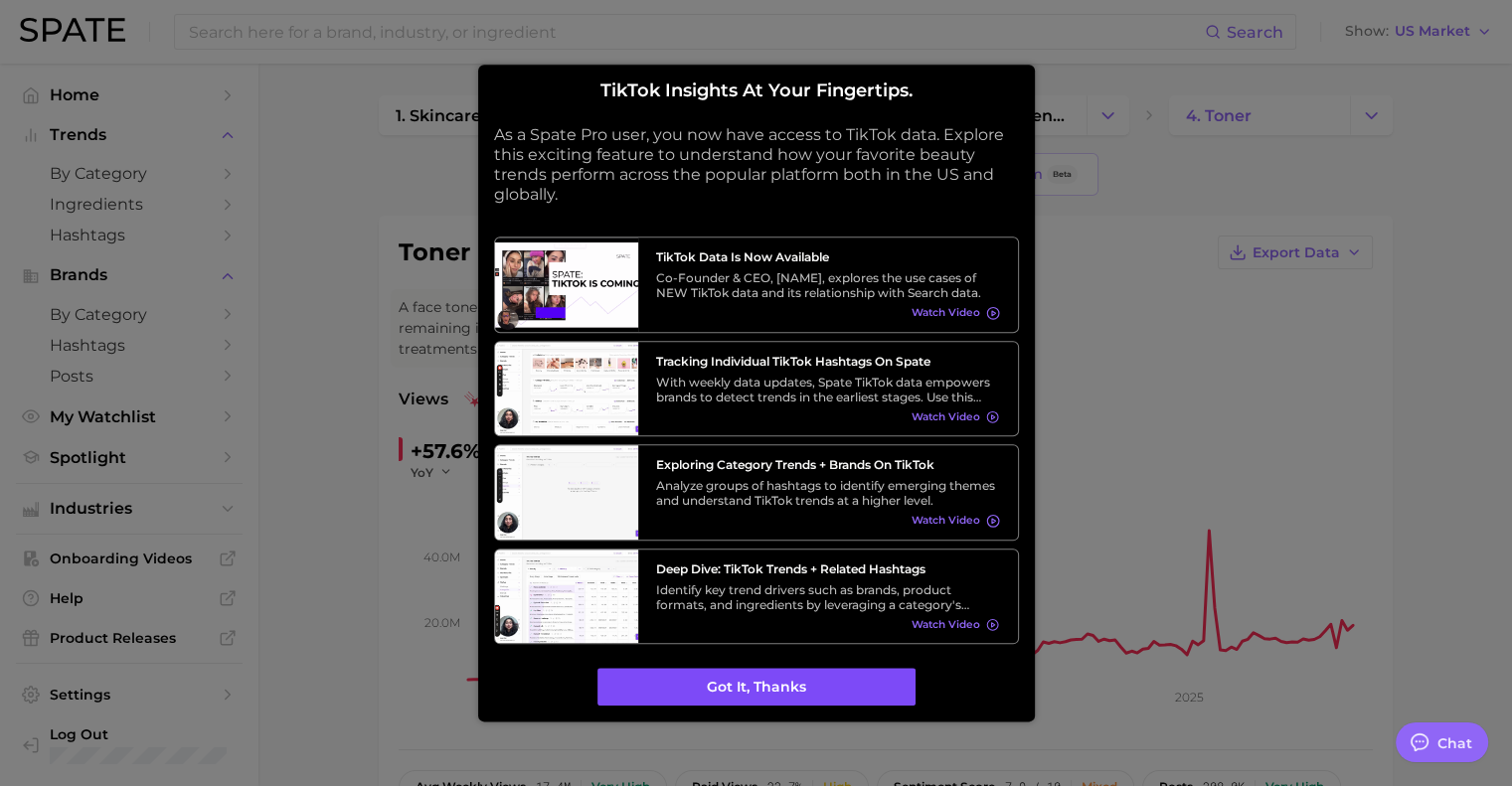 click on "Got it, thanks" at bounding box center (756, 688) 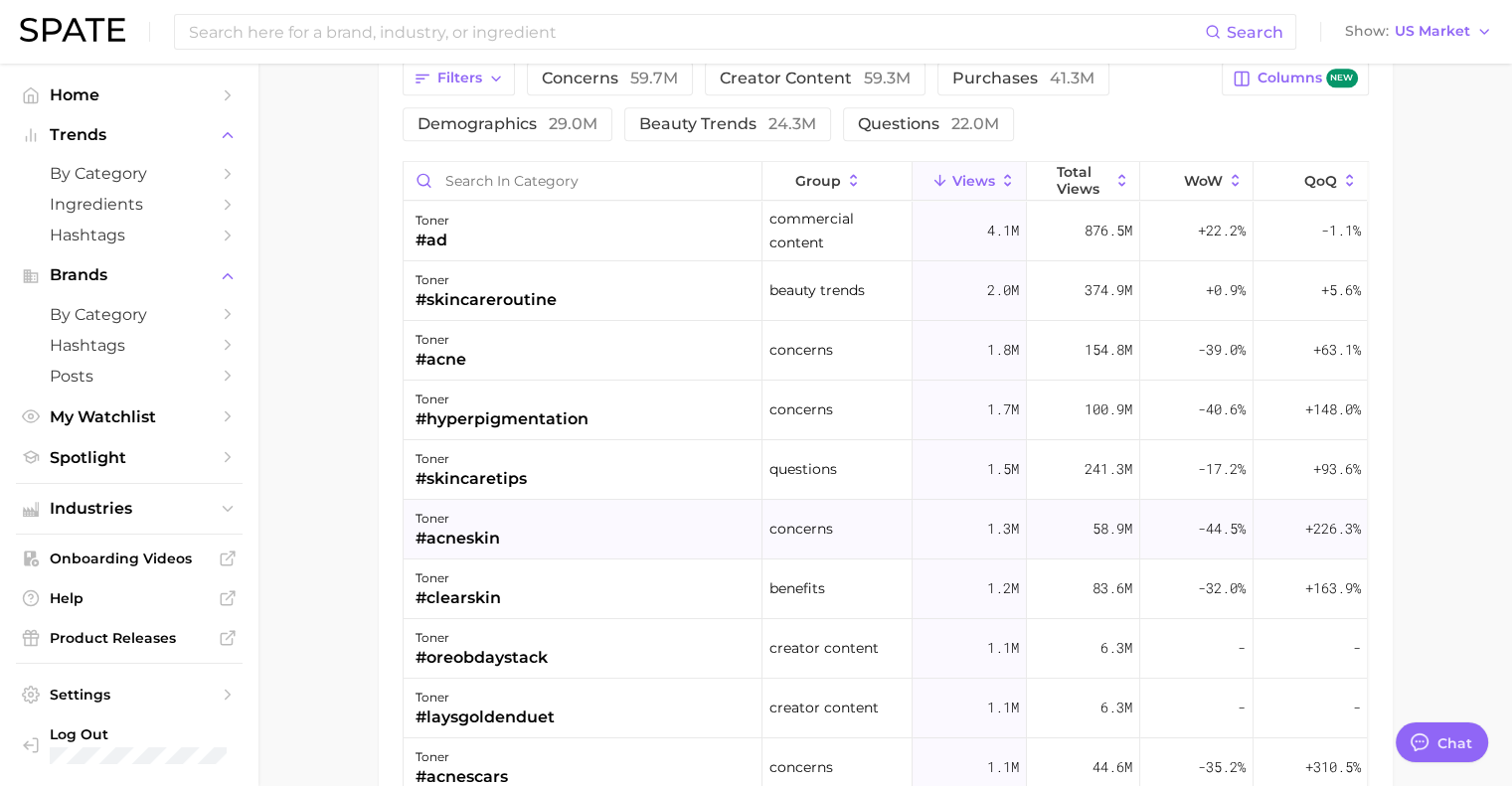 scroll, scrollTop: 1292, scrollLeft: 0, axis: vertical 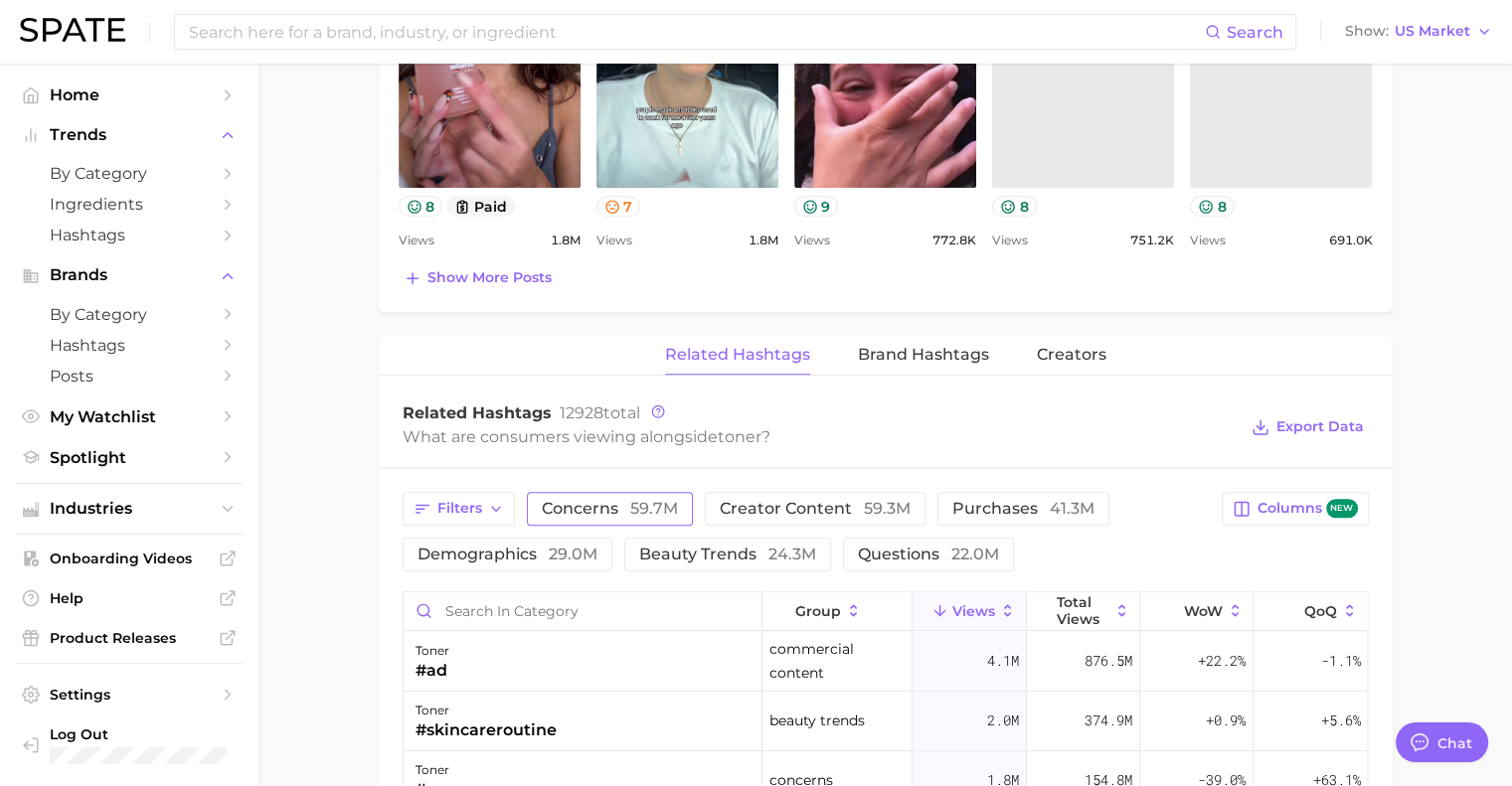 click on "concerns   59.7m" at bounding box center [609, 509] 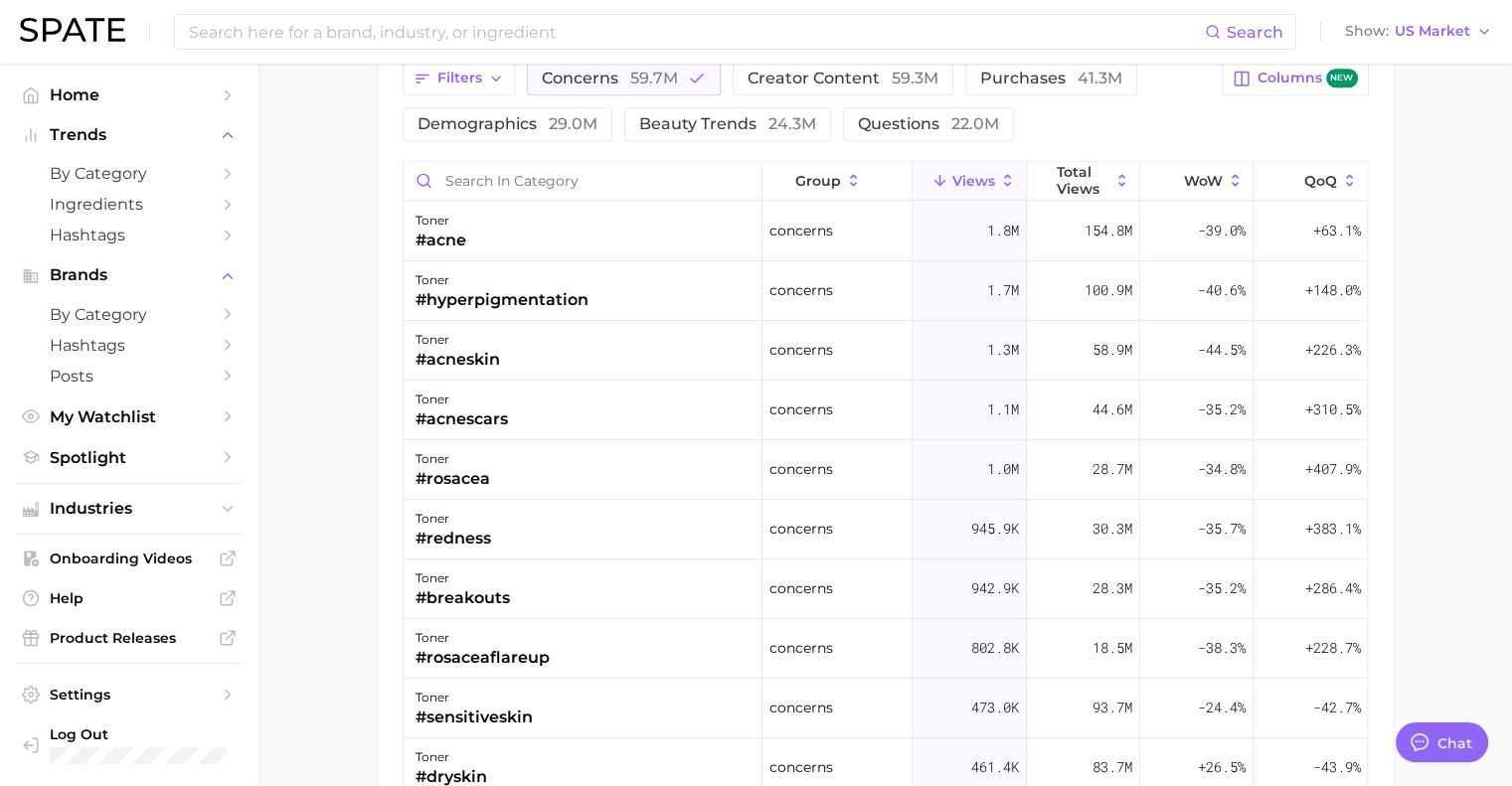 scroll, scrollTop: 1292, scrollLeft: 0, axis: vertical 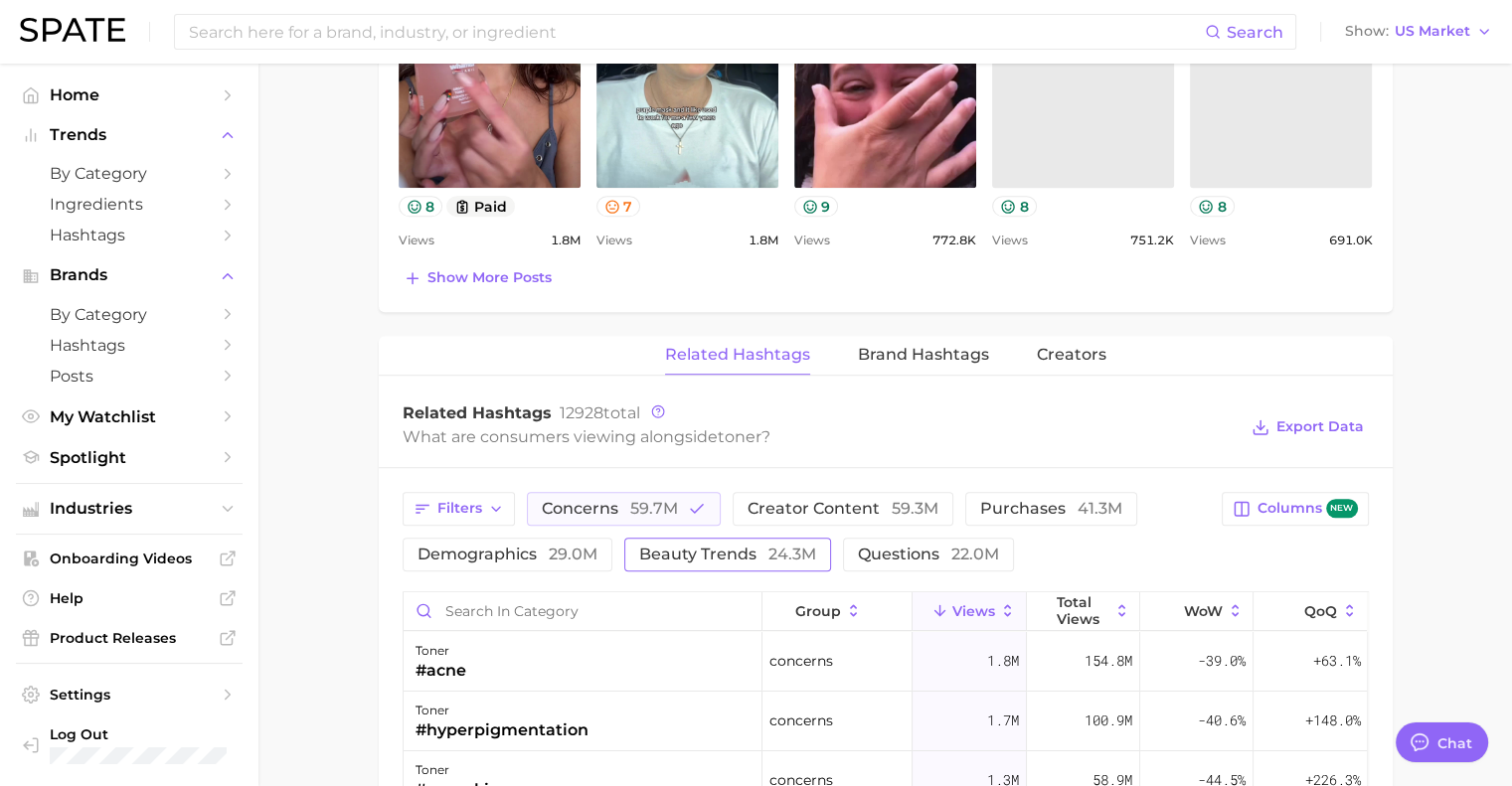 click on "beauty trends   24.3m" at bounding box center (728, 554) 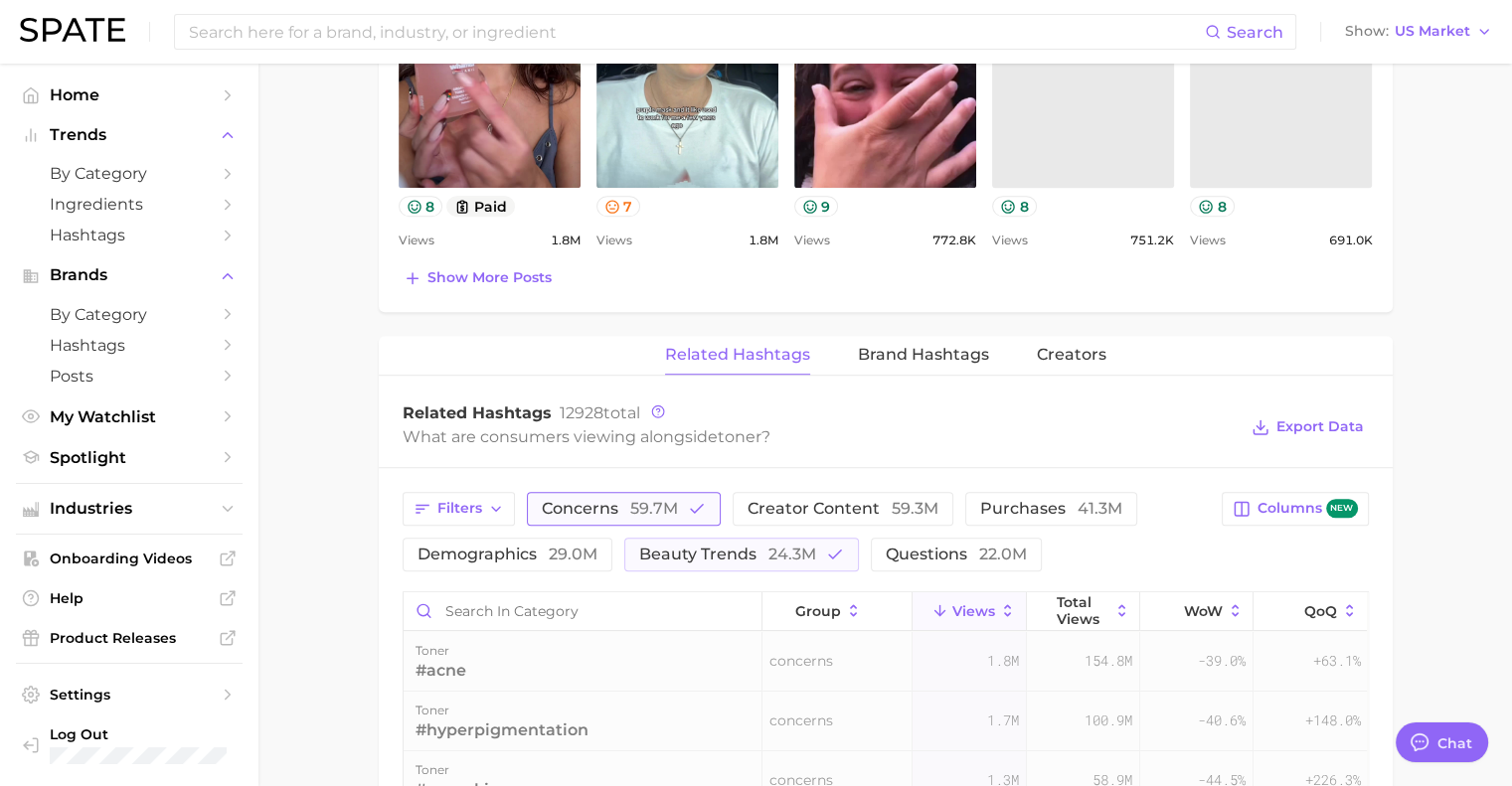 click on "59.7m" at bounding box center [654, 508] 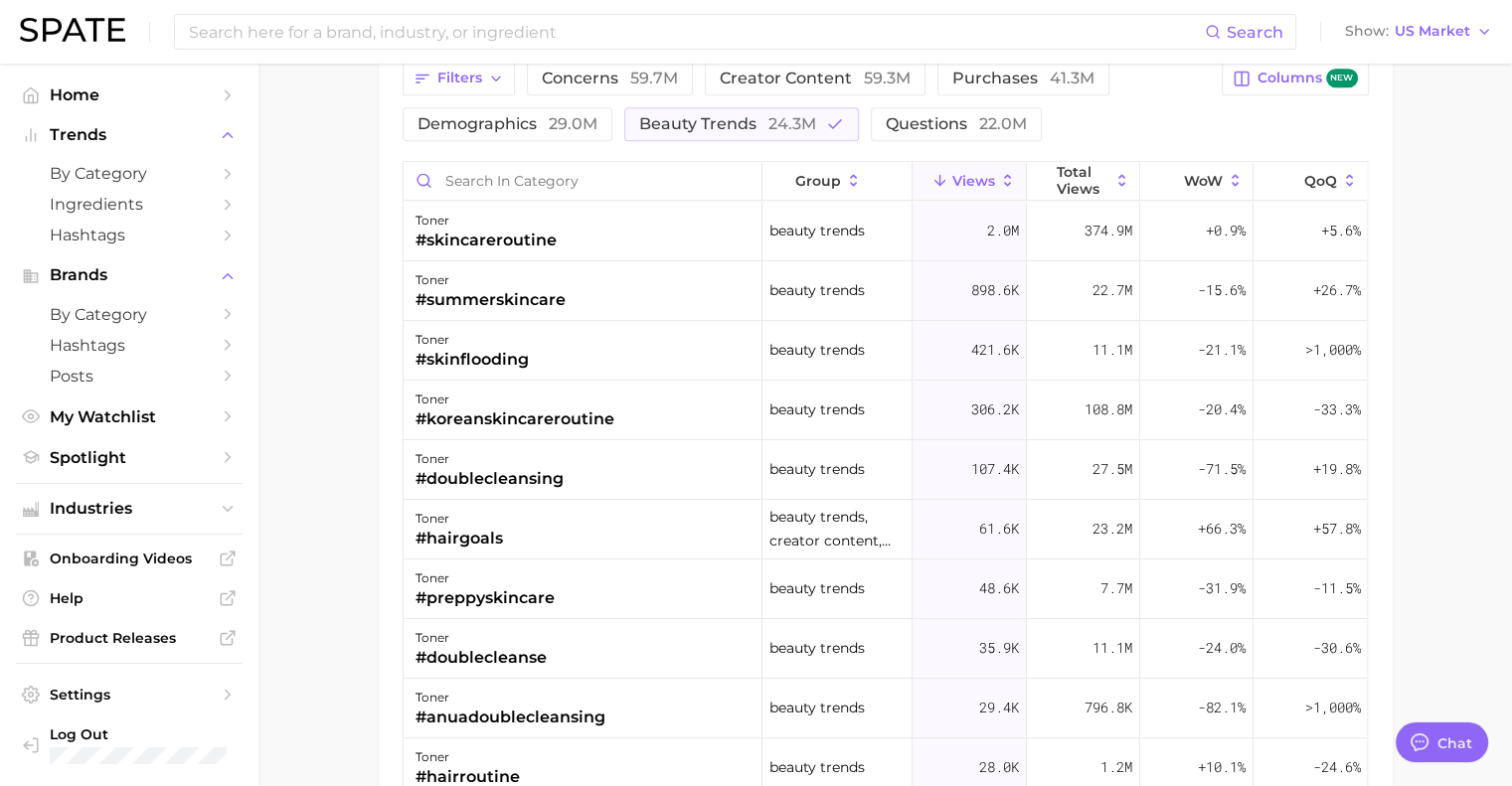 scroll, scrollTop: 1292, scrollLeft: 0, axis: vertical 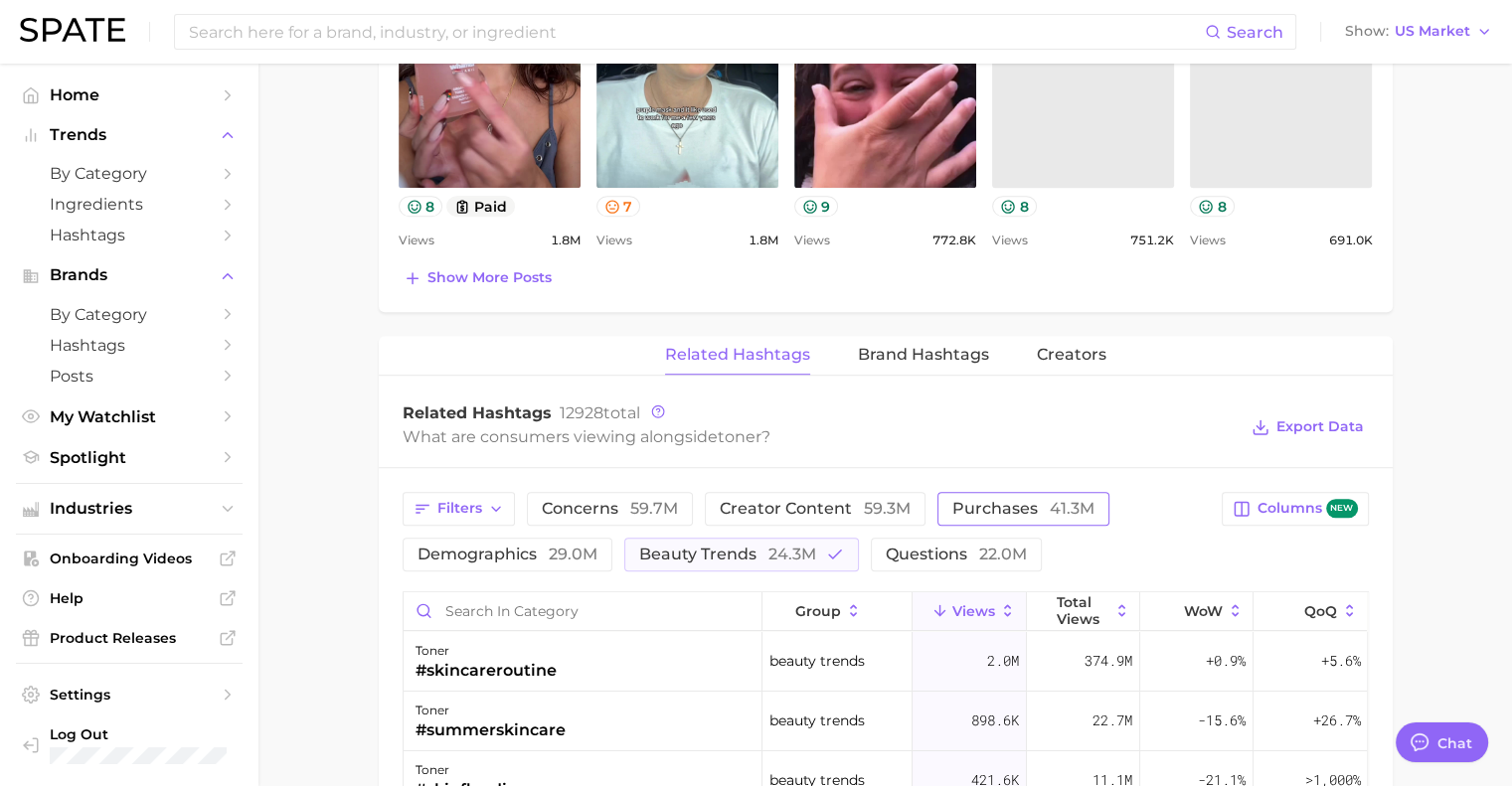 click on "purchases   41.3m" at bounding box center [1023, 509] 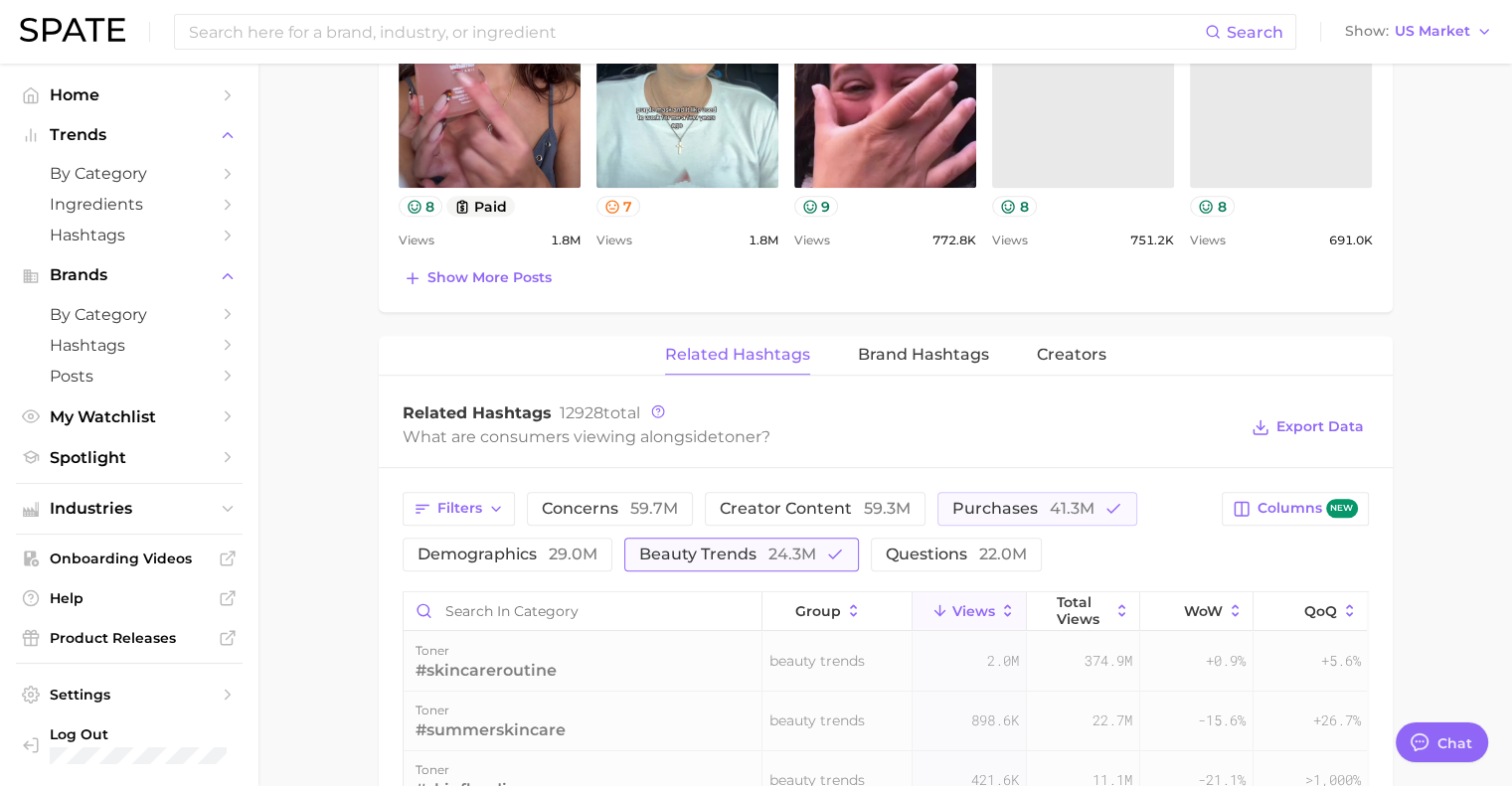 click on "beauty trends   24.3m" at bounding box center (728, 554) 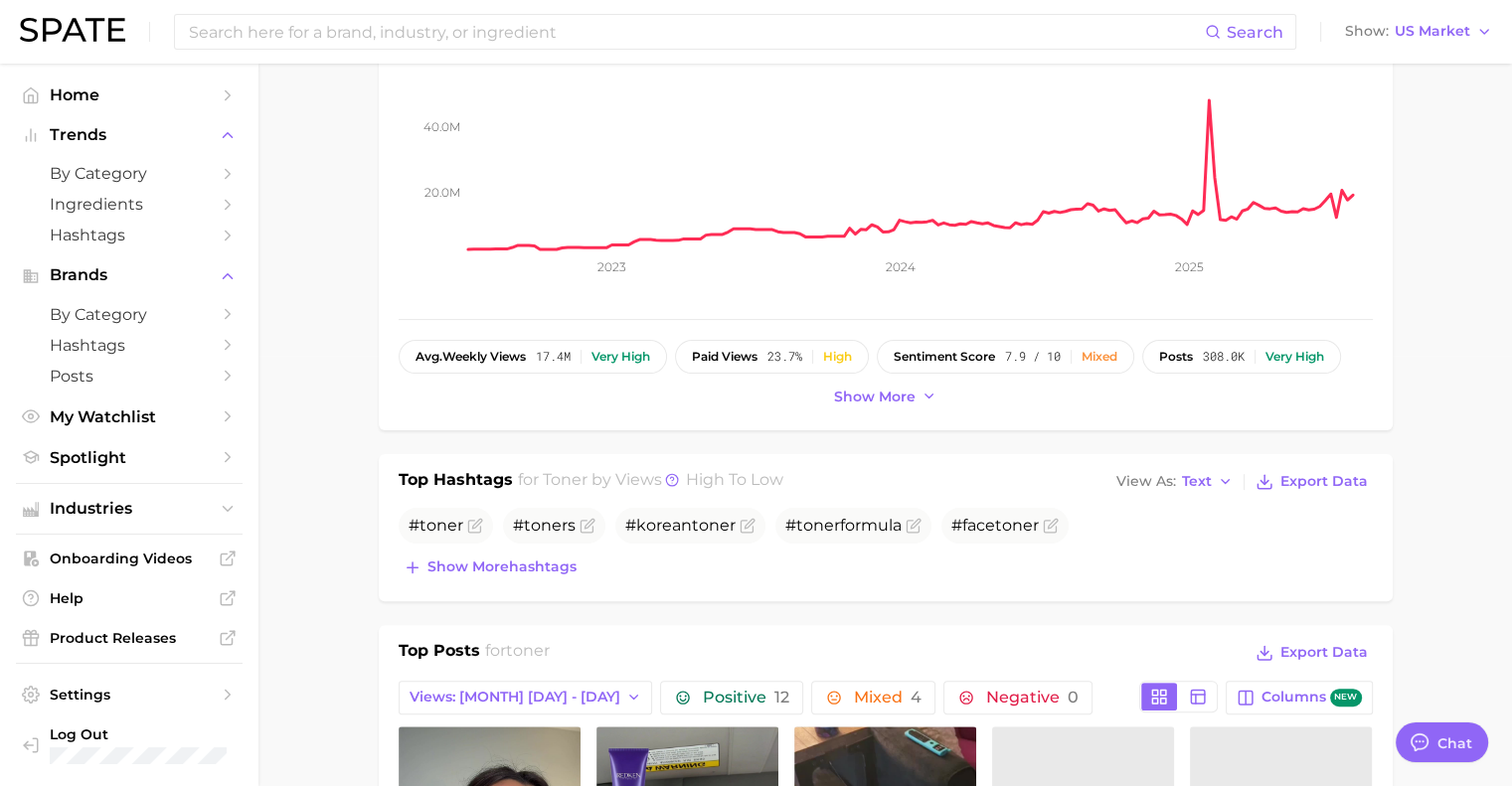 scroll, scrollTop: 0, scrollLeft: 0, axis: both 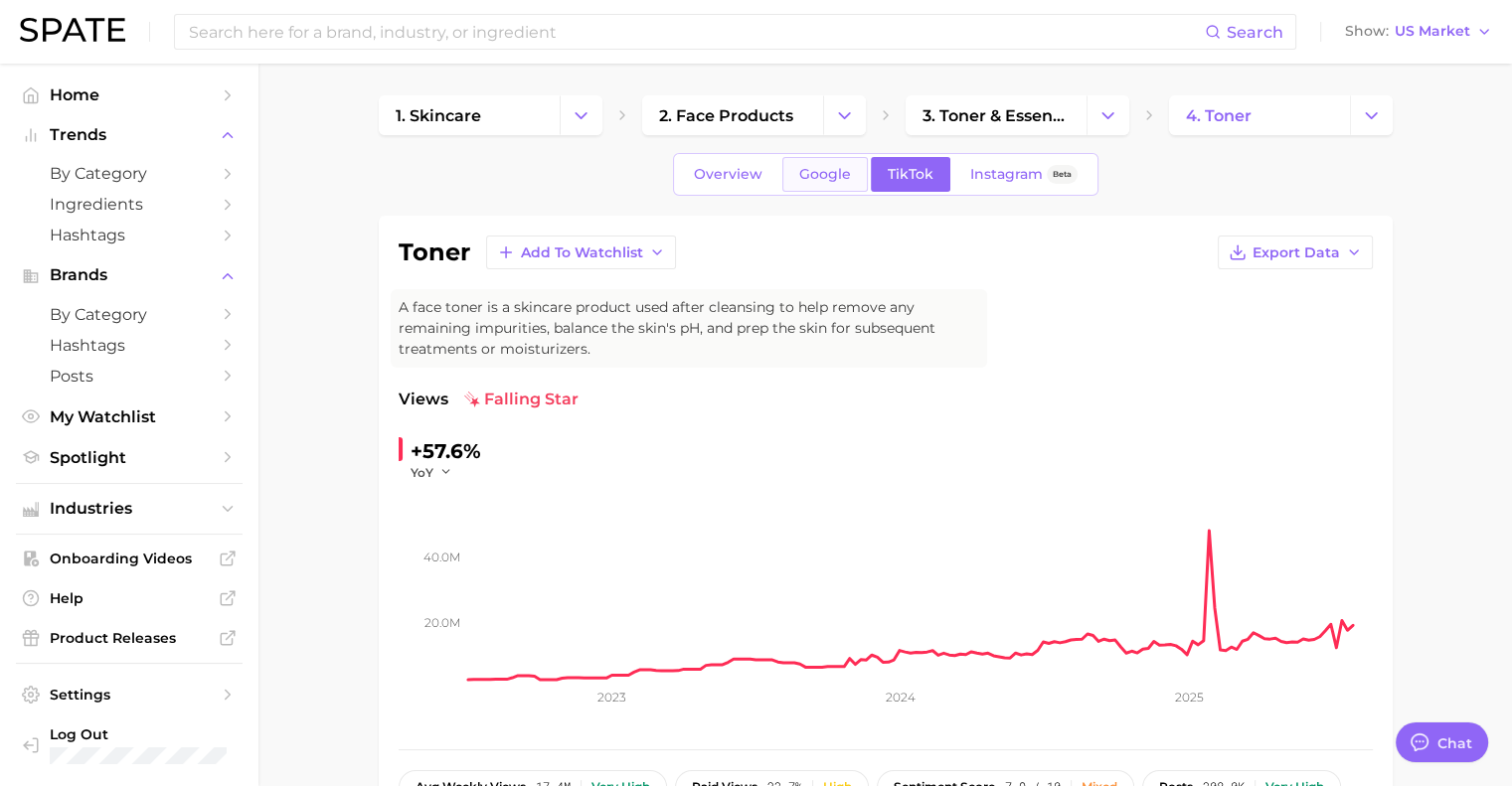 click on "Google" at bounding box center [825, 174] 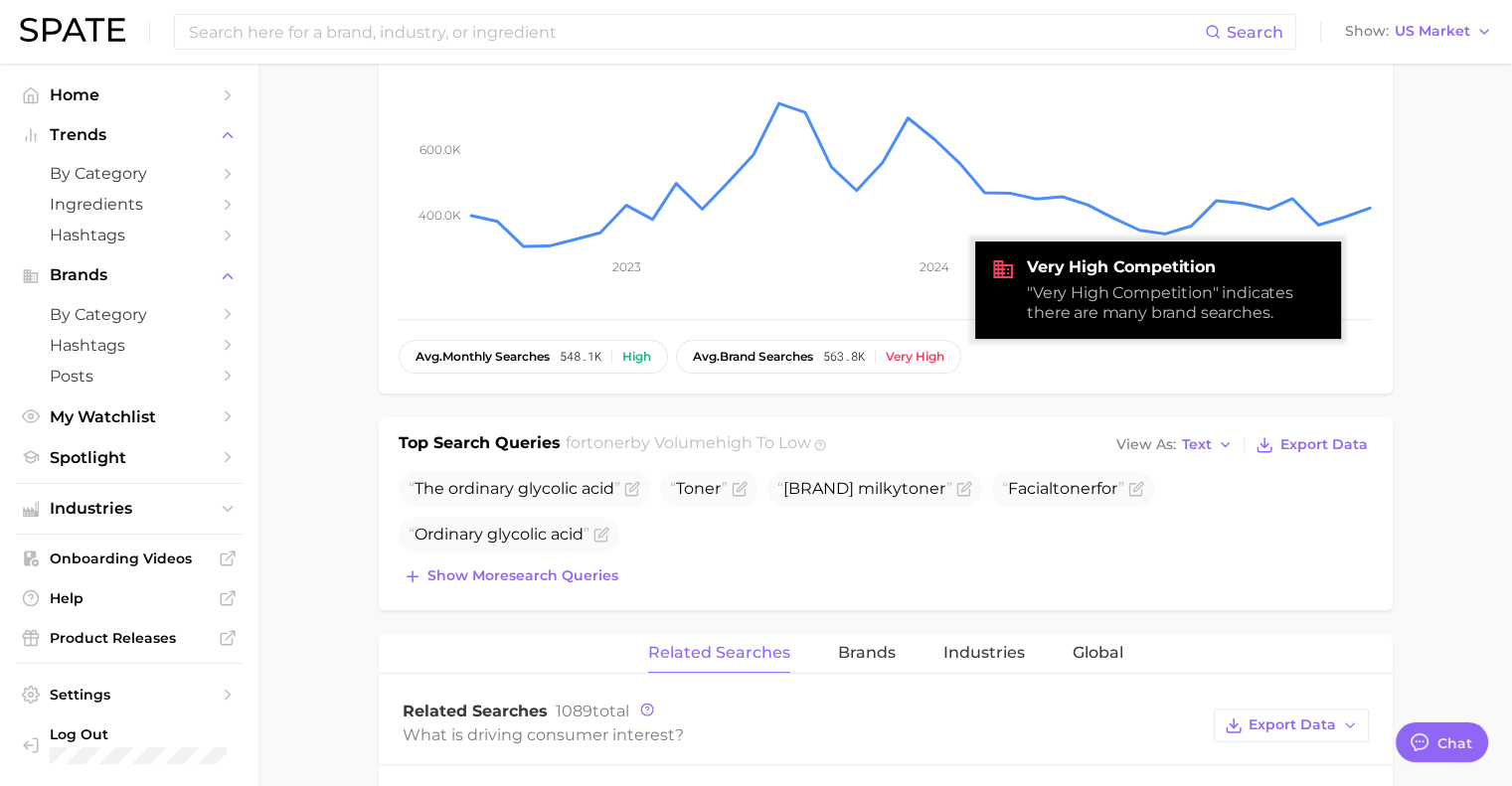 scroll, scrollTop: 861, scrollLeft: 0, axis: vertical 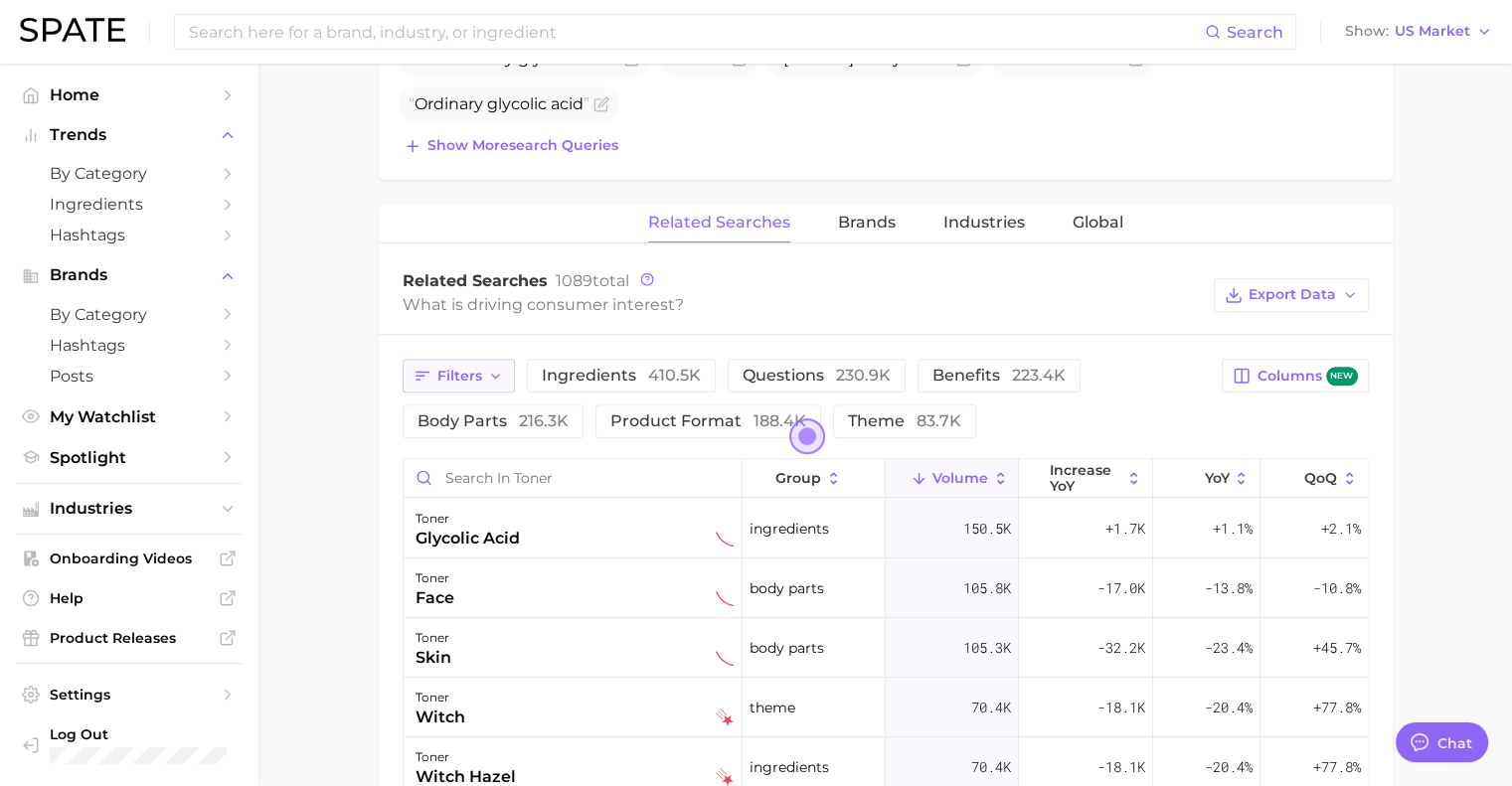 click on "Filters" at bounding box center [458, 376] 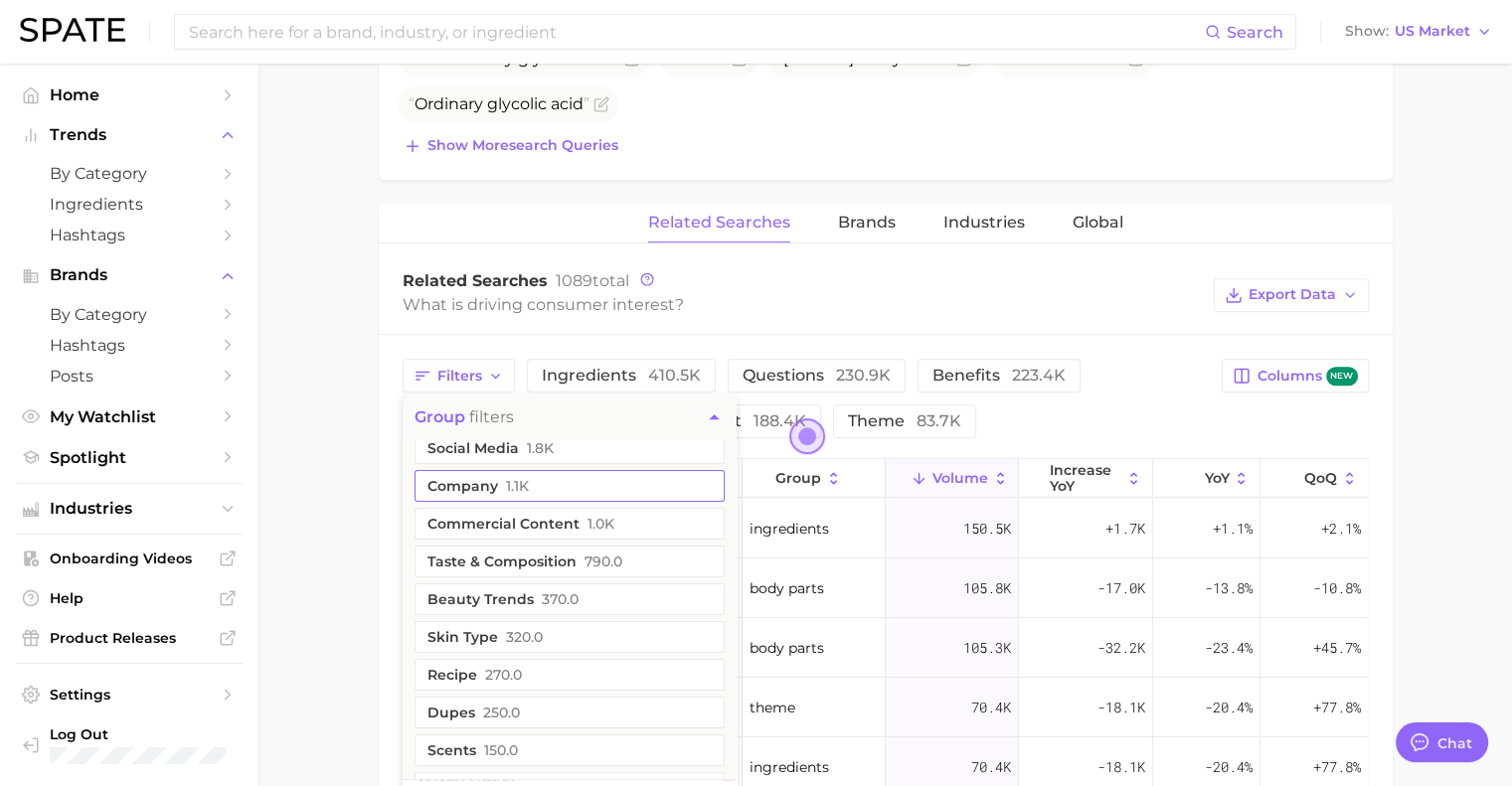 scroll, scrollTop: 609, scrollLeft: 0, axis: vertical 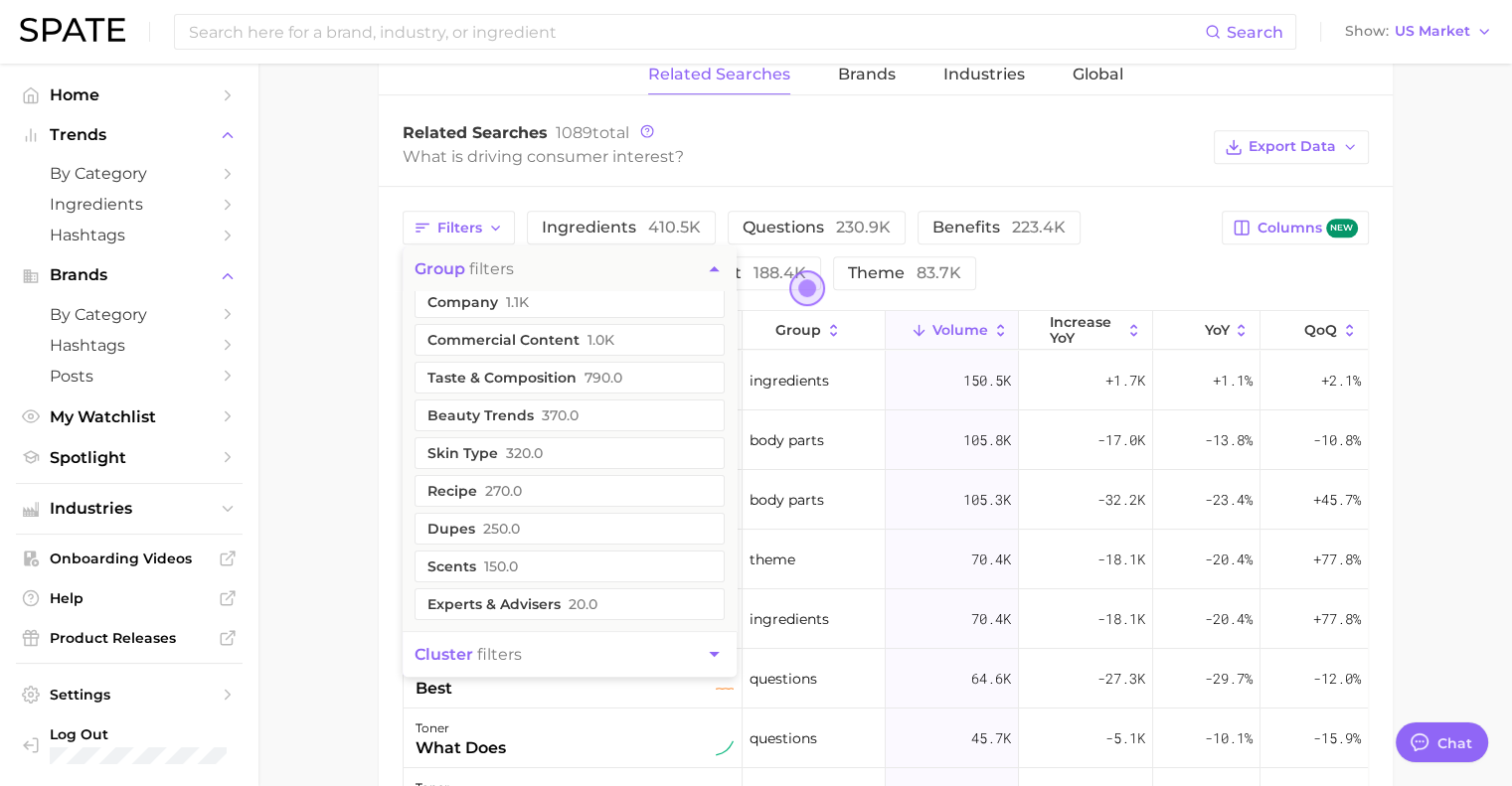 click 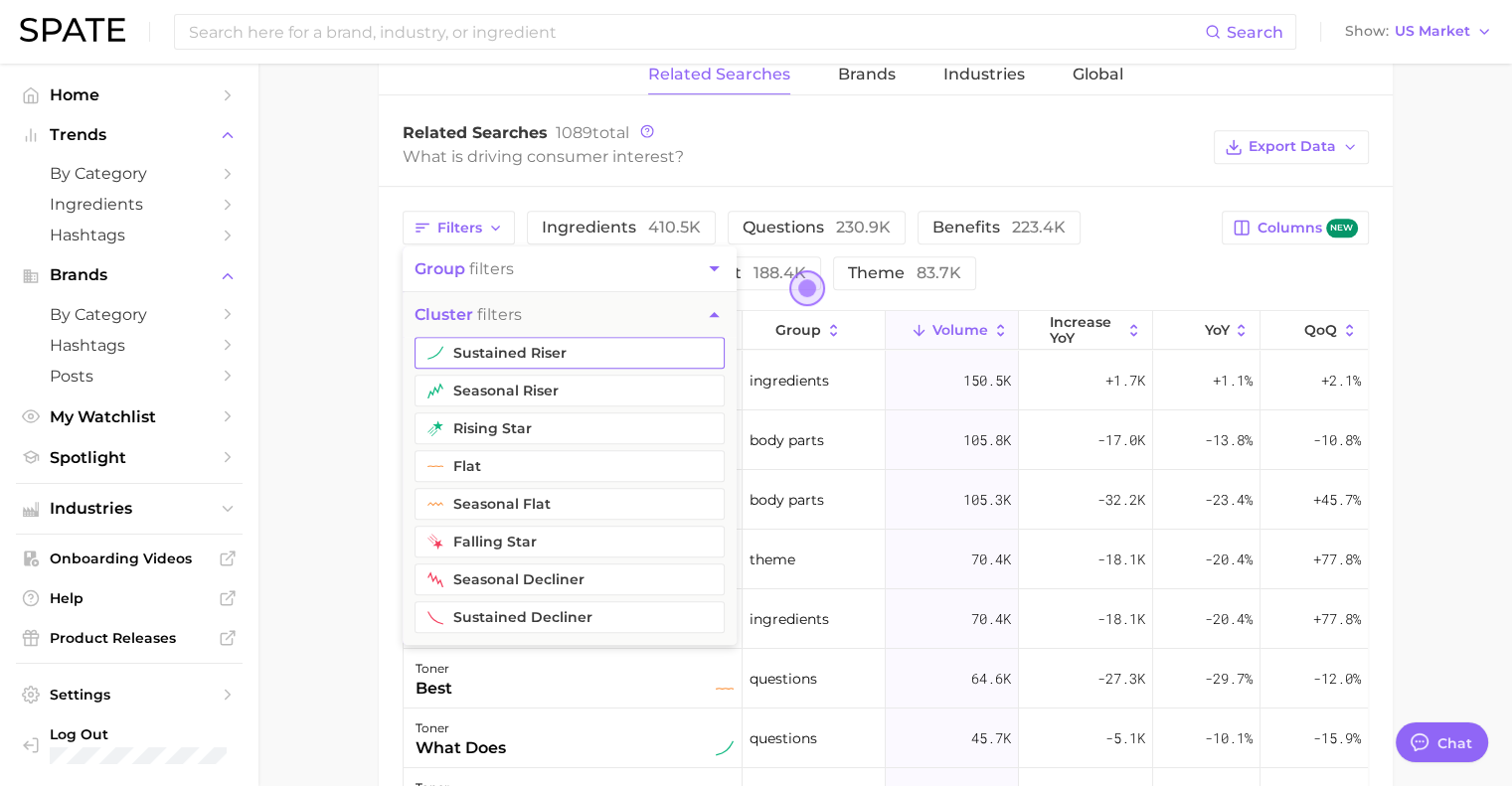 click on "sustained riser" at bounding box center [570, 353] 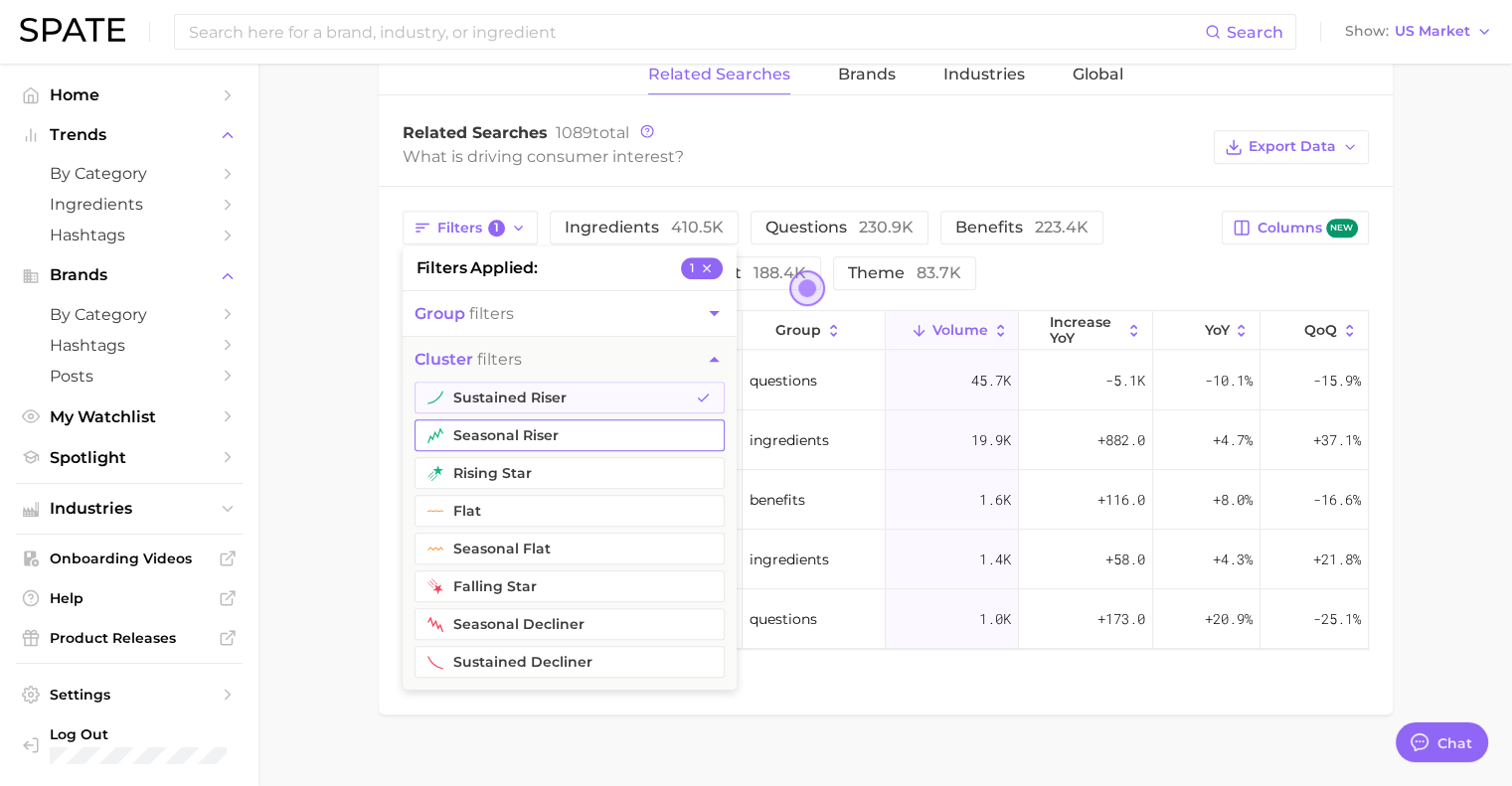 click on "seasonal riser" at bounding box center (570, 435) 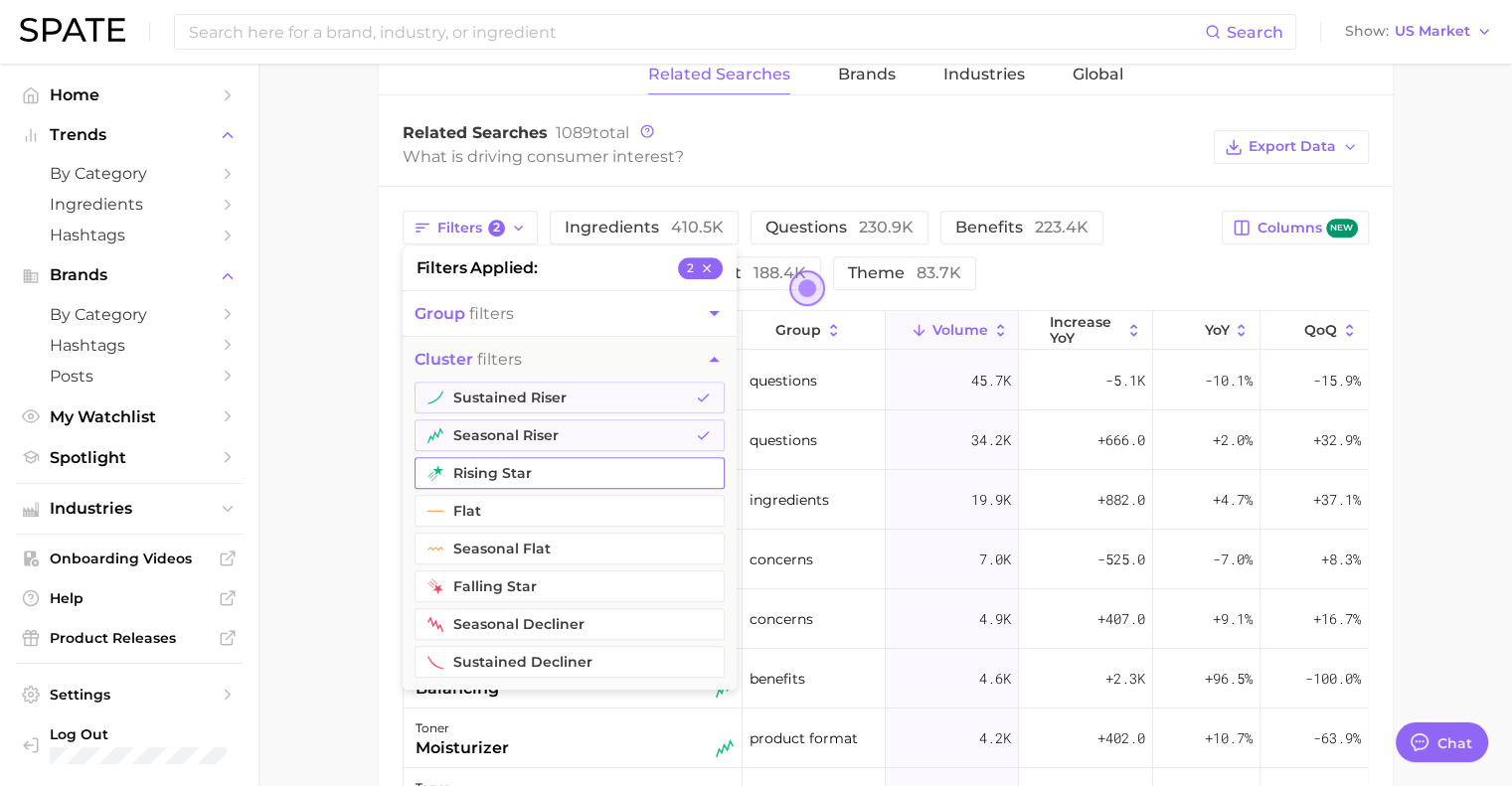 click on "rising star" at bounding box center (570, 473) 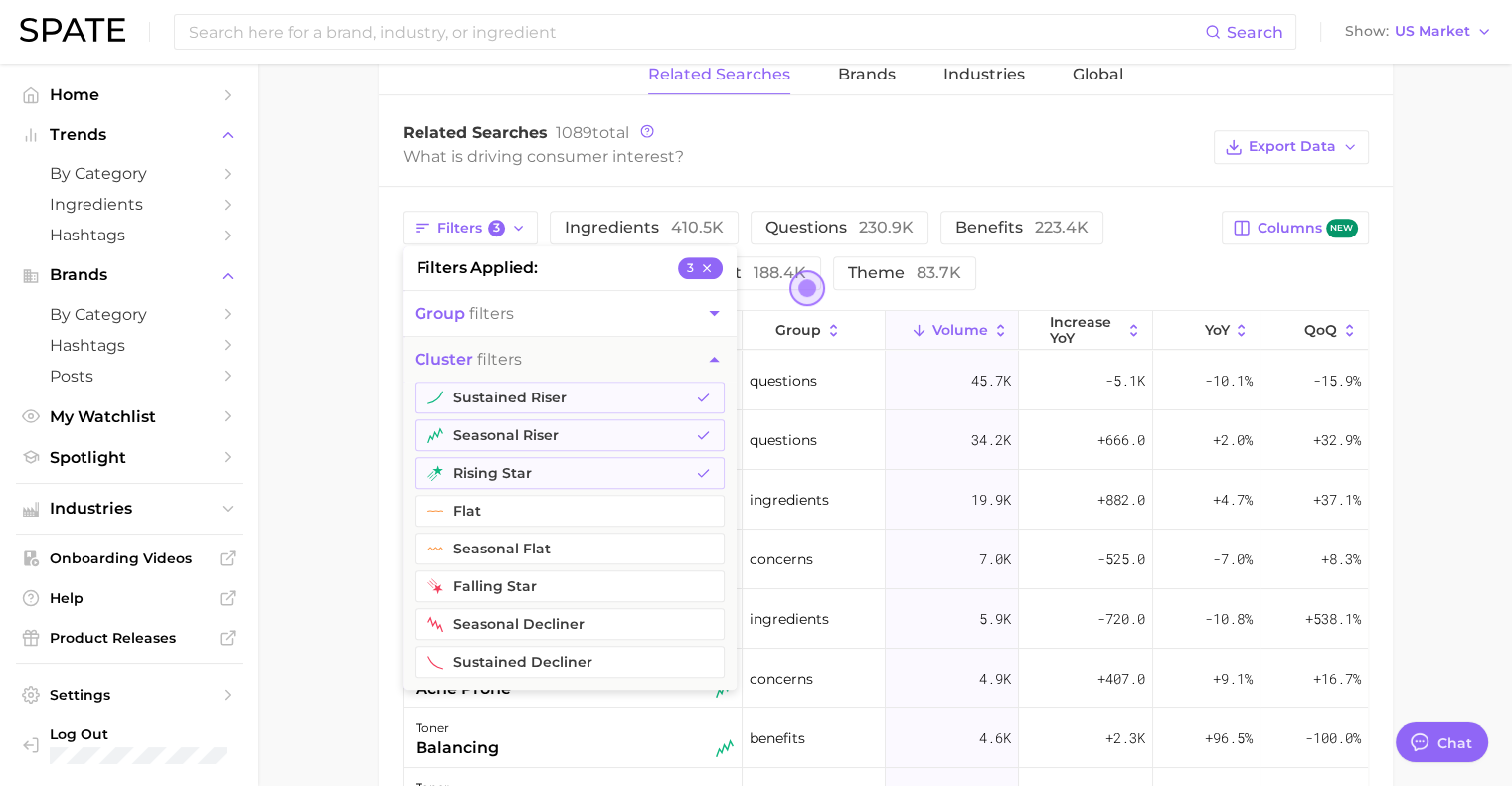 click on "1. skincare 2. face products 3. toner & essence products 4. toner Overview Google TikTok Instagram Beta toner Add to Watchlist Export Data A face toner is a skincare product used after cleansing to help remove any remaining impurities, balance the skin's pH, and prep the skin for subsequent treatments or moisturizers. Searches sustained decliner -28.2% YoY 400.0k 600.0k 2023 2024 2025 avg.  monthly searches 548.1k High avg.  brand searches 563.8k Very high Top Search Queries for  toner  by Volume  high to low View As Text Export Data The ordinary glycolic acid Toner Byoma milky  toner Facial  toner  for Ordinary glycolic acid Show more  search queries Related Searches Brands Industries Global Related Searches 1089  total What is driving consumer interest? Export Data Filters 3 filters applied 3 group   filters cluster   filters sustained riser   seasonal riser   rising star   flat   seasonal flat   falling star   seasonal decliner   sustained decliner   ingredients   410.5k questions   230.9k benefits" at bounding box center [885, 137] 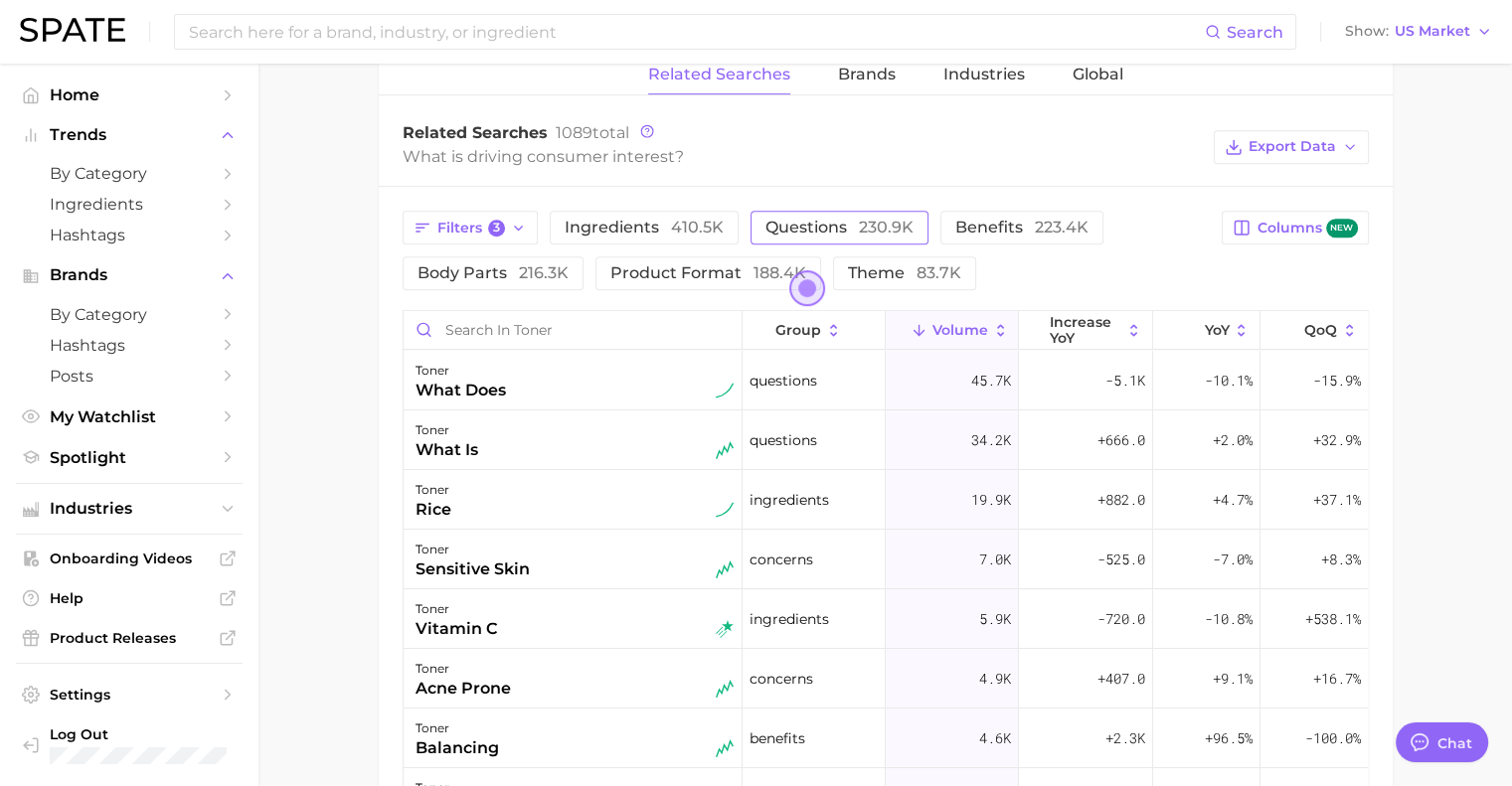 click on "questions   230.9k" at bounding box center [839, 227] 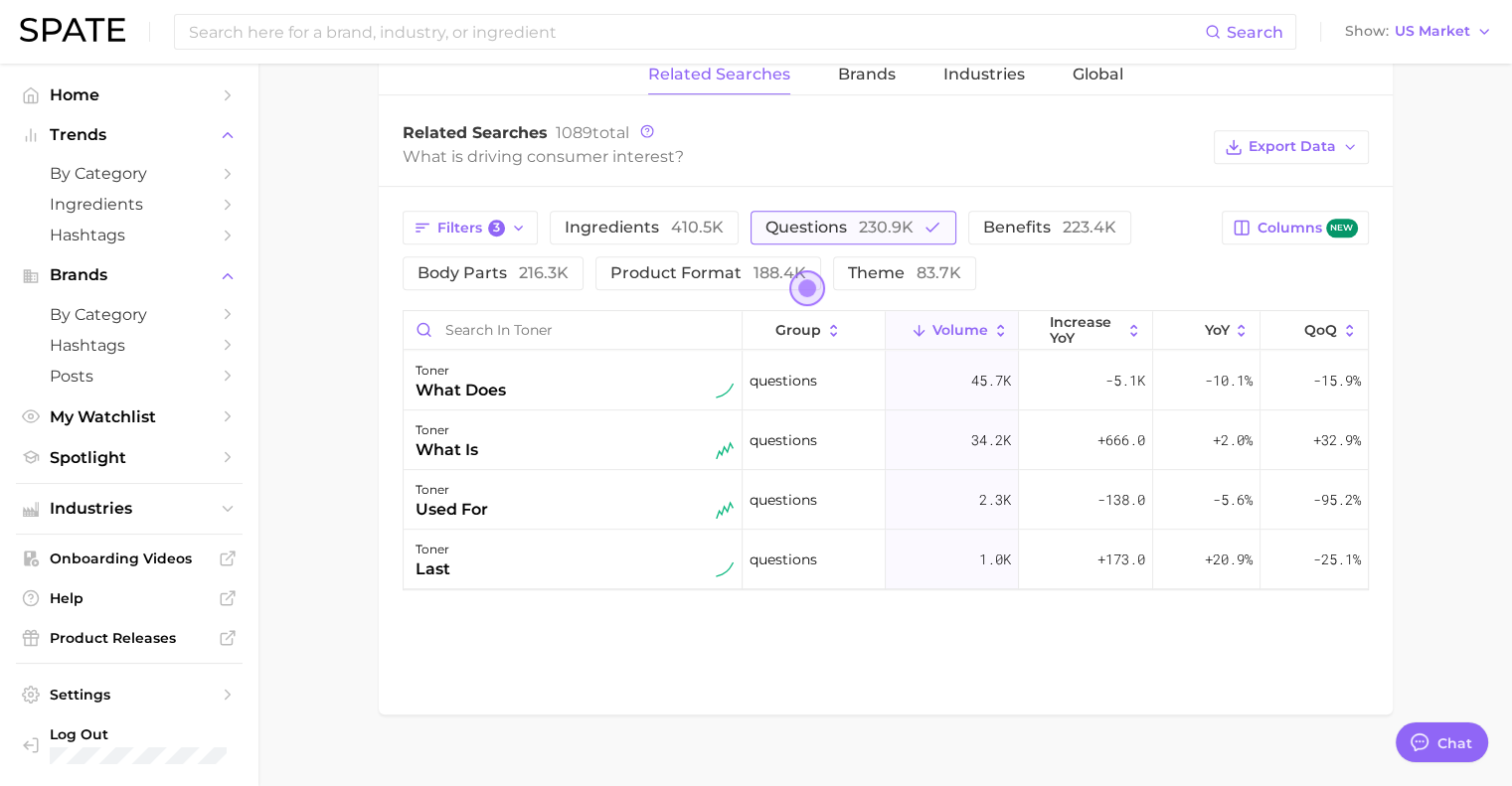 click on "questions   230.9k" at bounding box center [839, 227] 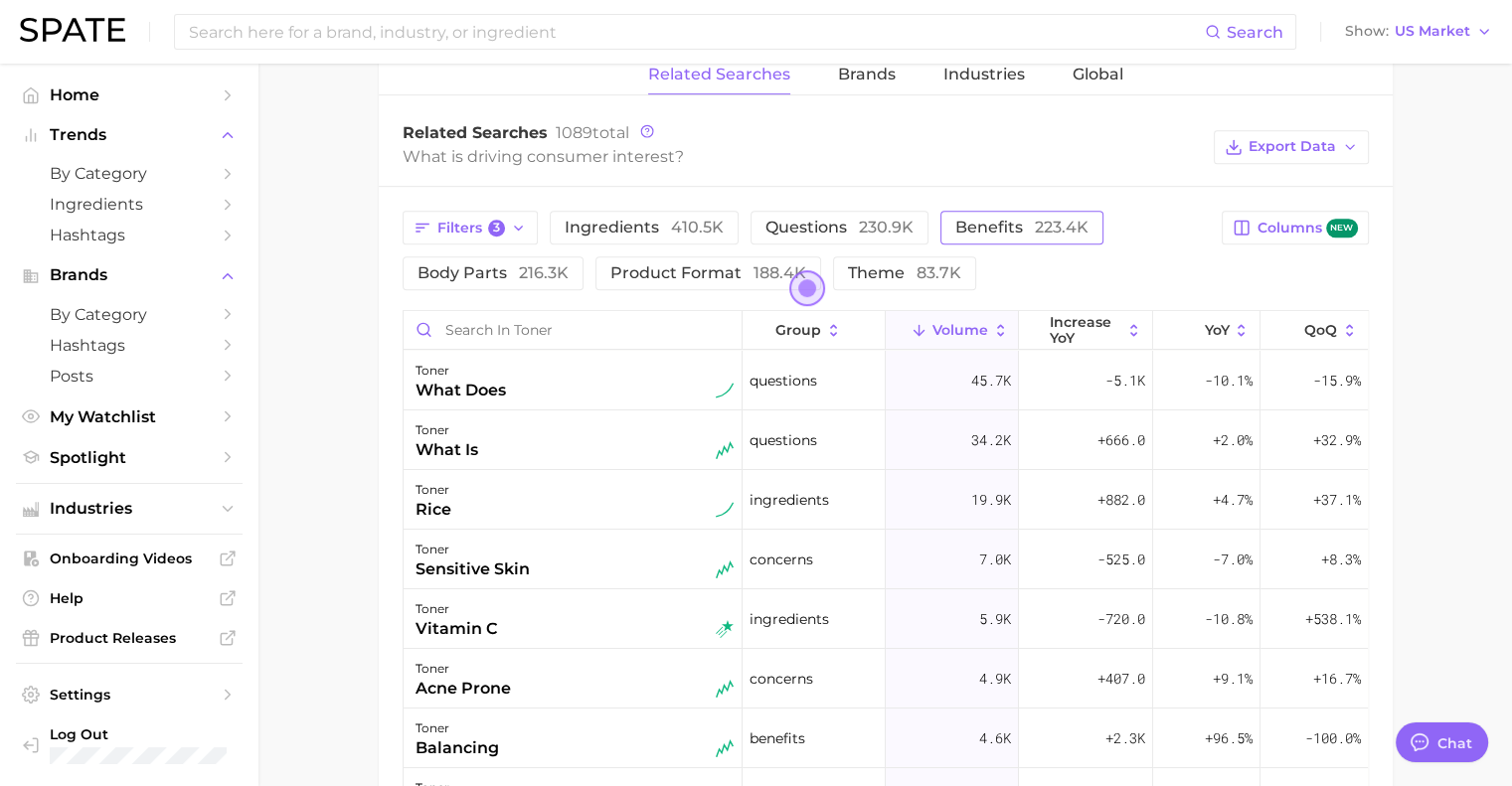 click on "223.4k" at bounding box center [1062, 227] 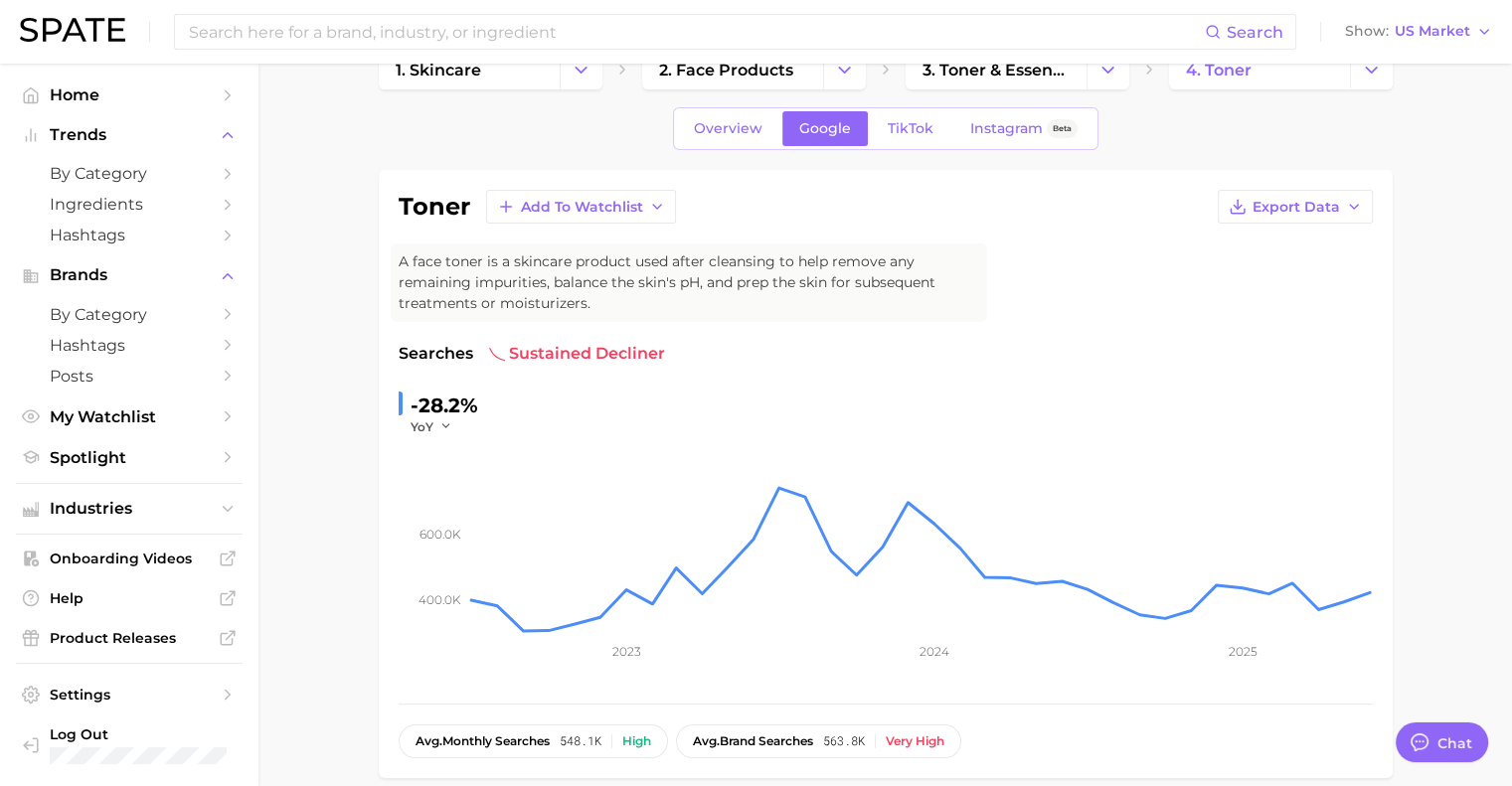 scroll, scrollTop: 0, scrollLeft: 0, axis: both 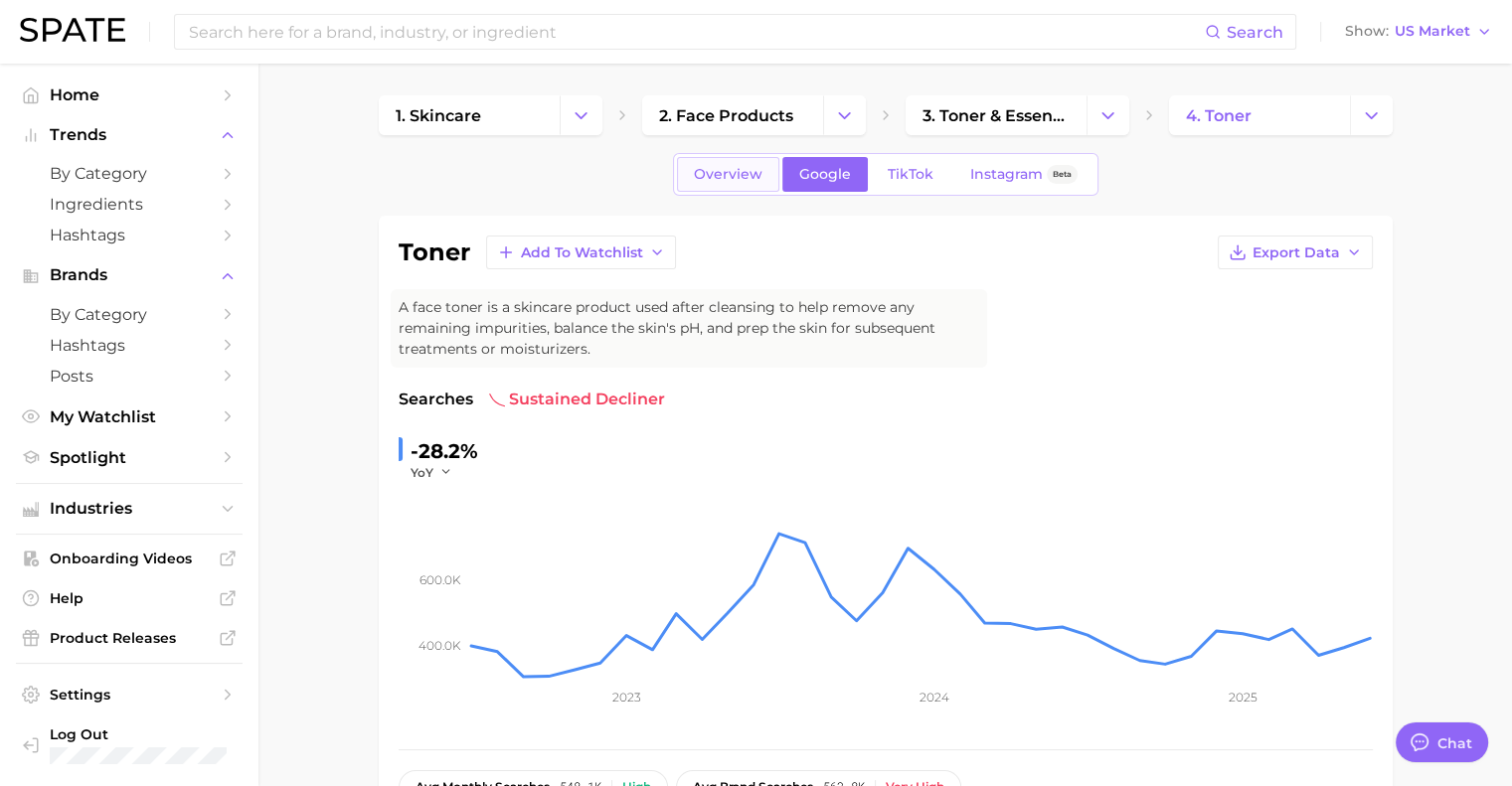 click on "Overview" at bounding box center (728, 174) 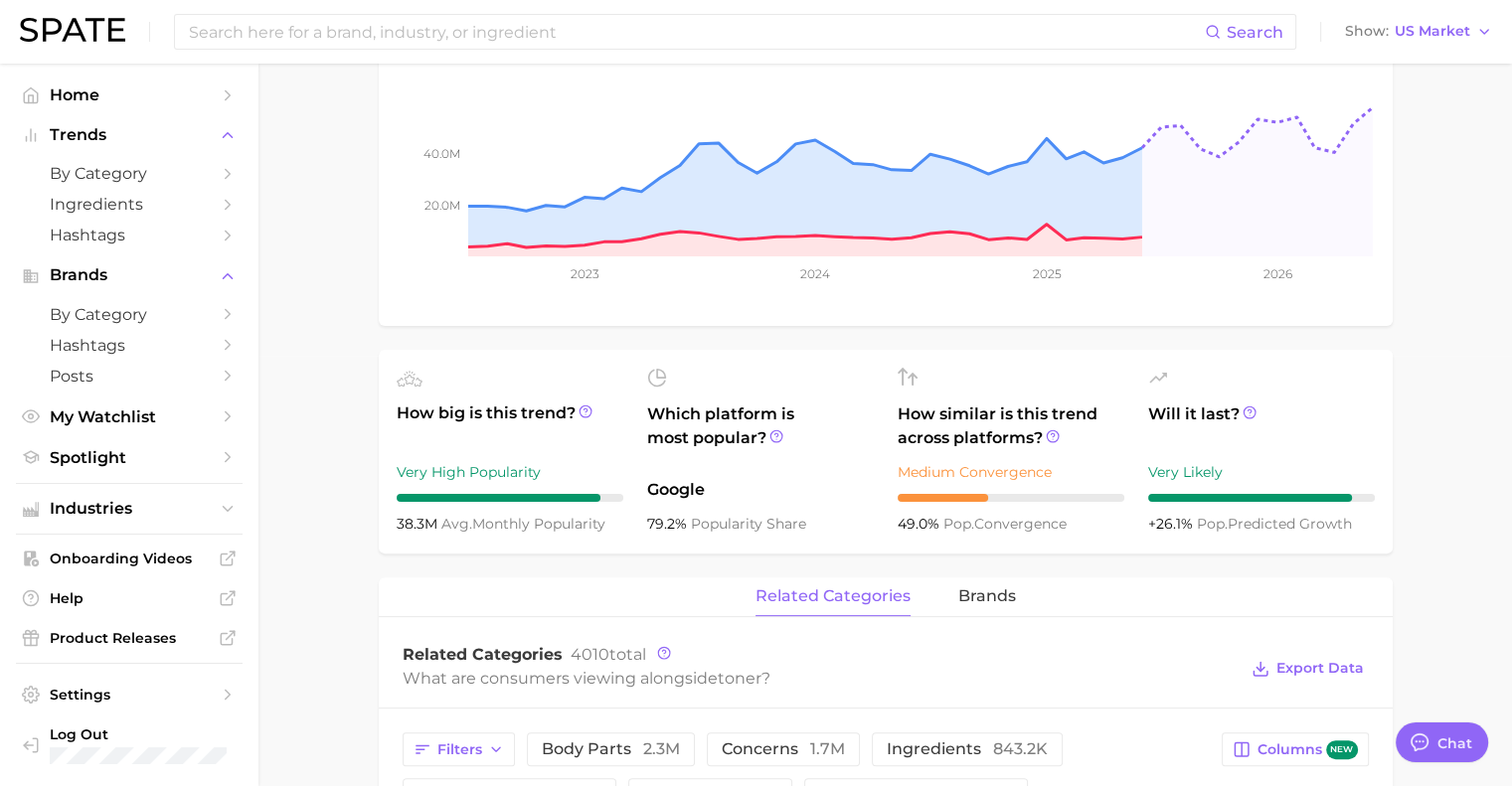 scroll, scrollTop: 861, scrollLeft: 0, axis: vertical 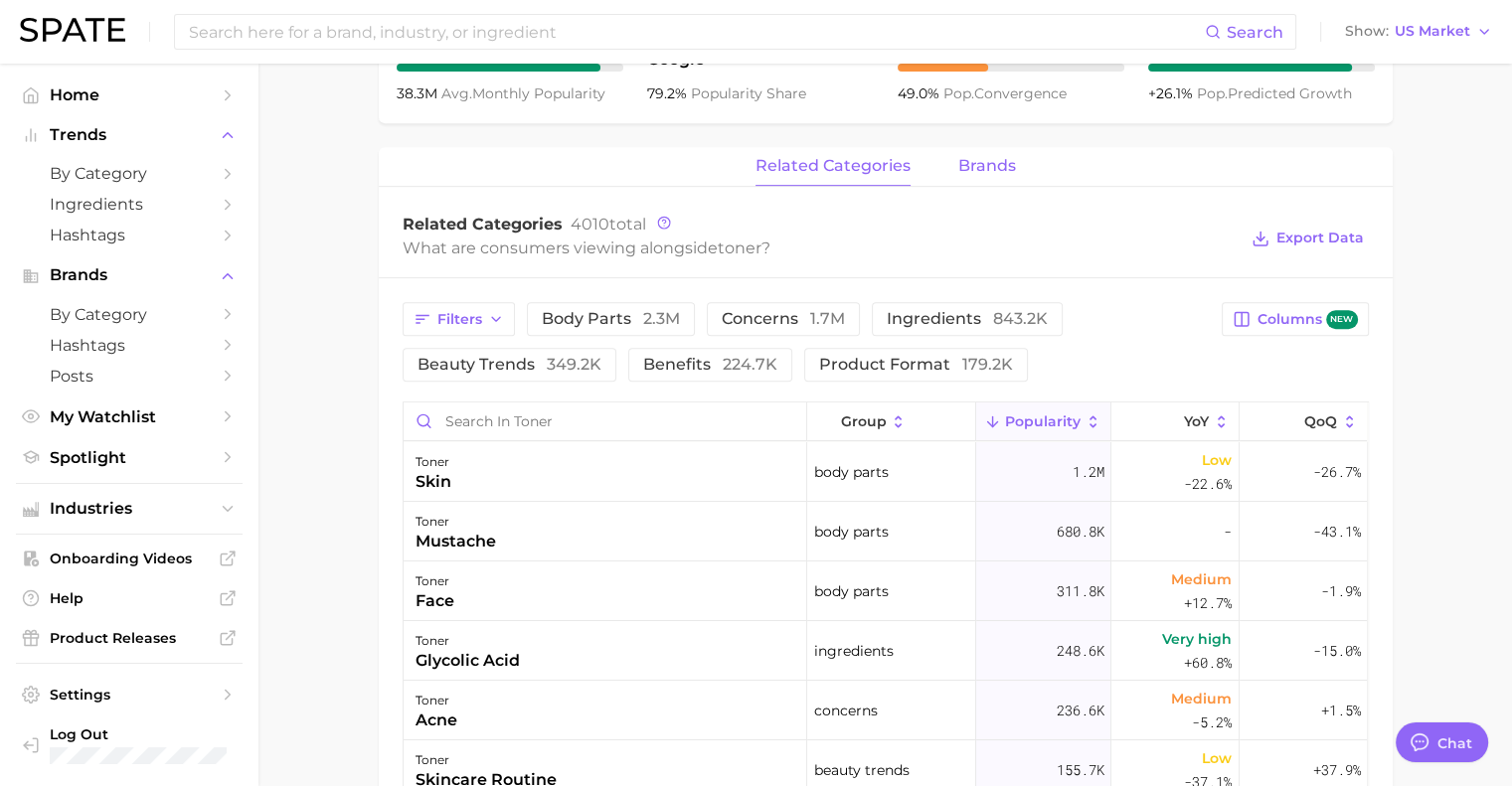 click on "brands" at bounding box center (987, 166) 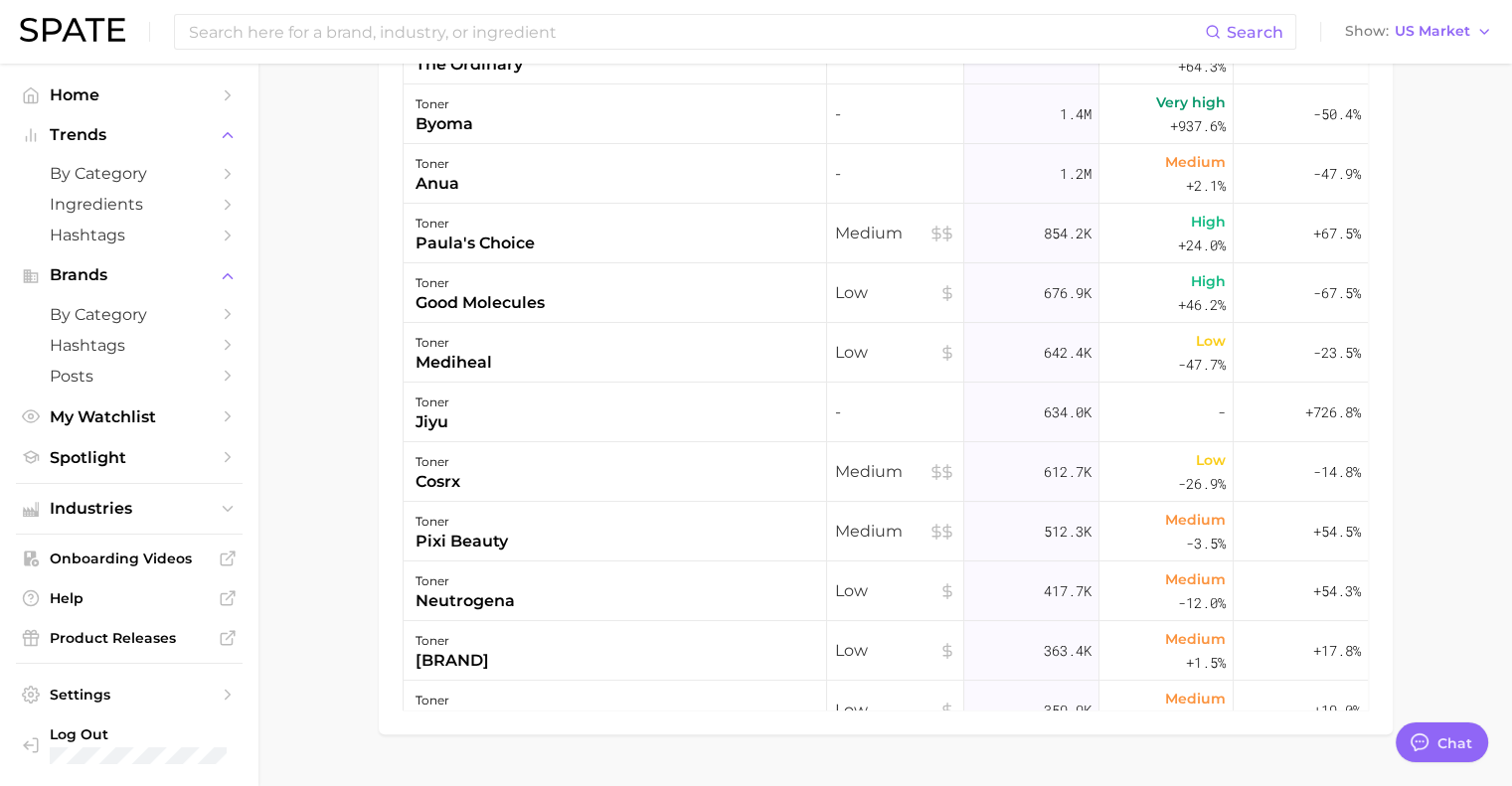 scroll, scrollTop: 861, scrollLeft: 0, axis: vertical 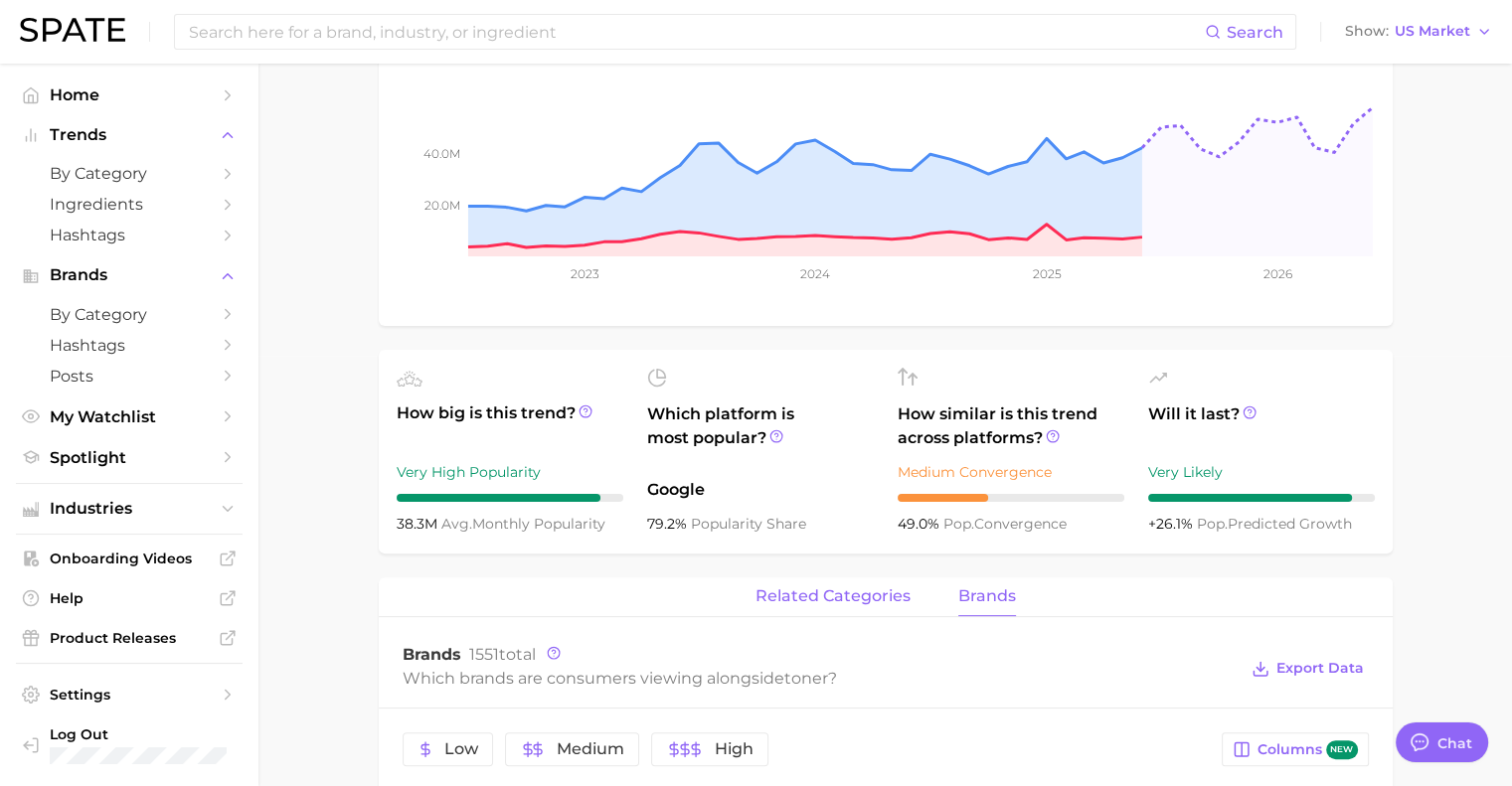click on "related categories" at bounding box center (833, 596) 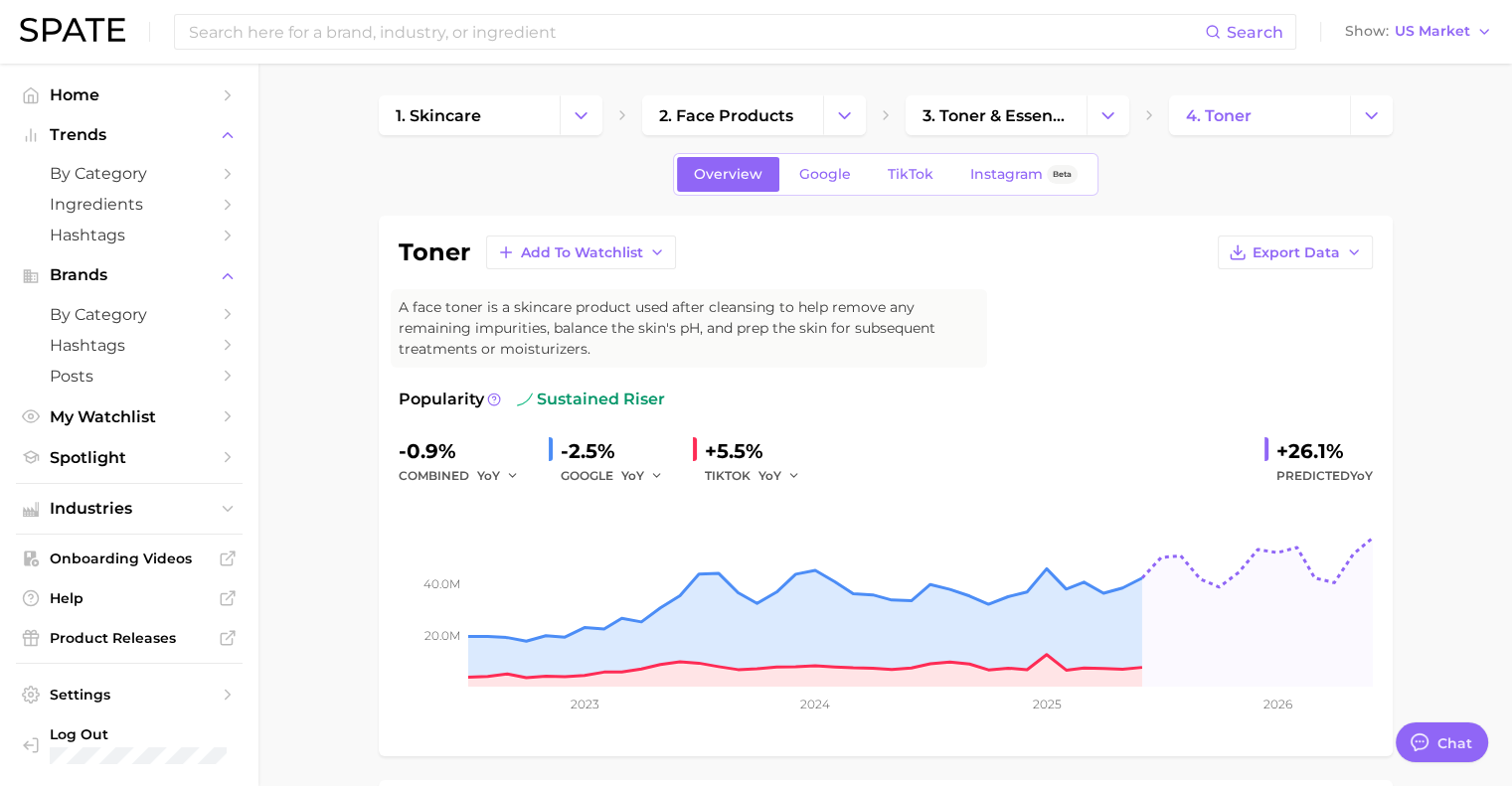 scroll, scrollTop: 430, scrollLeft: 0, axis: vertical 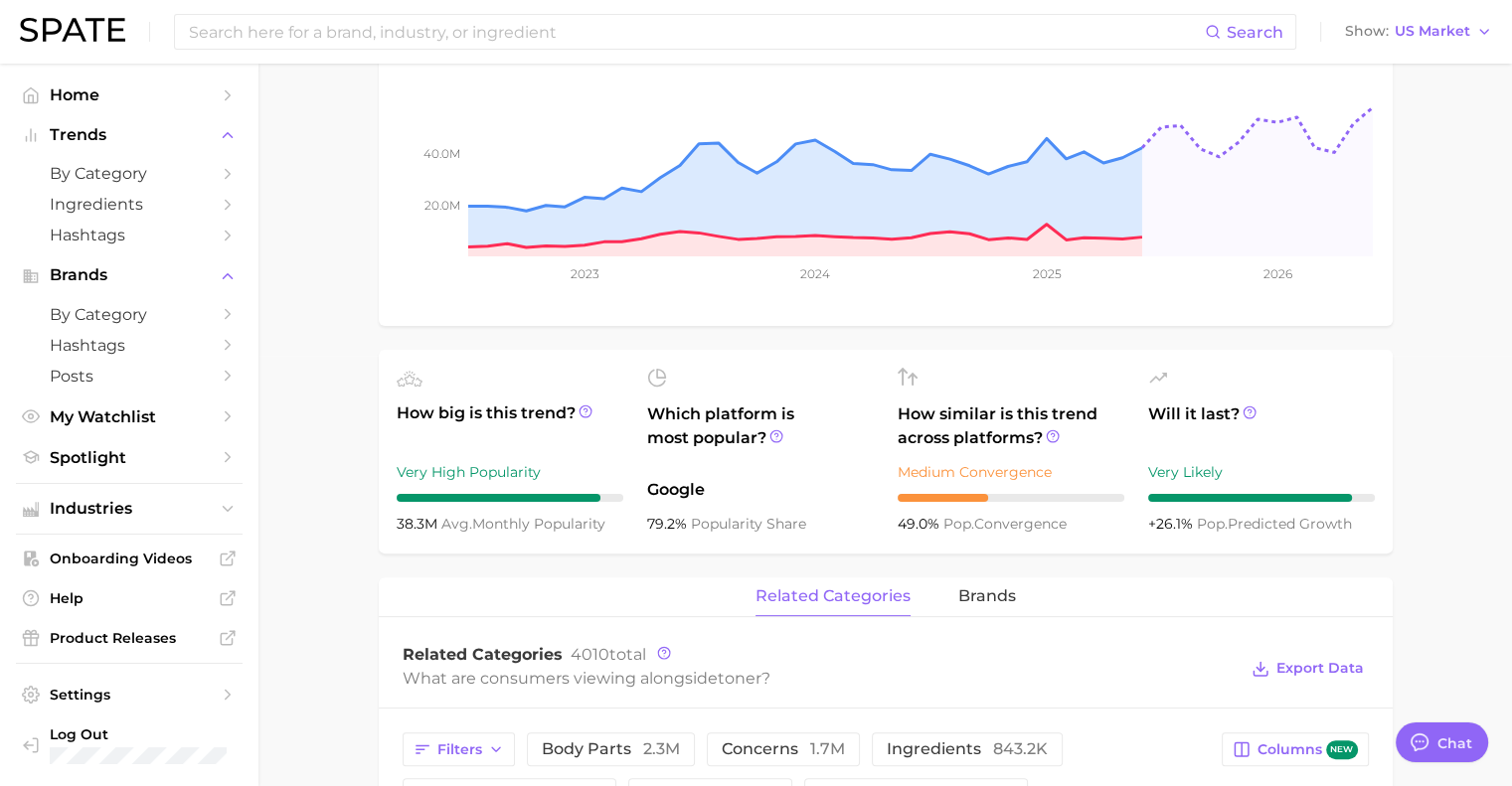 click on "A face toner is a skincare product used after cleansing to help remove any remaining impurities, balance the skin's pH, and prep the skin for subsequent treatments or moisturizers. Popularity sustained riser -0.9% combined YoY -2.5% GOOGLE YoY +5.5% TIKTOK YoY +26.1% Predicted  YoY [NUMBER]m [YEAR] [YEAR] [YEAR] [YEAR] How big is this trend? Very High Popularity [NUMBER]m avg.  monthly popularity Which platform is most popular? Google [NUMBER]% popularity share How similar is this trend across platforms? Medium Convergence [NUMBER]% pop.  convergence Will it last? Very Likely +26.1% pop.  predicted growth related categories brands Related Categories [NUMBER]  total What are consumers viewing alongside  toner ? Export Data Filters body parts   [NUMBER]m concerns   [NUMBER]m ingredients   [NUMBER]m beauty trends   [NUMBER]m benefits   [NUMBER]m product format   [NUMBER]m Columns new group Popularity YoY QoQ toner skin" at bounding box center (885, 687) 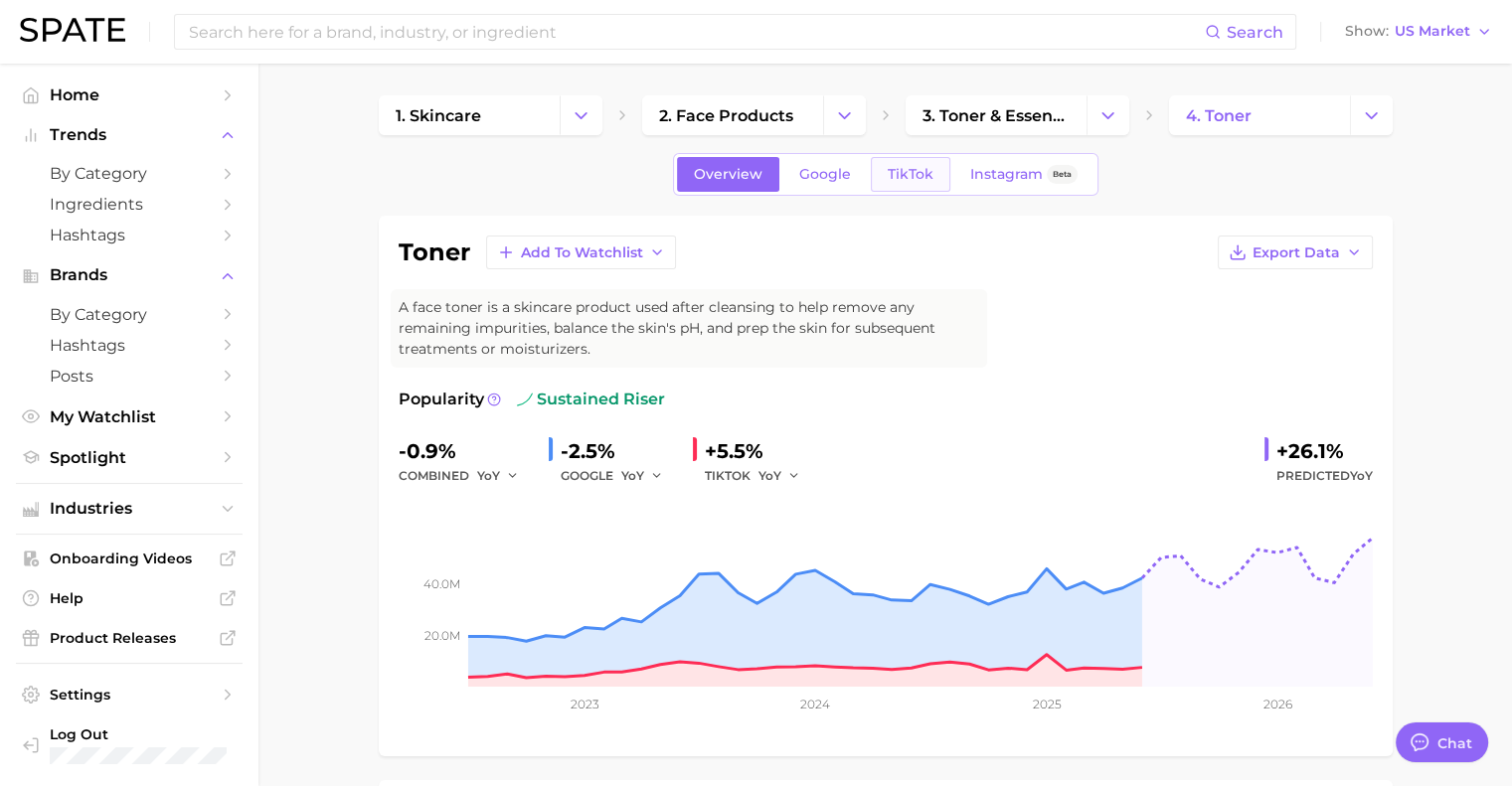 click on "TikTok" at bounding box center (911, 174) 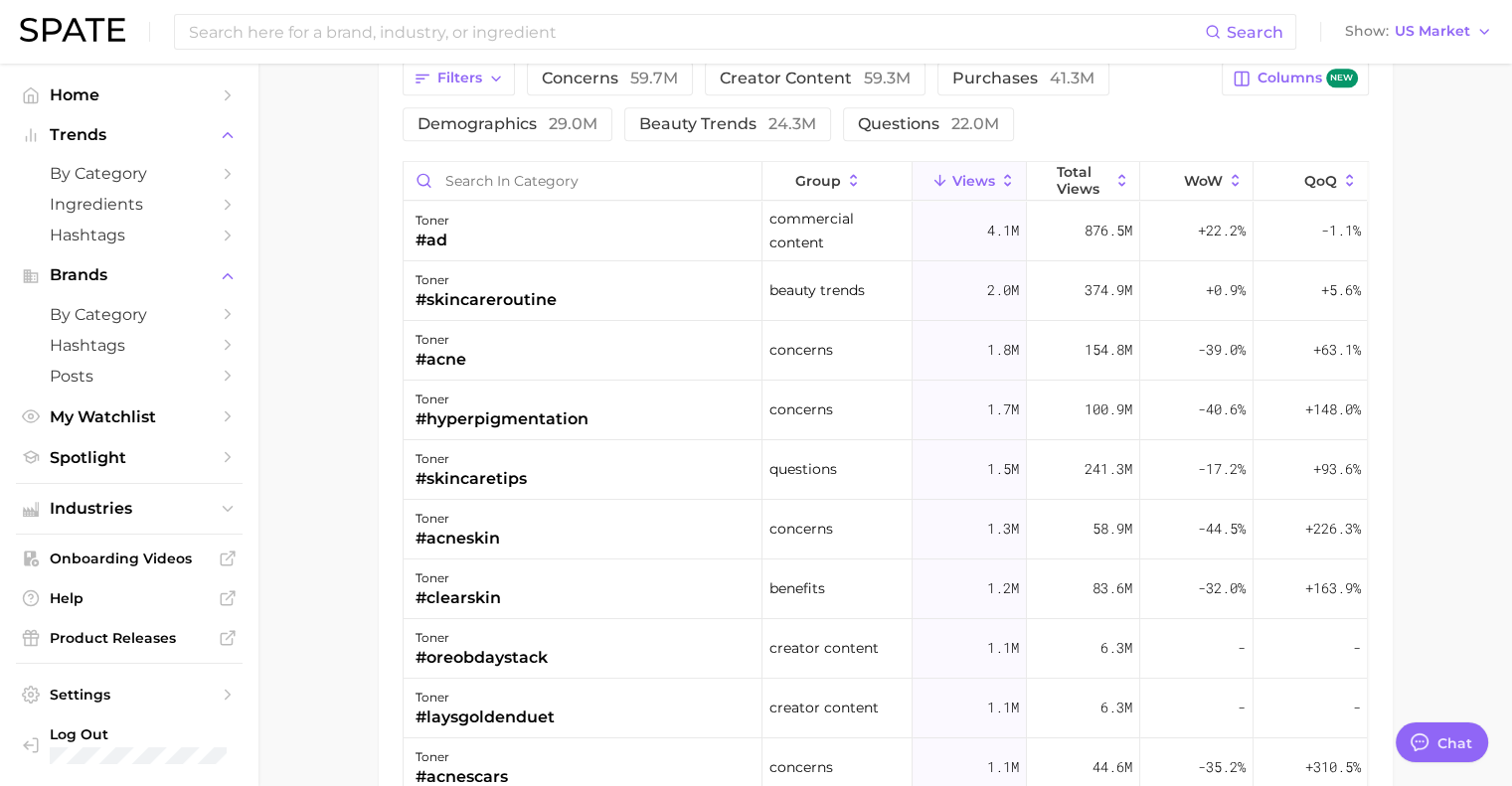 scroll, scrollTop: 1292, scrollLeft: 0, axis: vertical 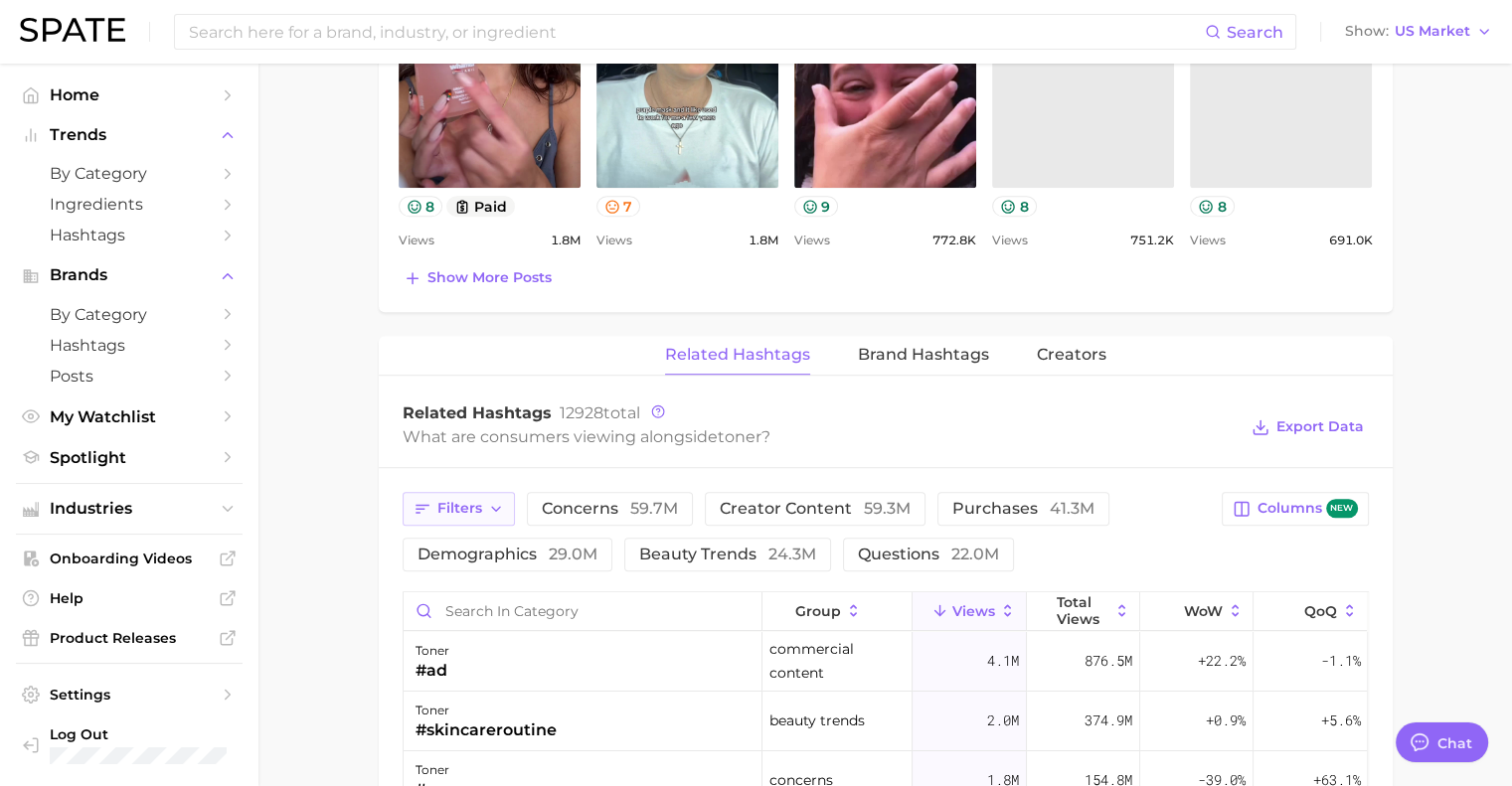 click on "Filters" at bounding box center [458, 509] 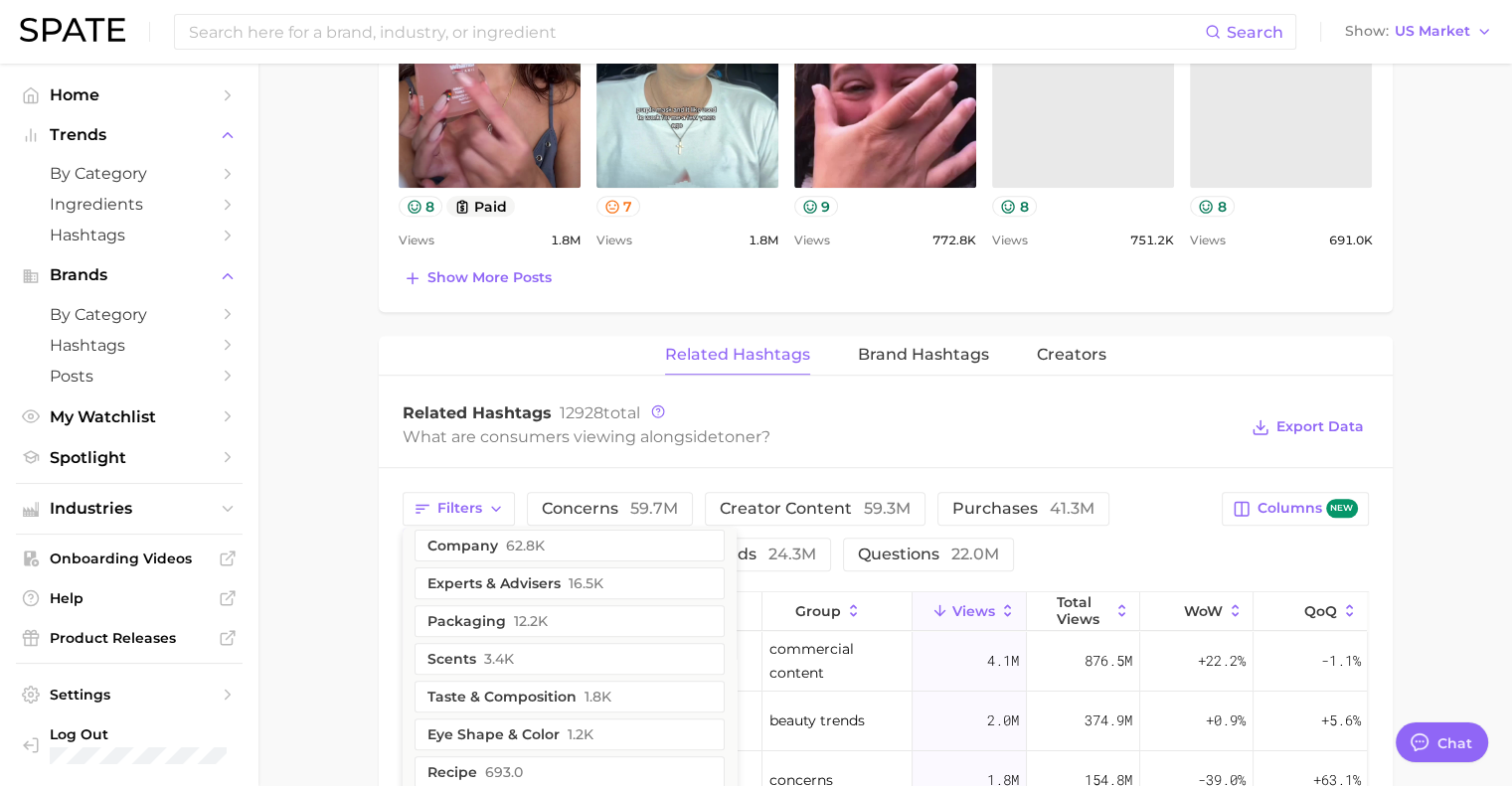 scroll, scrollTop: 886, scrollLeft: 0, axis: vertical 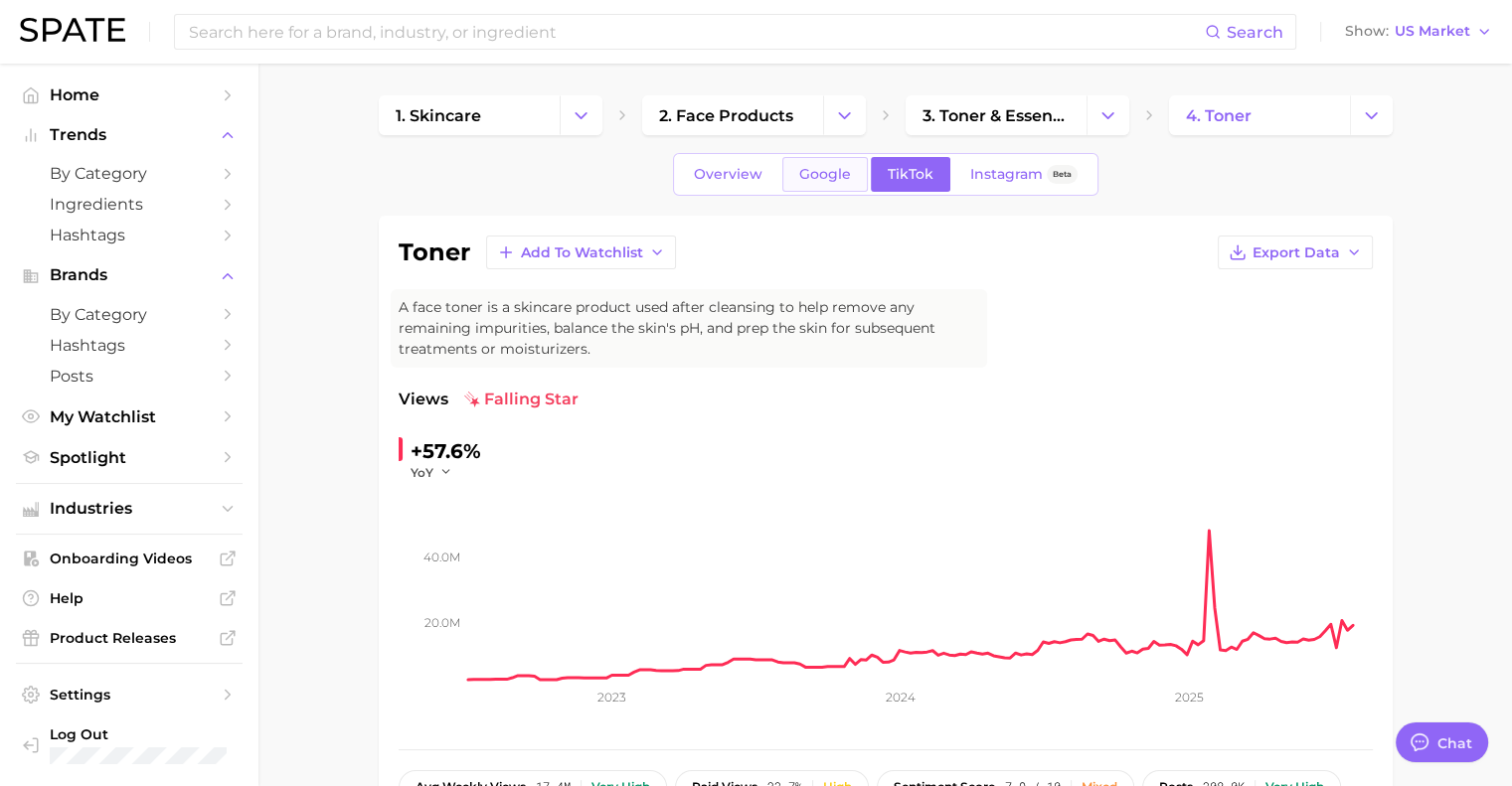 click on "Google" at bounding box center (825, 174) 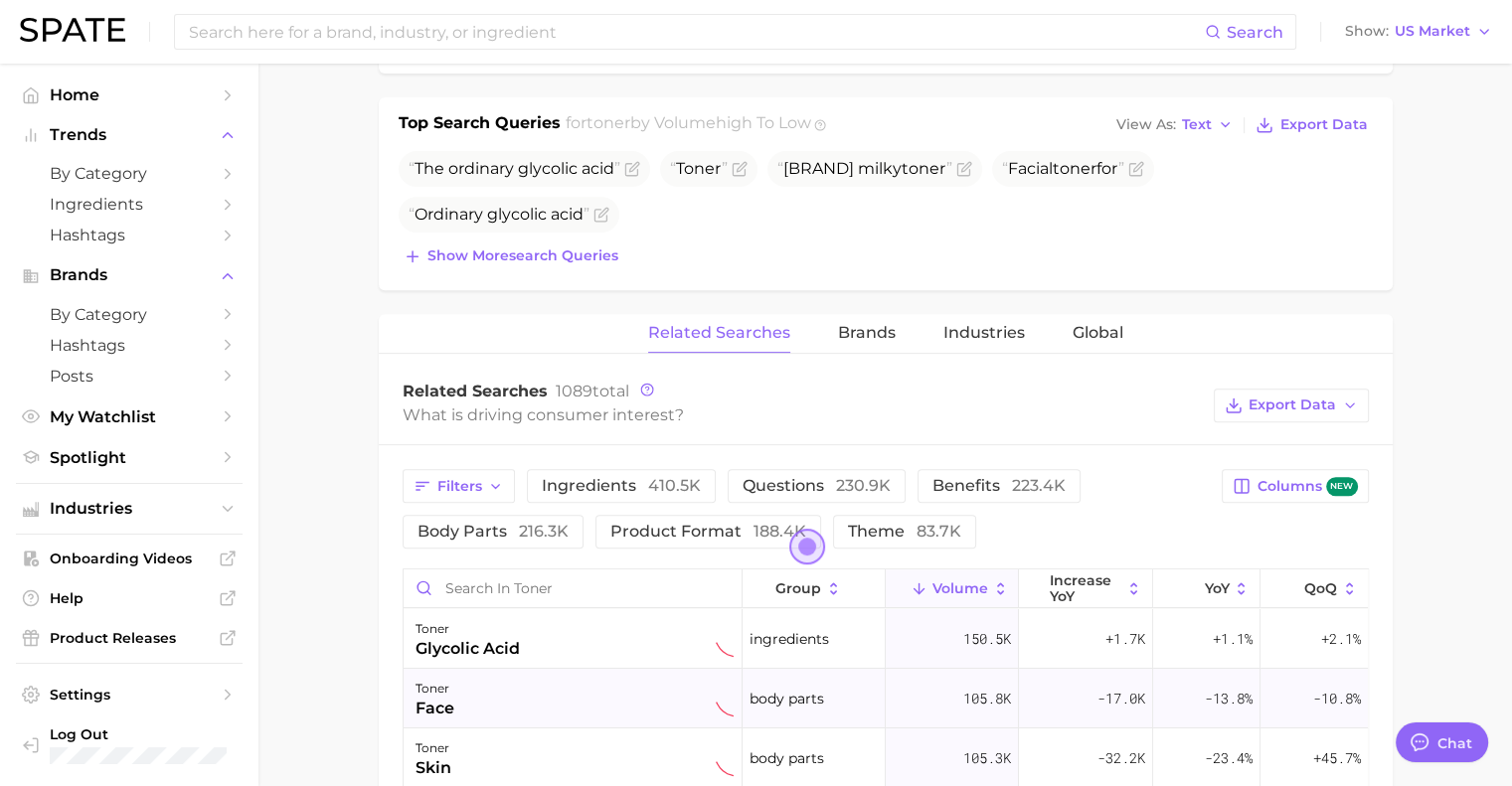 scroll, scrollTop: 861, scrollLeft: 0, axis: vertical 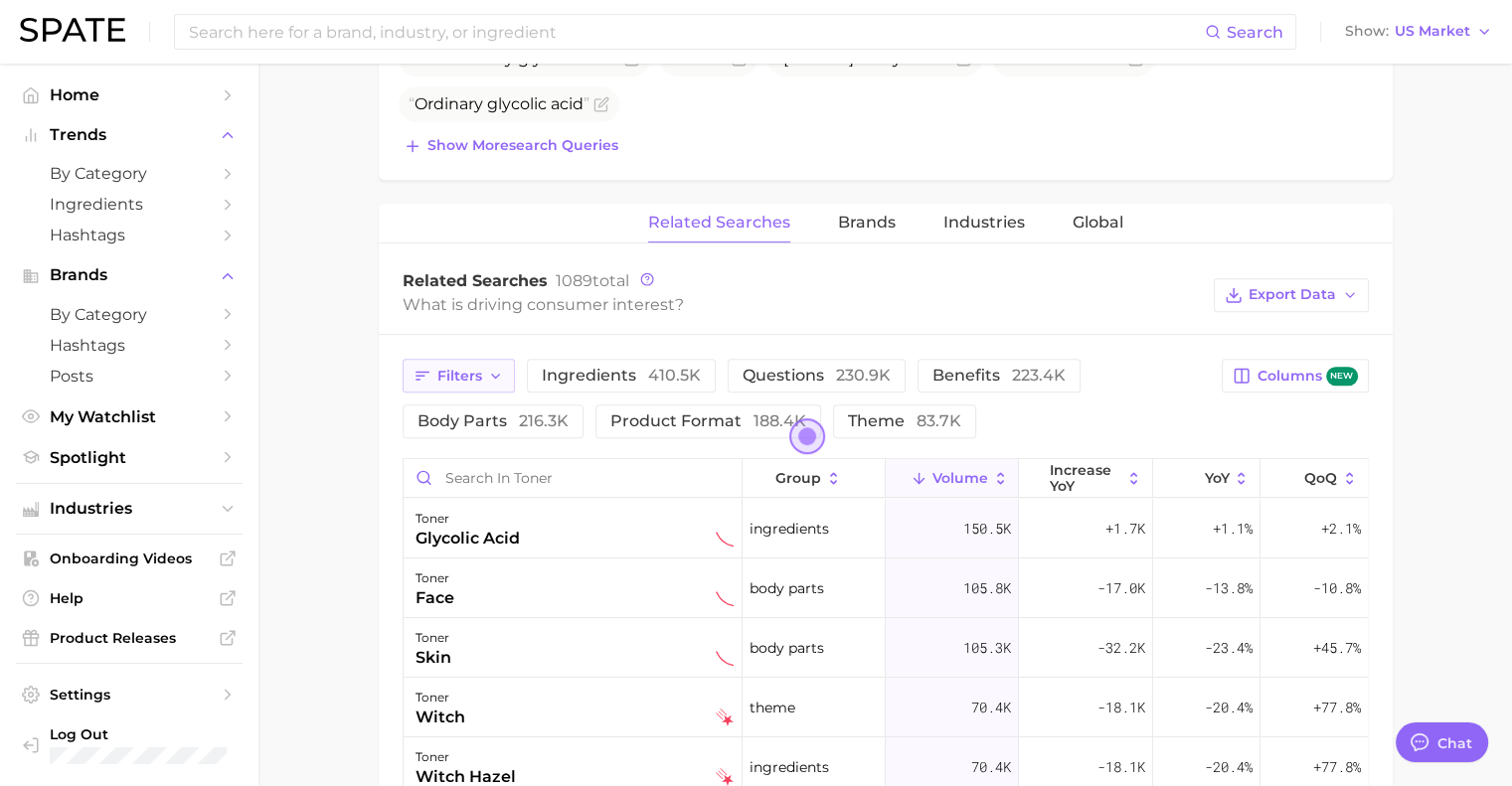 click on "Filters" at bounding box center (458, 376) 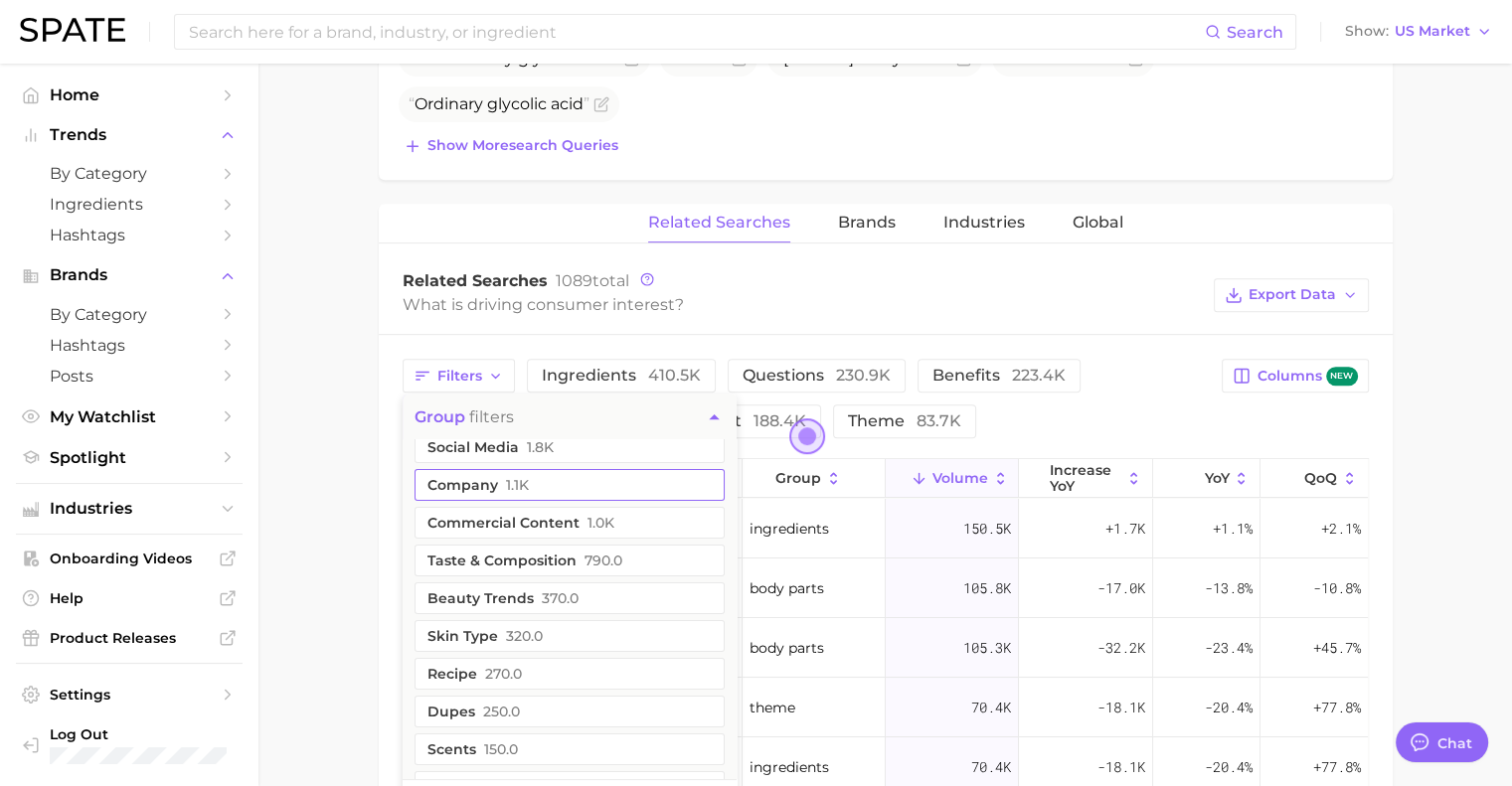 scroll, scrollTop: 609, scrollLeft: 0, axis: vertical 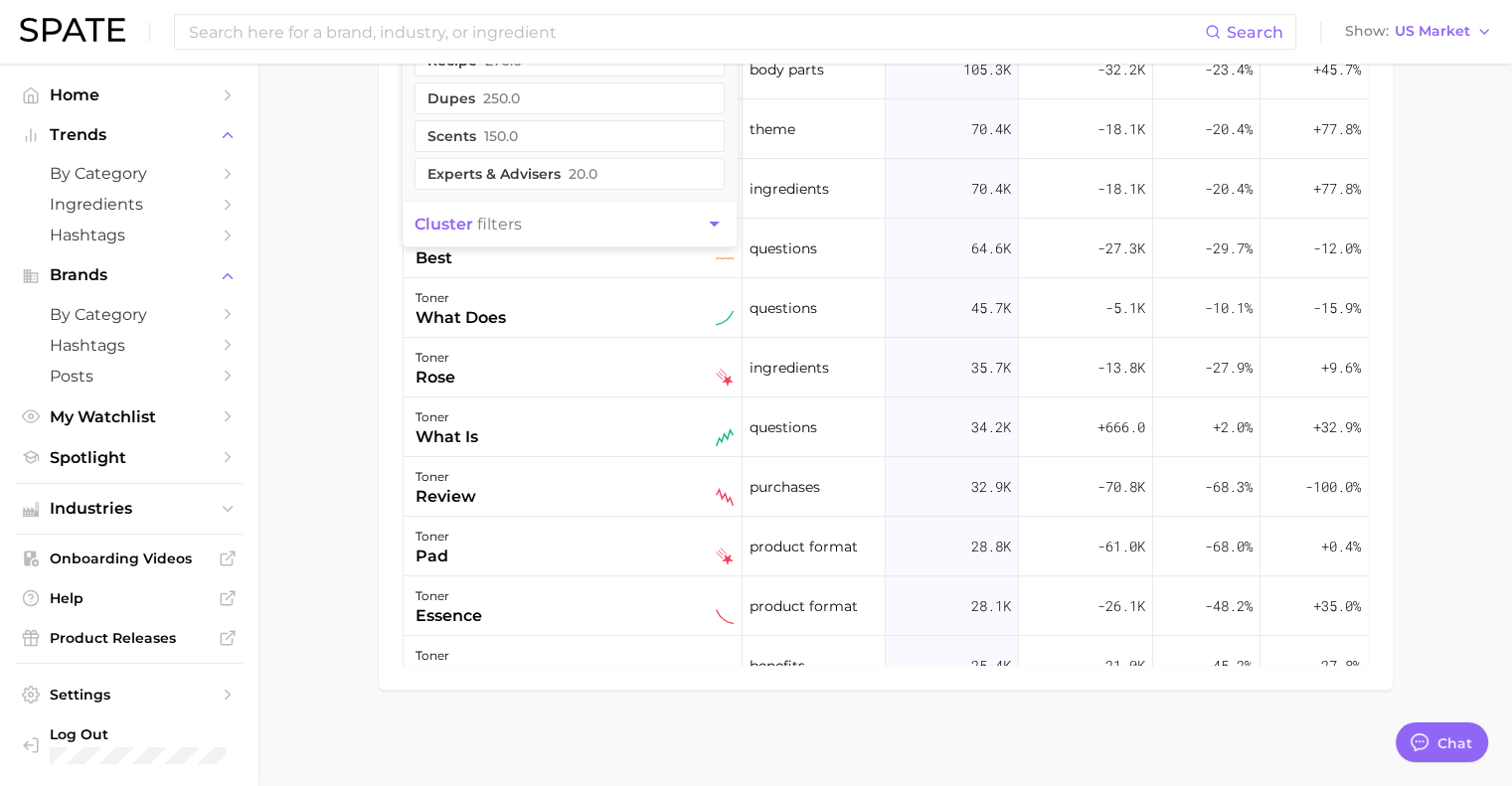 click on "cluster   filters" at bounding box center [570, 224] 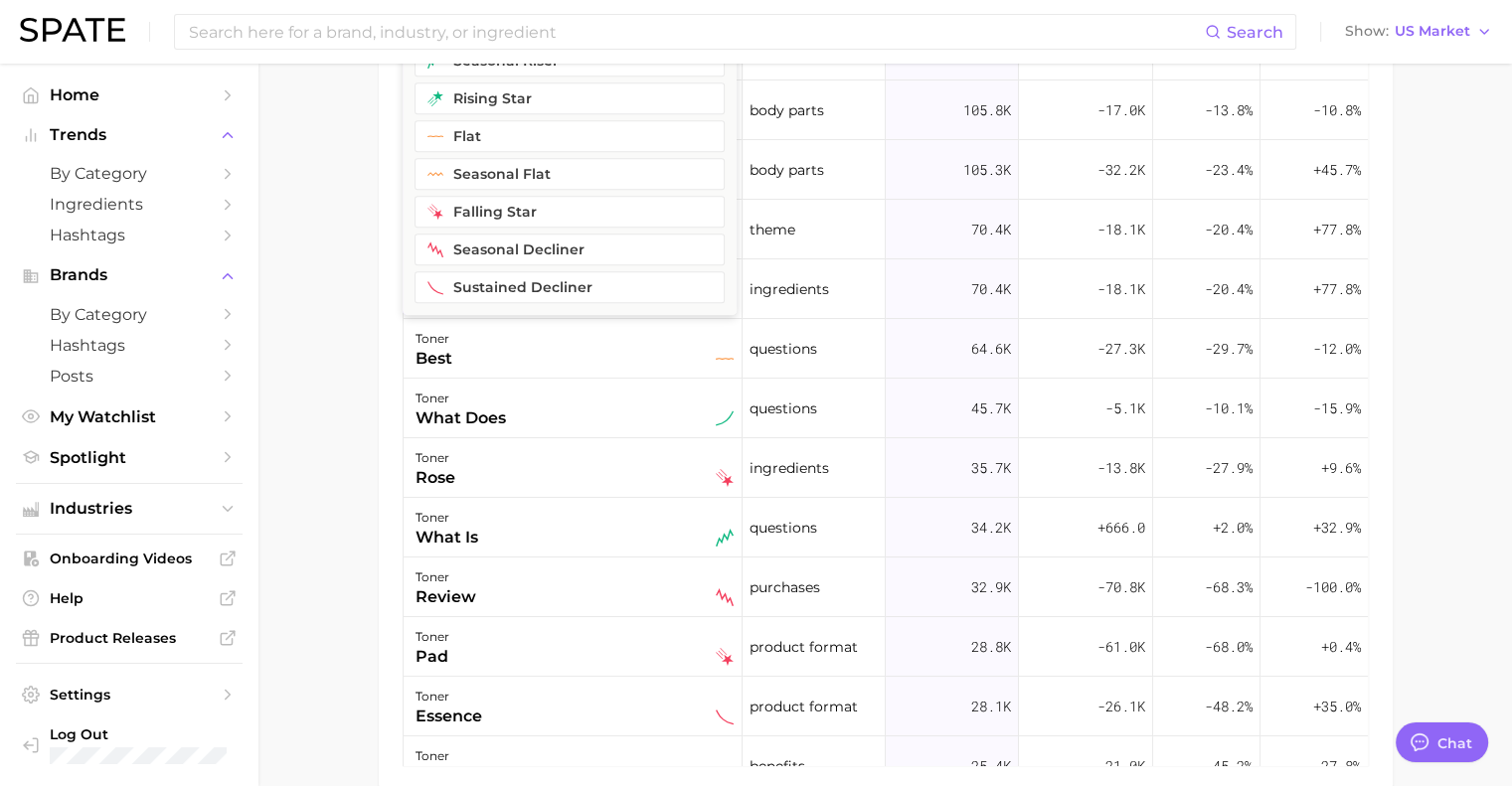 scroll, scrollTop: 1009, scrollLeft: 0, axis: vertical 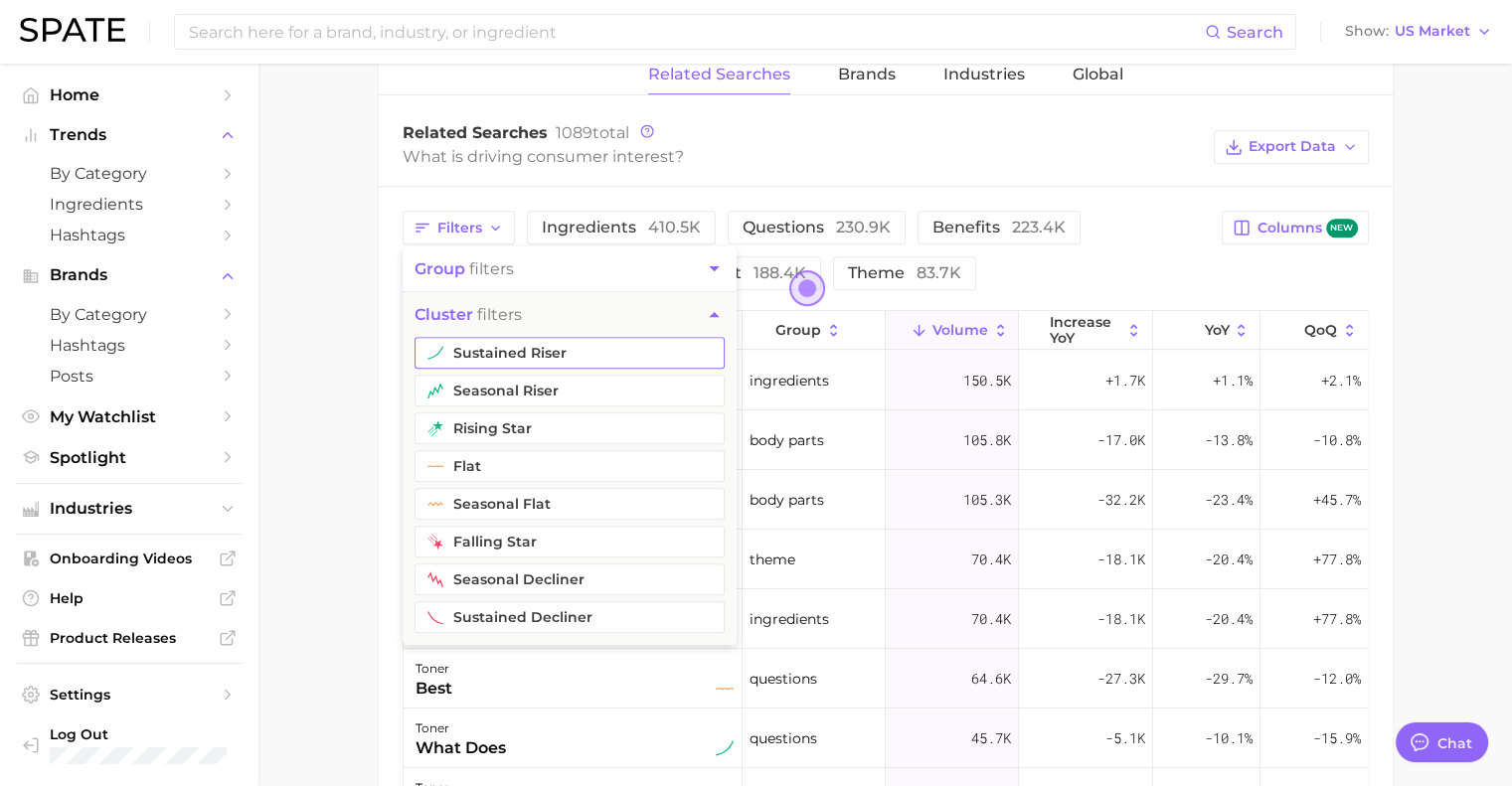 click on "sustained riser" at bounding box center (570, 353) 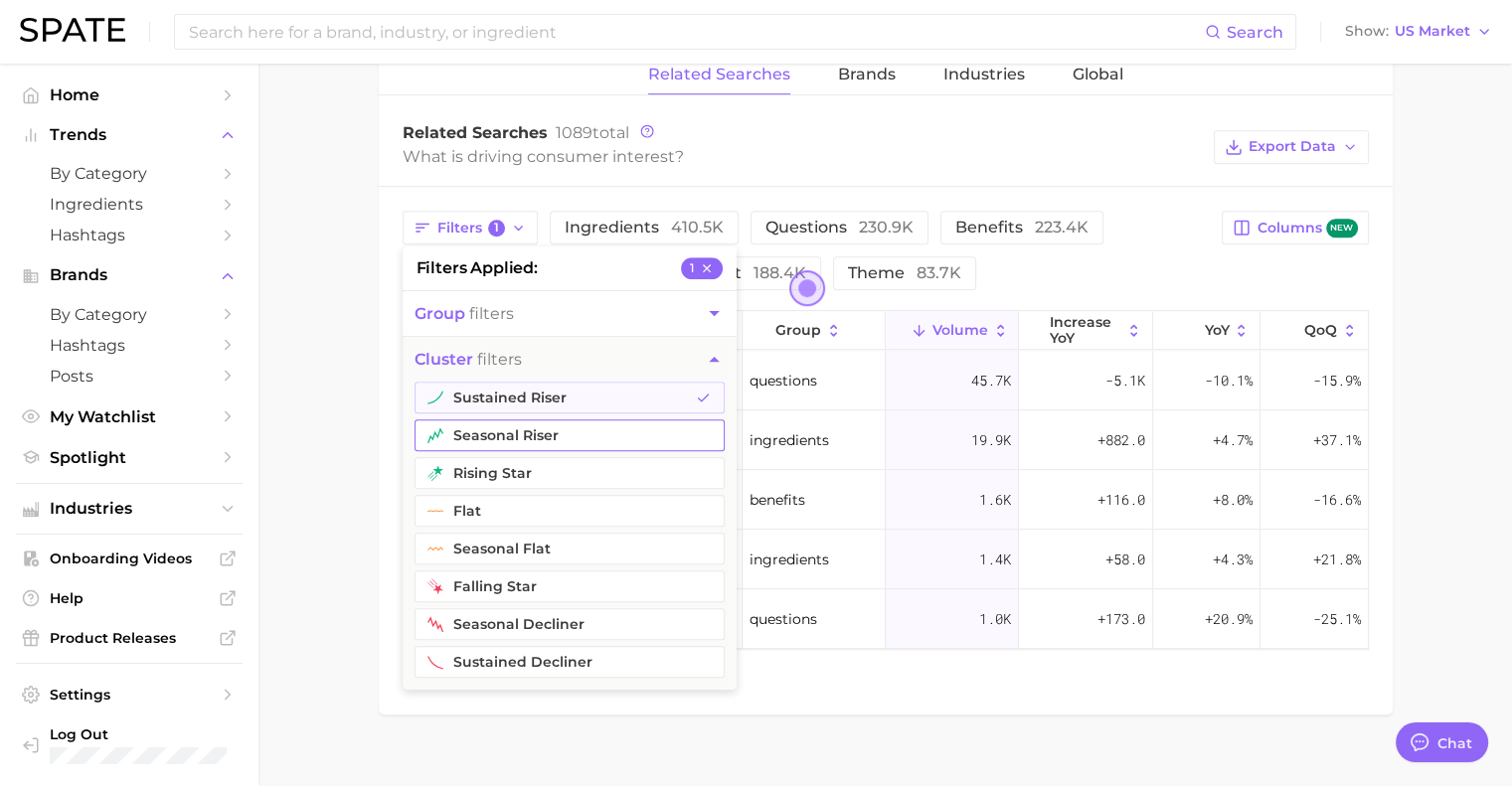 click on "seasonal riser" at bounding box center (570, 435) 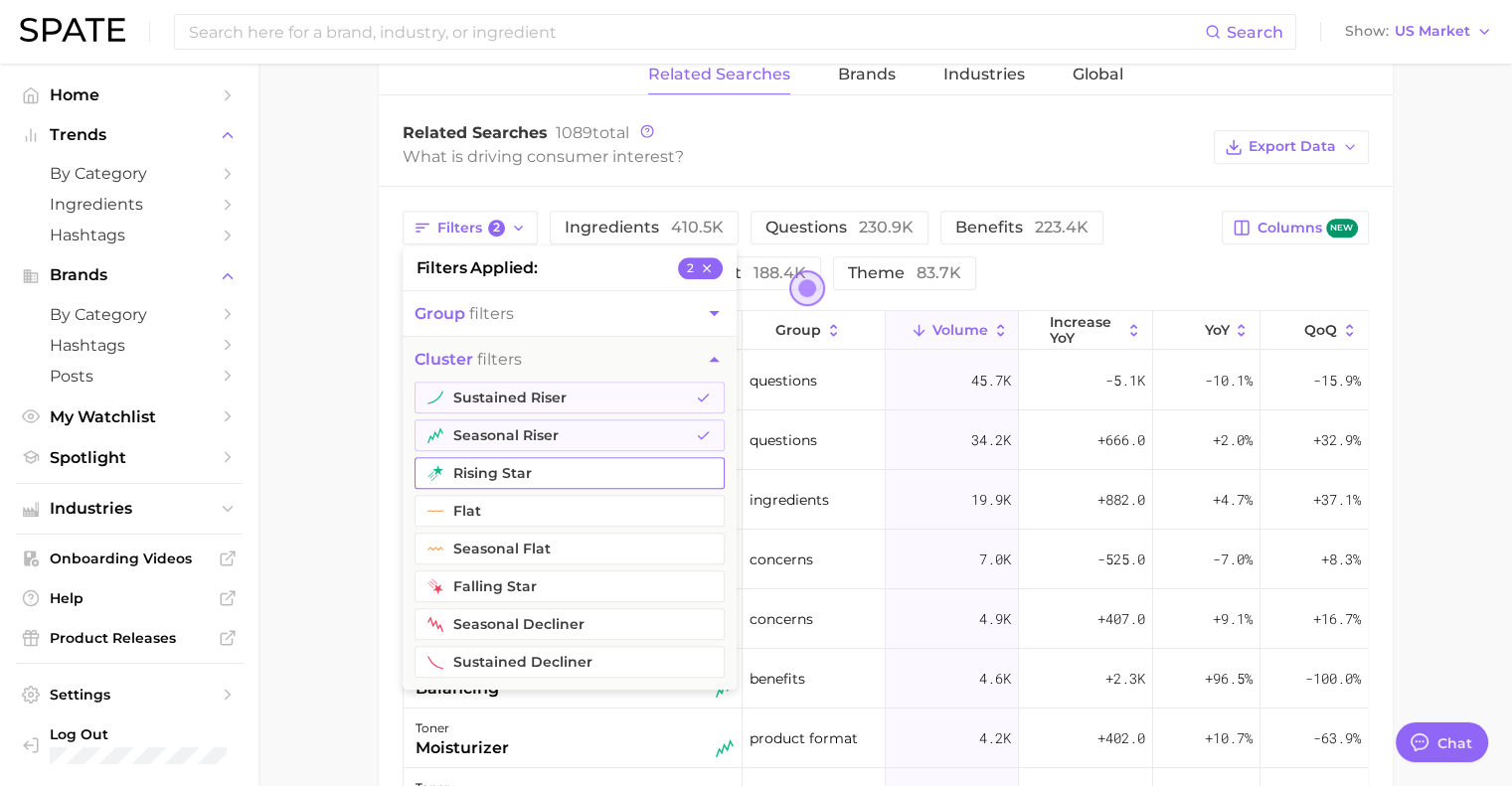 click on "rising star" at bounding box center [570, 473] 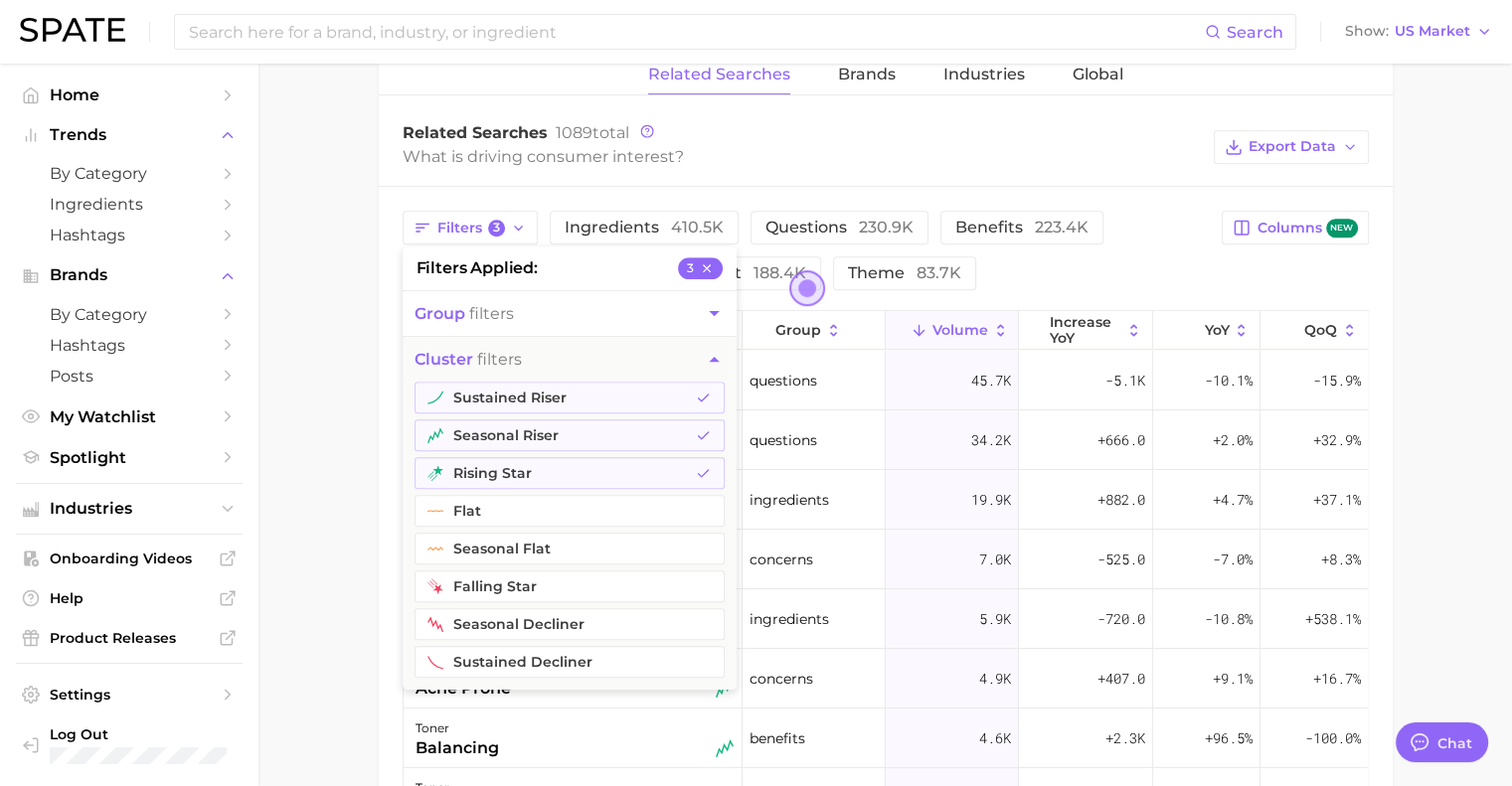 click on "1. skincare 2. face products 3. toner & essence products 4. toner Overview Google TikTok Instagram Beta toner Add to Watchlist Export Data A face toner is a skincare product used after cleansing to help remove any remaining impurities, balance the skin's pH, and prep the skin for subsequent treatments or moisturizers. Searches sustained decliner -28.2% YoY 400.0k 600.0k 2023 2024 2025 avg.  monthly searches 548.1k High avg.  brand searches 563.8k Very high Top Search Queries for  toner  by Volume  high to low View As Text Export Data The ordinary glycolic acid Toner Byoma milky  toner Facial  toner  for Ordinary glycolic acid Show more  search queries Related Searches Brands Industries Global Related Searches 1089  total What is driving consumer interest? Export Data Filters 3 filters applied 3 group   filters cluster   filters sustained riser   seasonal riser   rising star   flat   seasonal flat   falling star   seasonal decliner   sustained decliner   ingredients   410.5k questions   230.9k benefits" at bounding box center (885, 137) 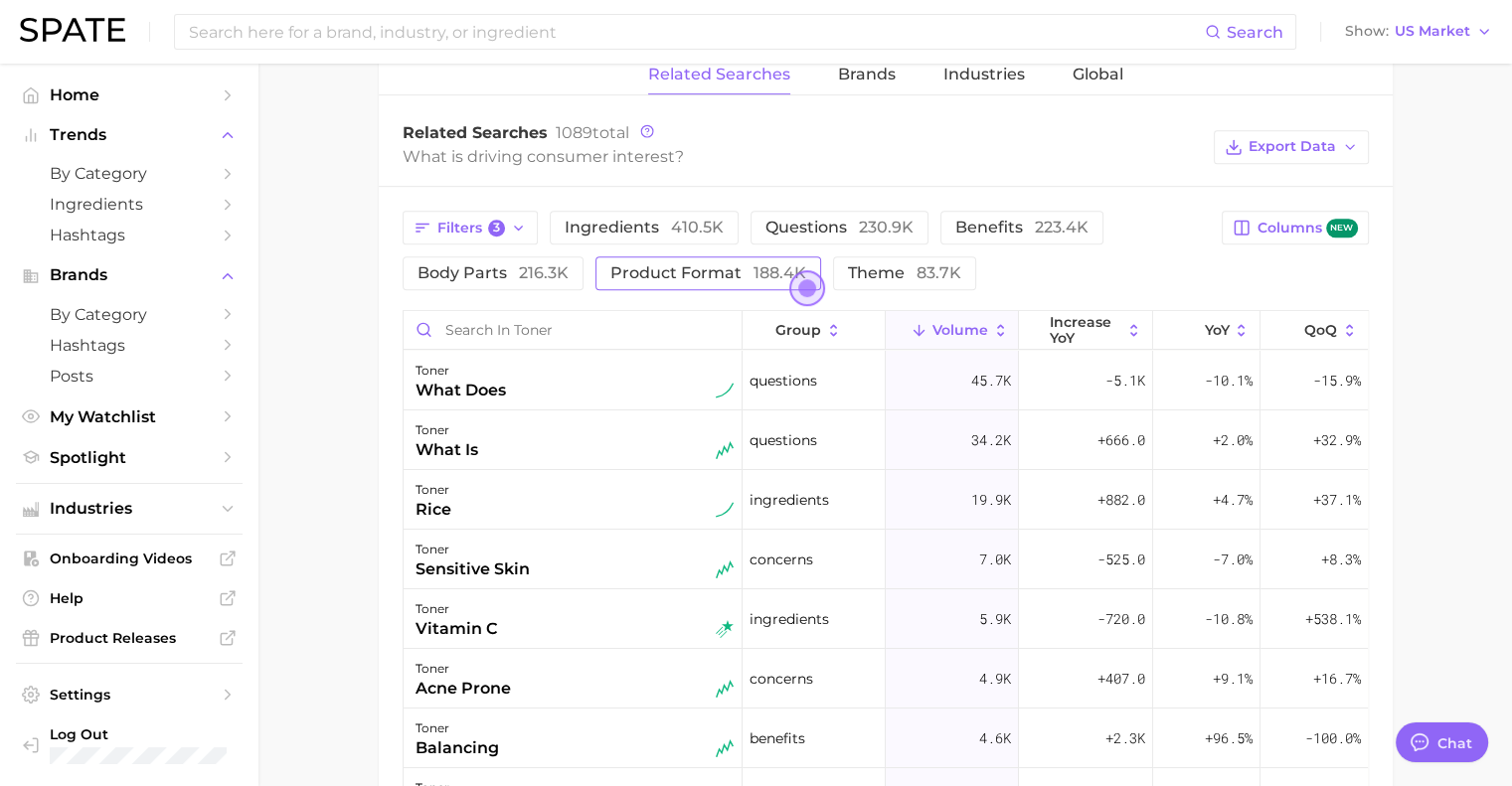 click on "product format   188.4k" at bounding box center [708, 272] 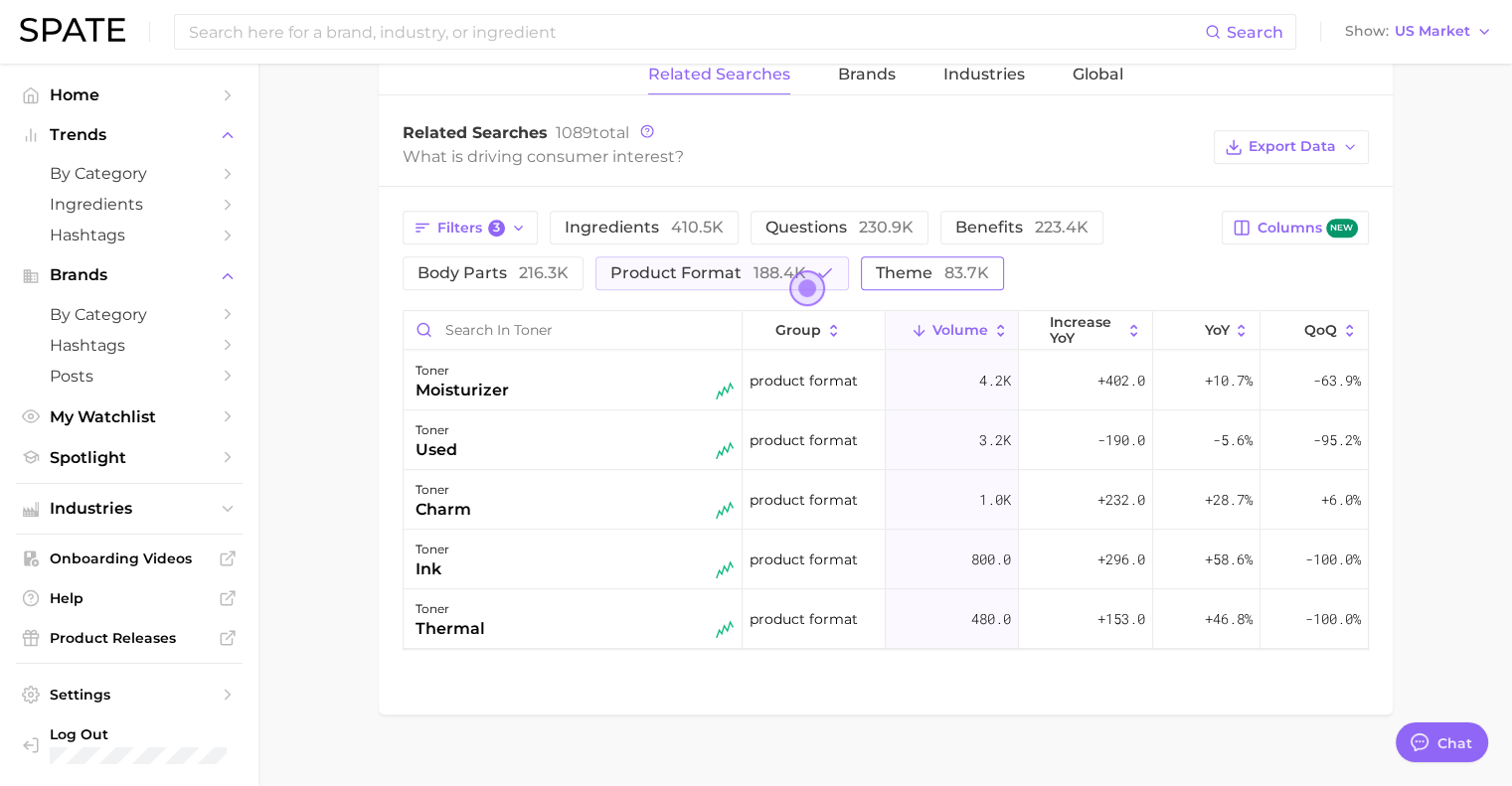 click on "theme   83.7k" at bounding box center [932, 272] 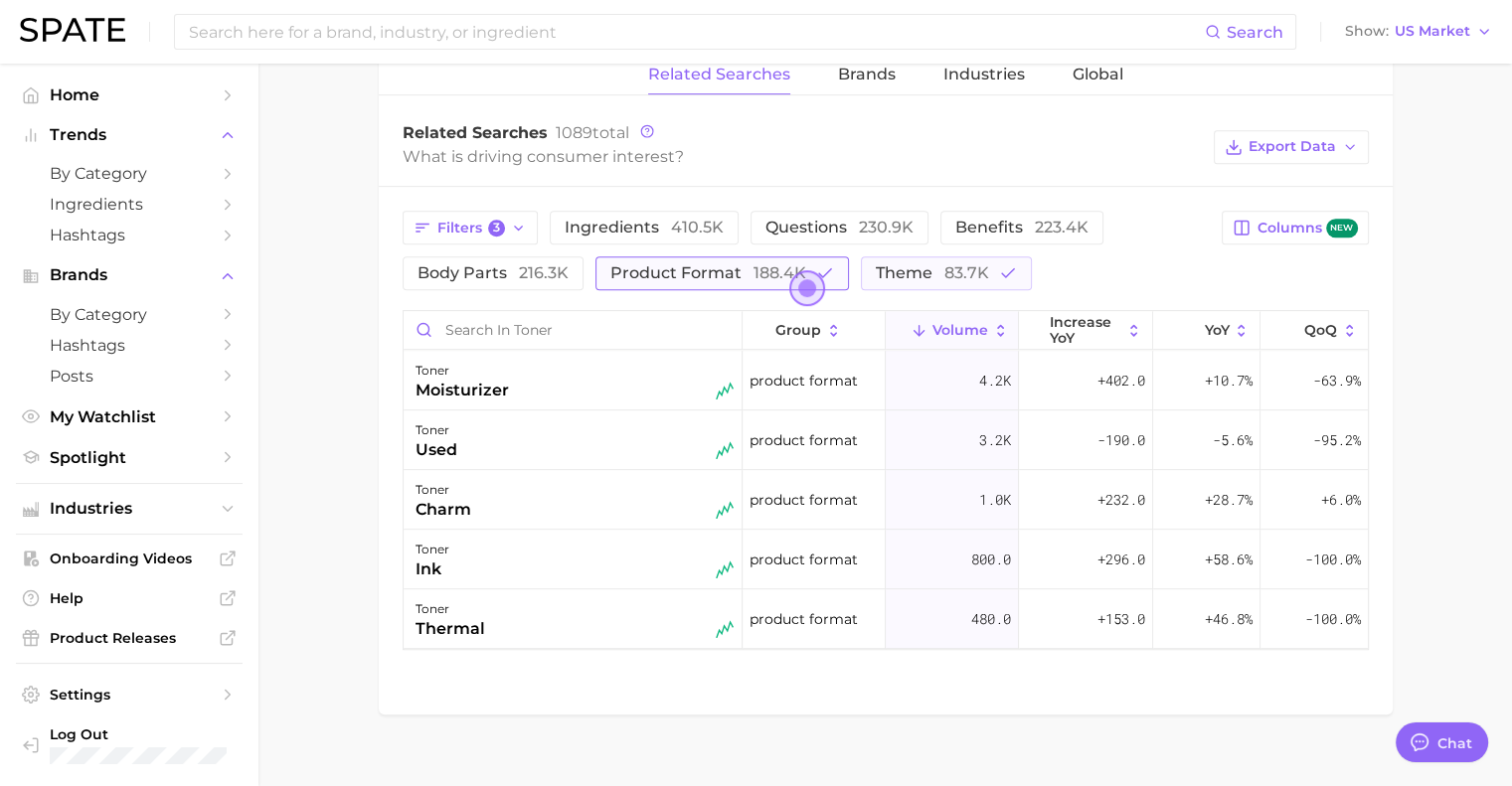 click on "product format   188.4k" at bounding box center (722, 273) 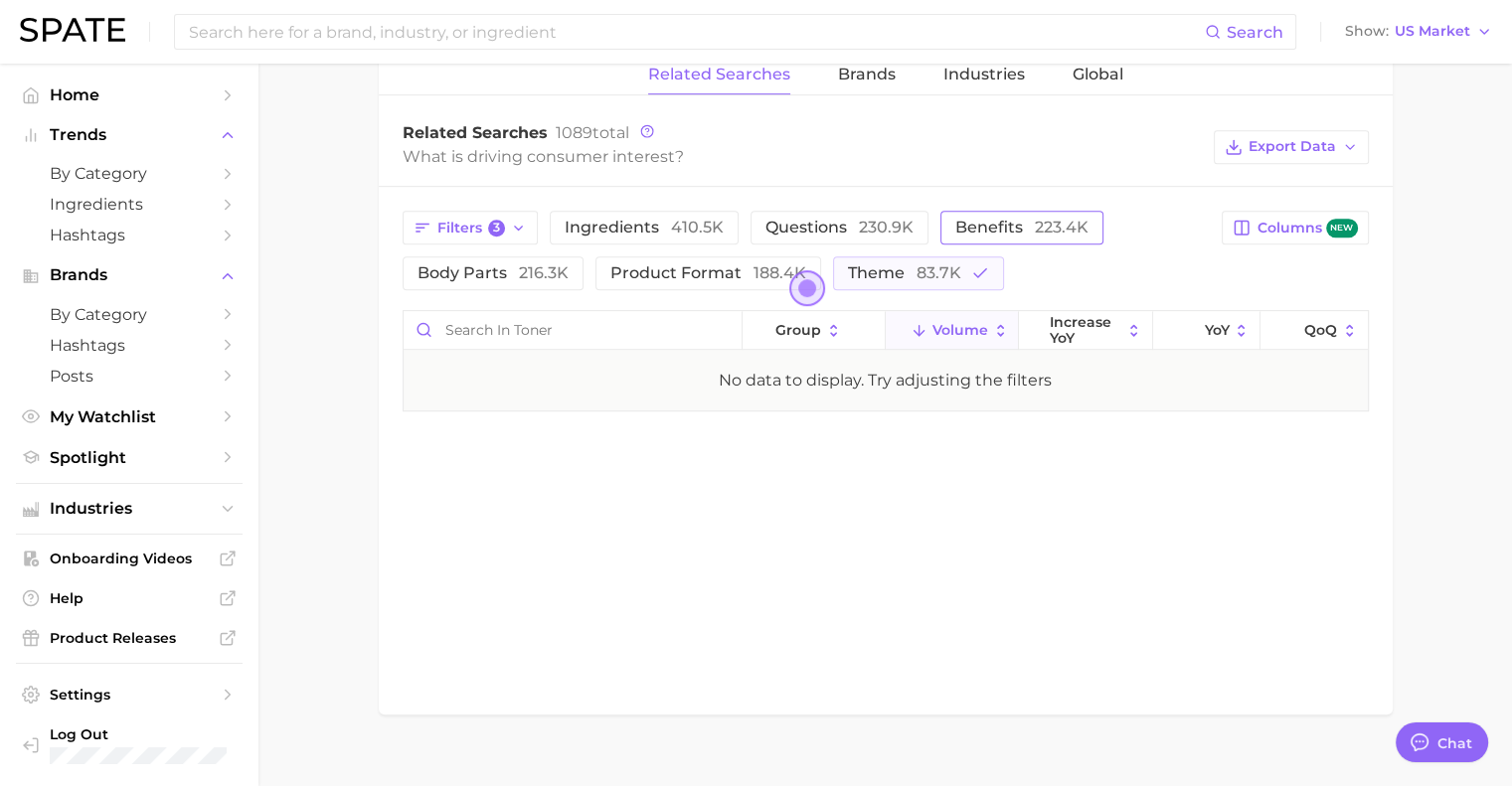 click on "benefits   223.4k" at bounding box center (1022, 227) 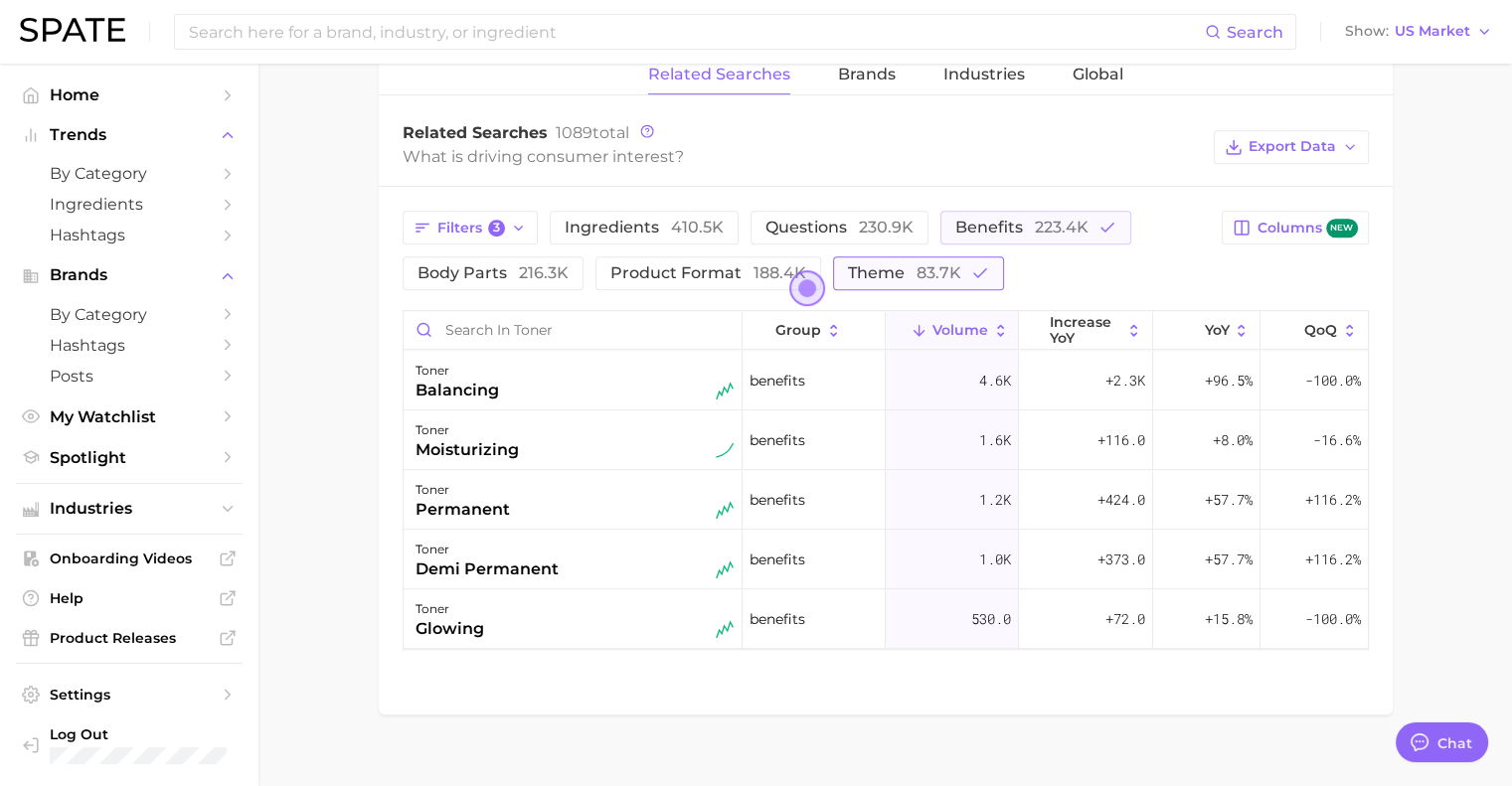 click on "theme   83.7k" at bounding box center (905, 272) 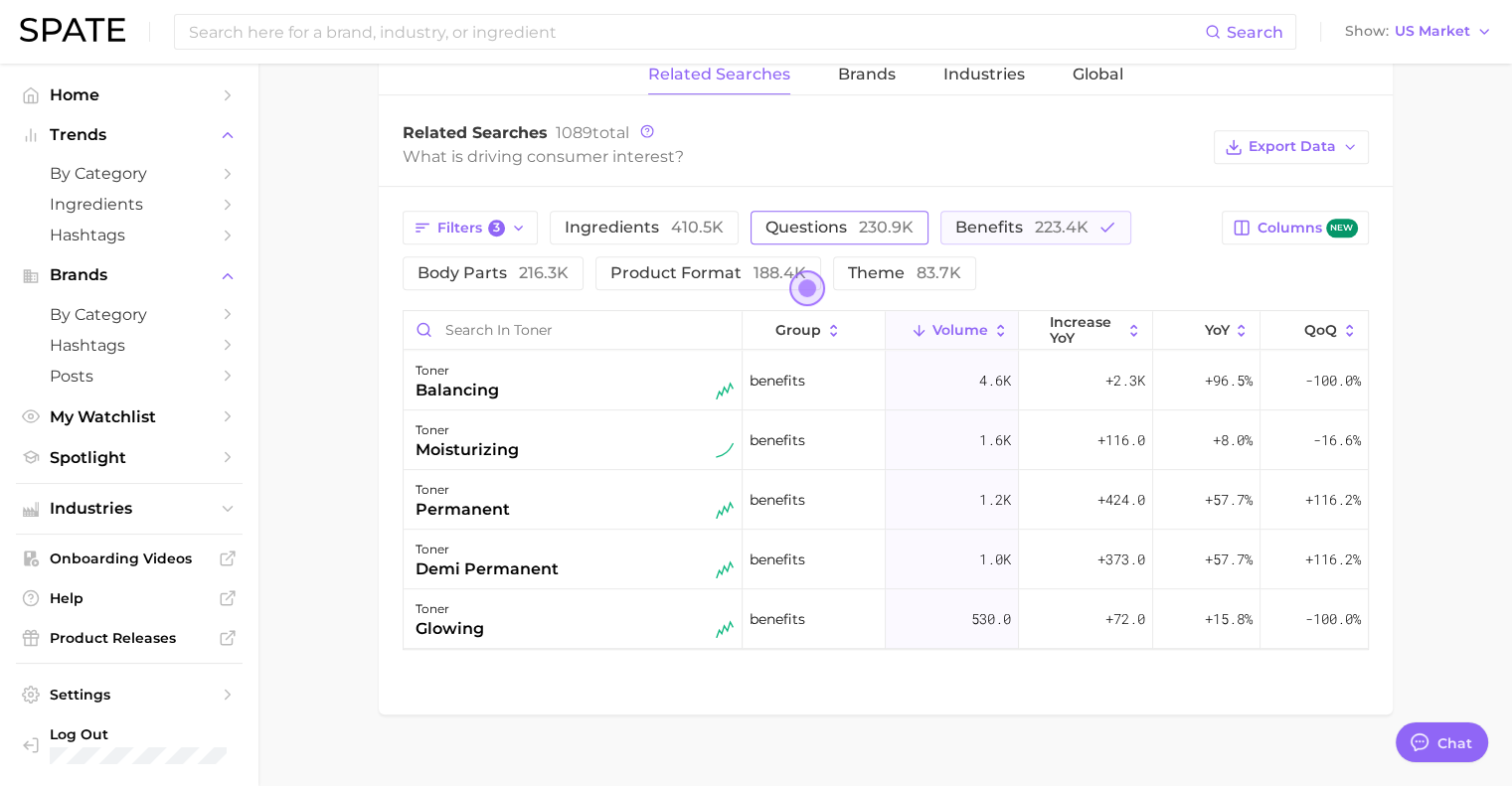 click on "questions   230.9k" at bounding box center [839, 227] 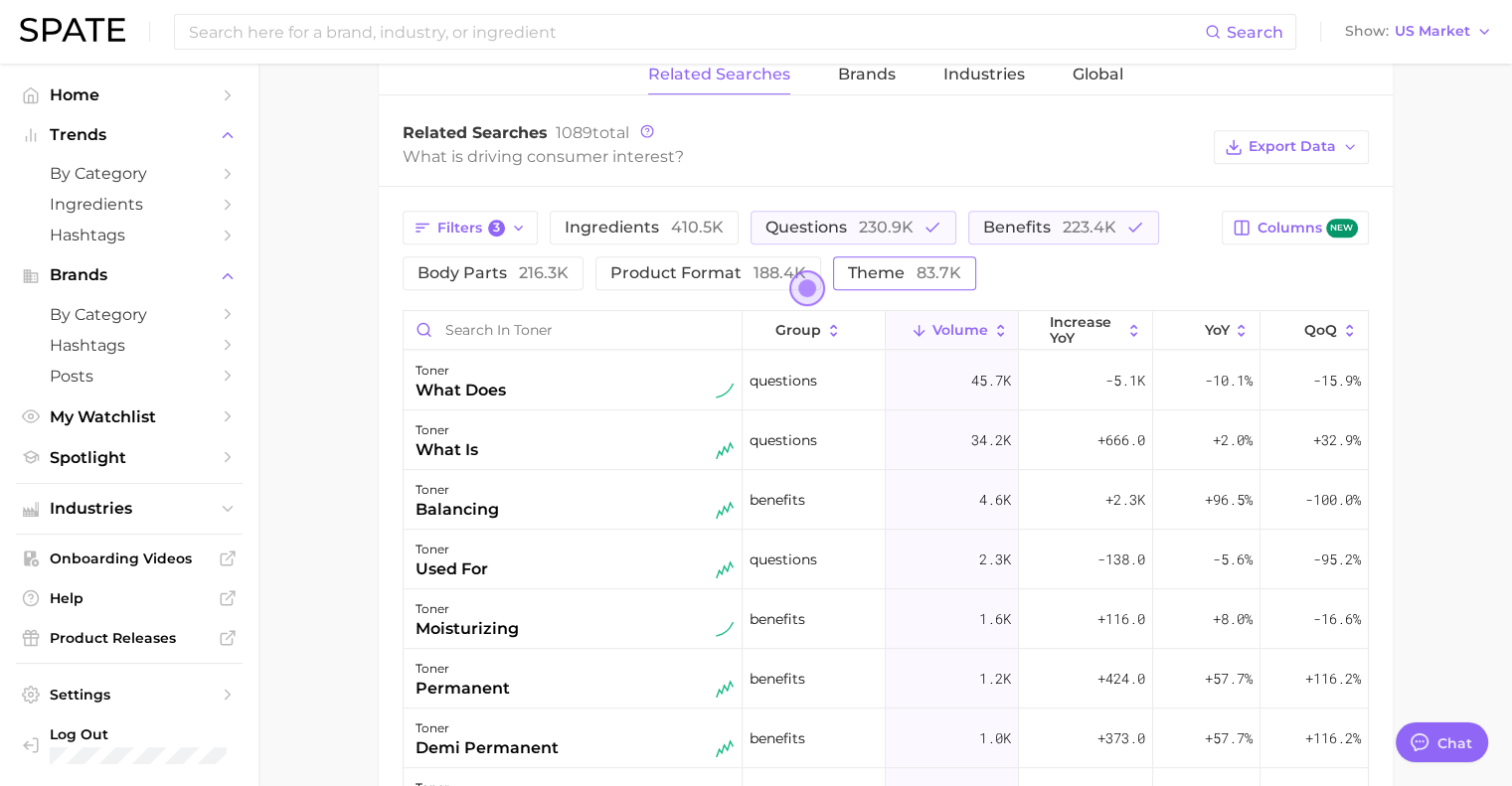 click on "theme   83.7k" at bounding box center (905, 272) 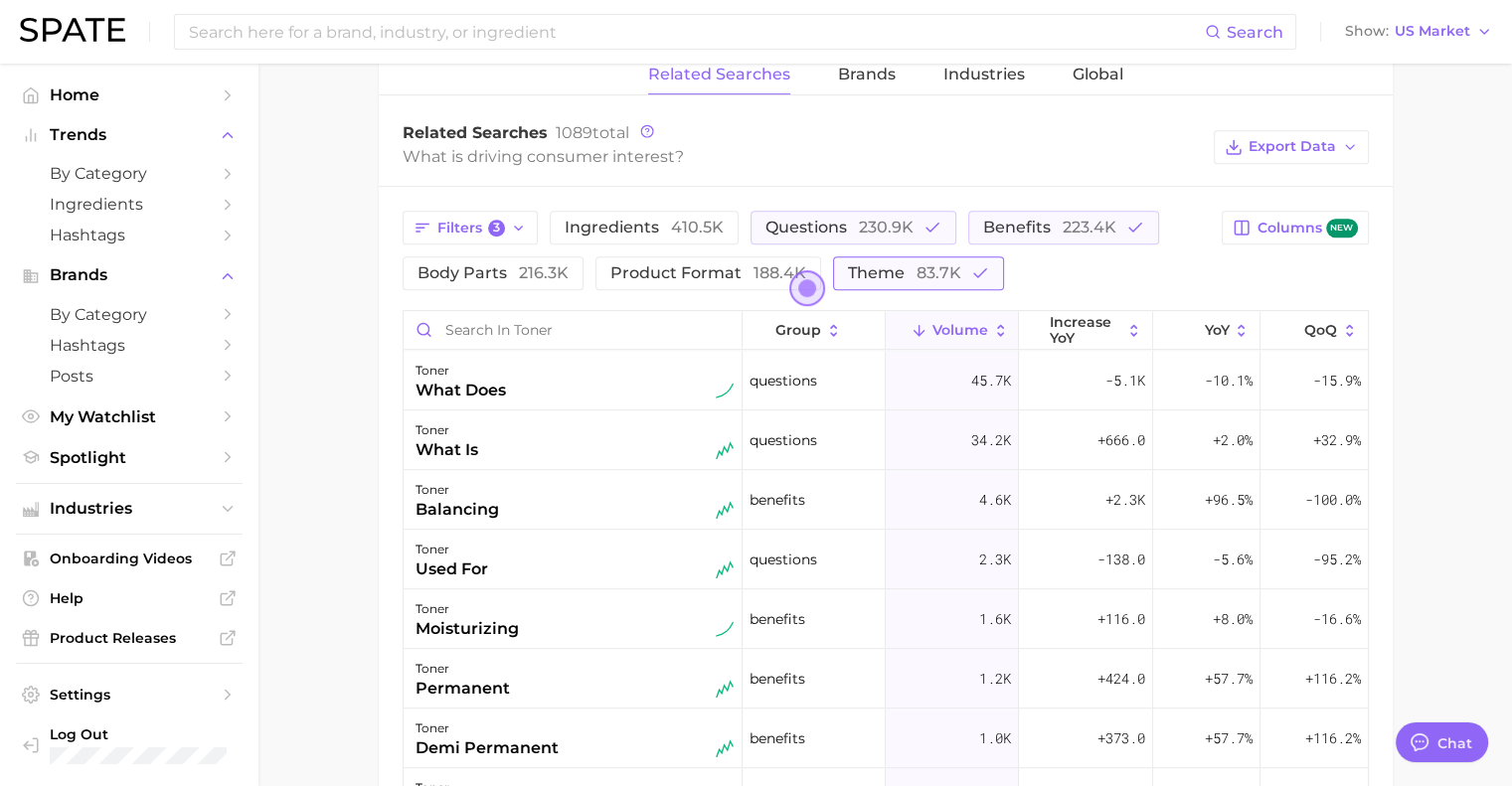 click on "theme   83.7k" at bounding box center [905, 272] 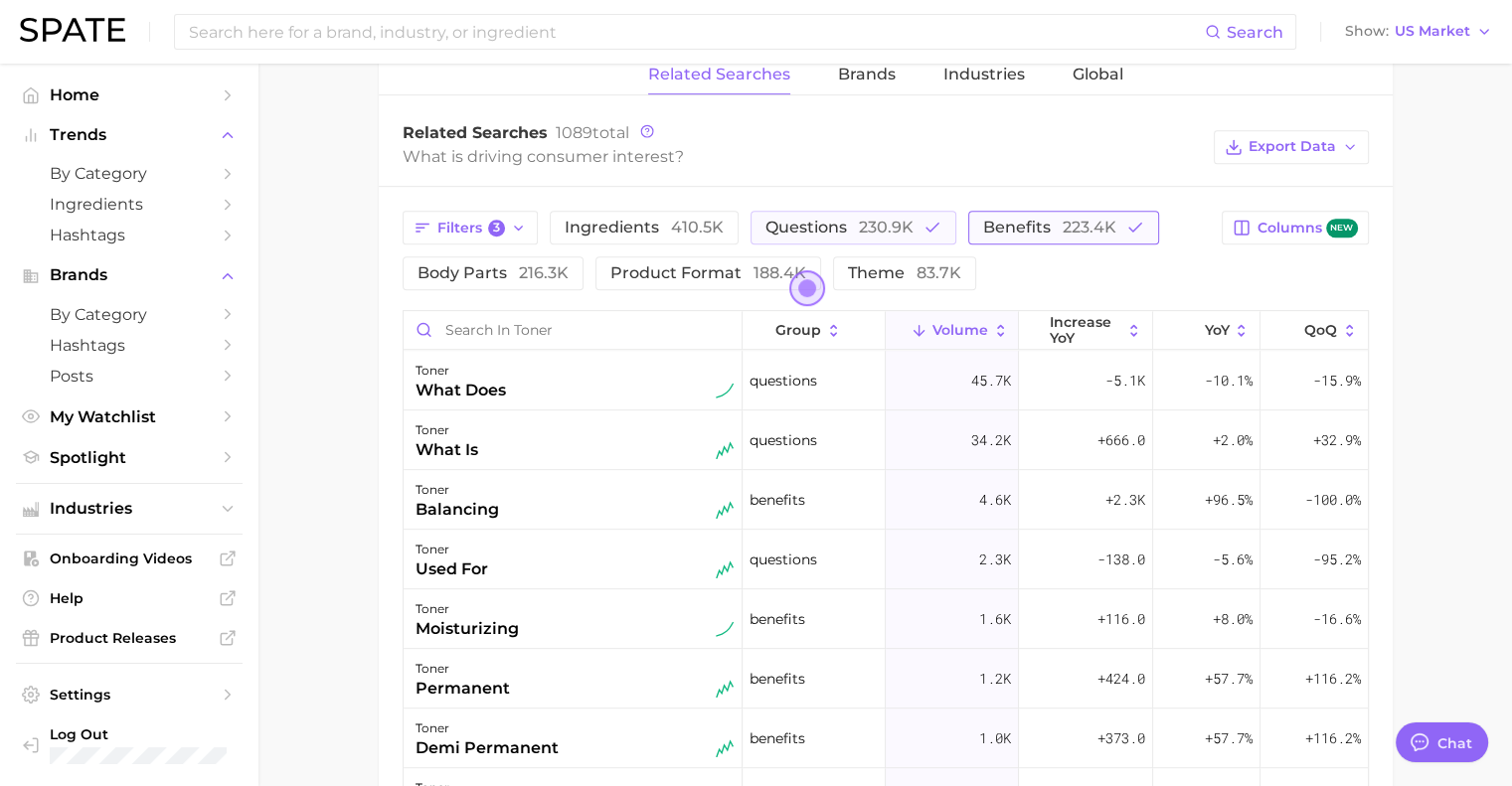 click on "223.4k" at bounding box center [1090, 227] 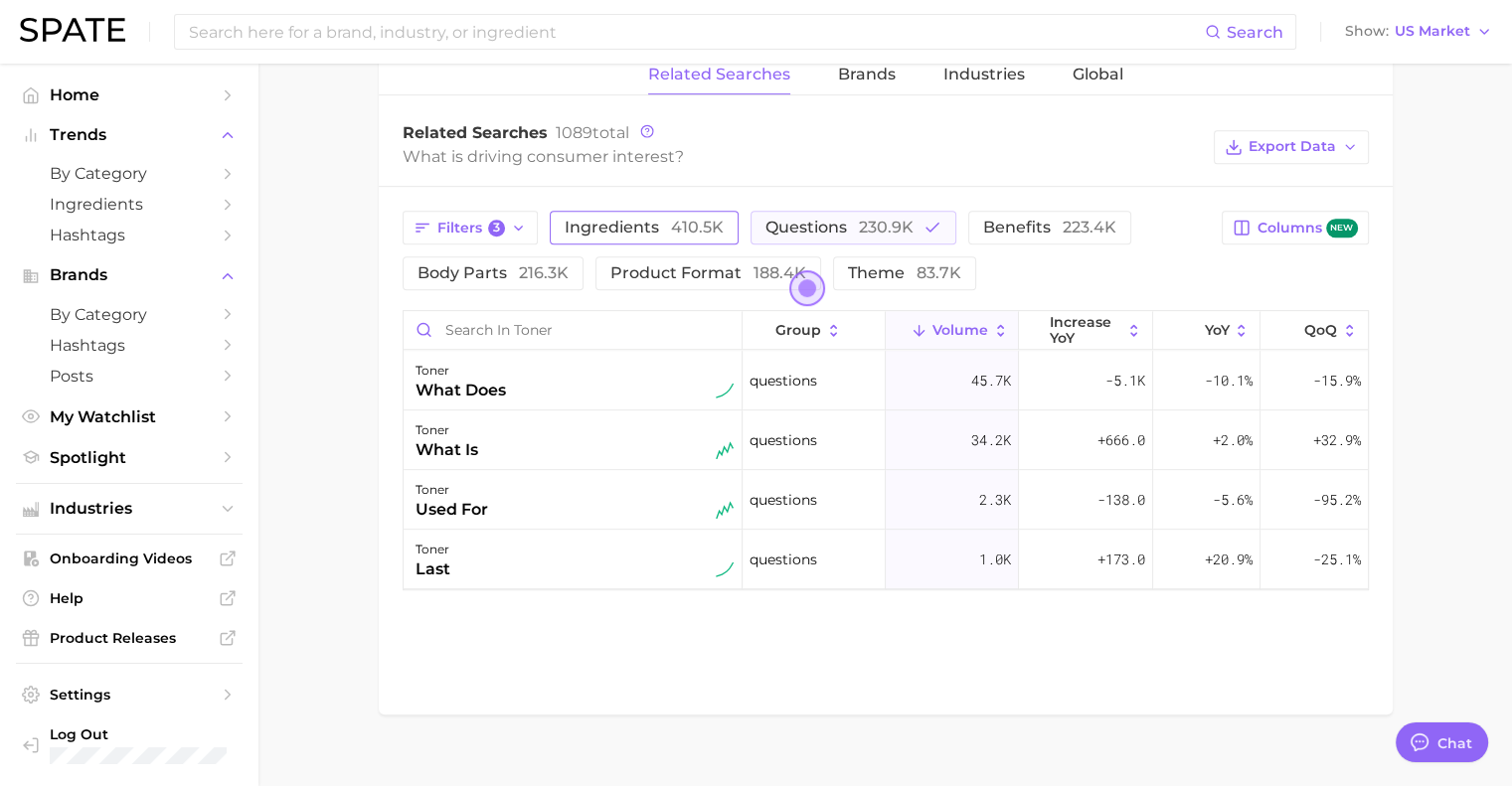 click on "ingredients   410.5k" at bounding box center [644, 228] 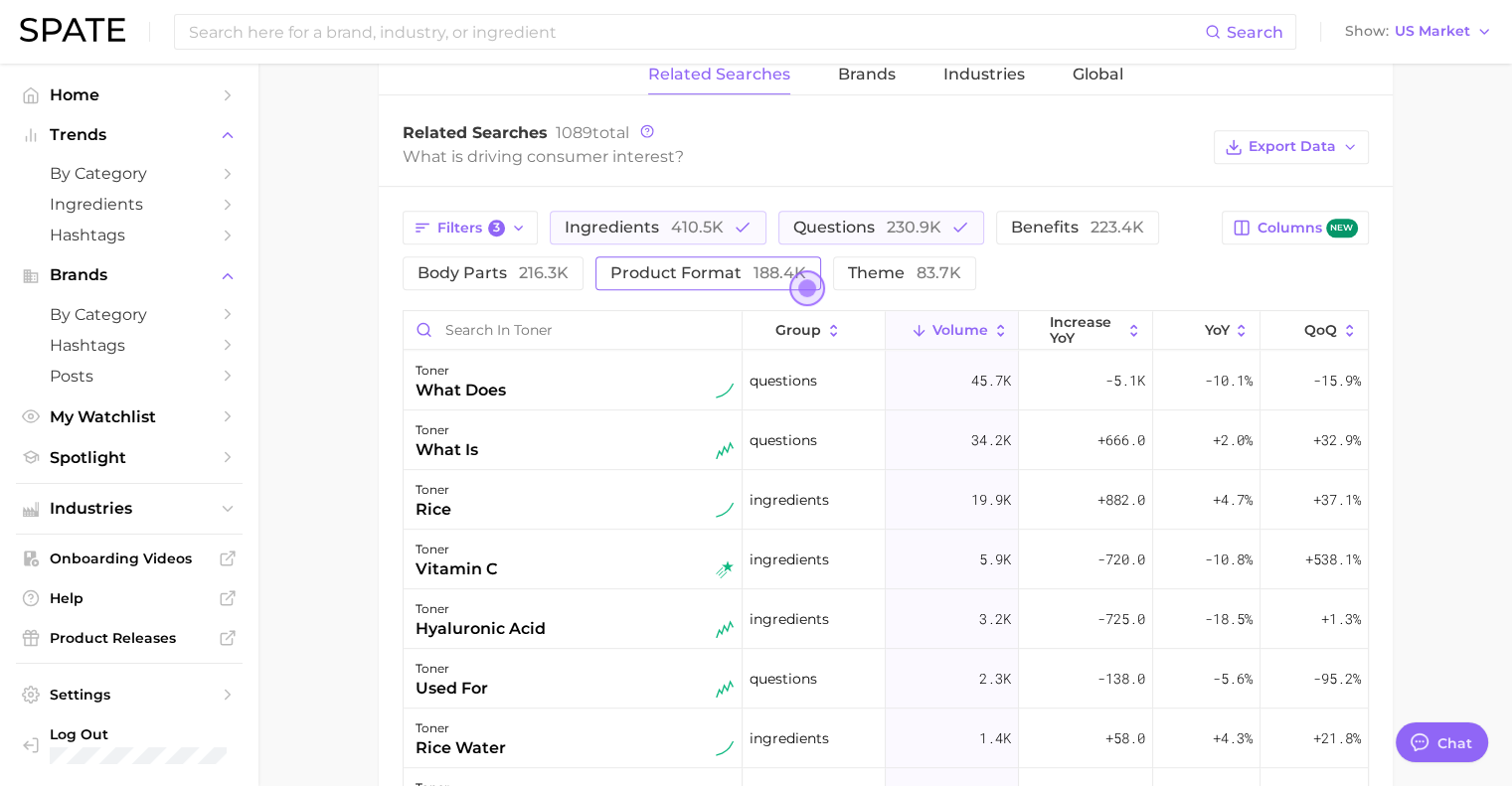 click on "product format   188.4k" at bounding box center [708, 272] 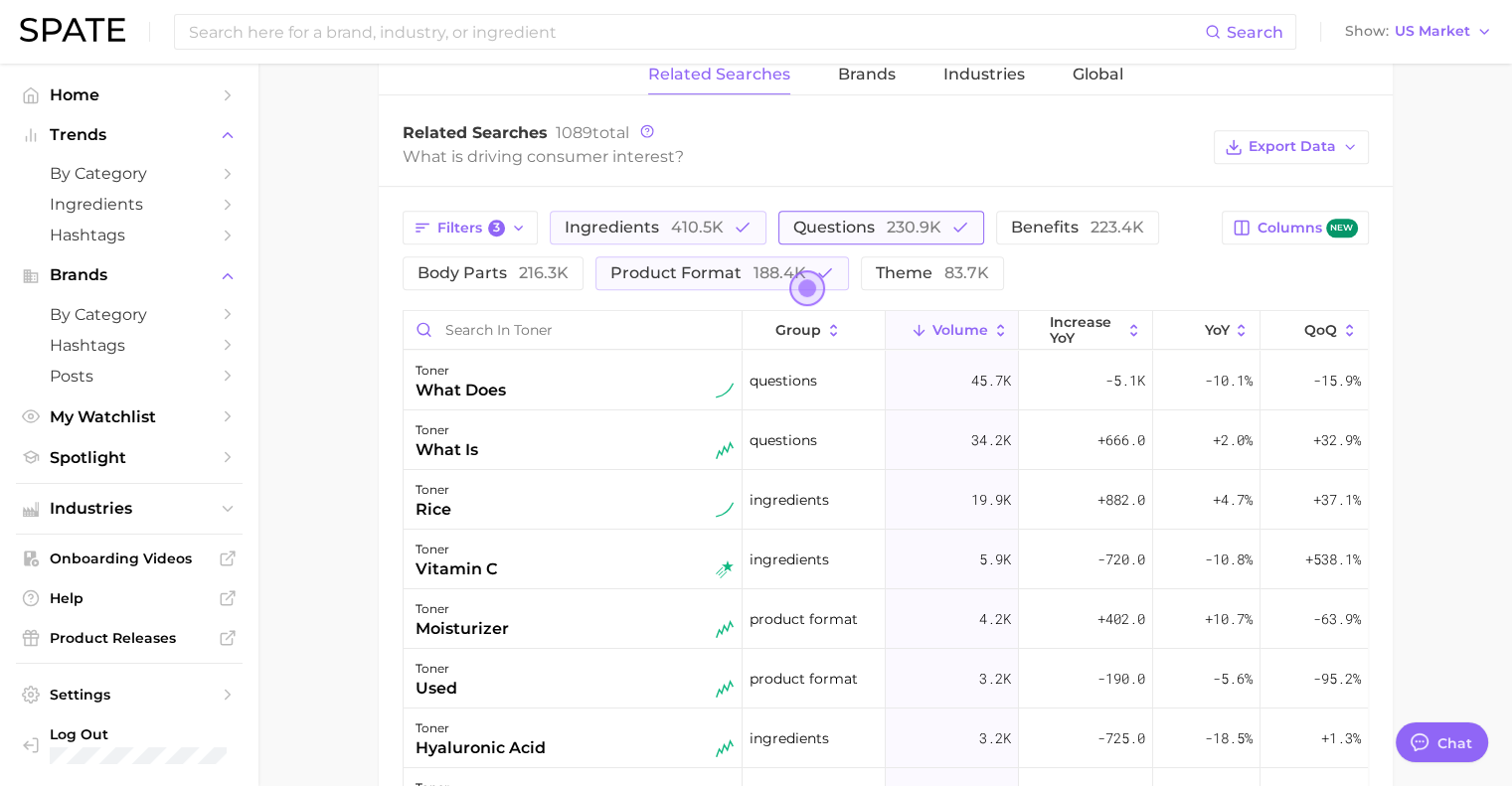 click on "230.9k" at bounding box center [914, 227] 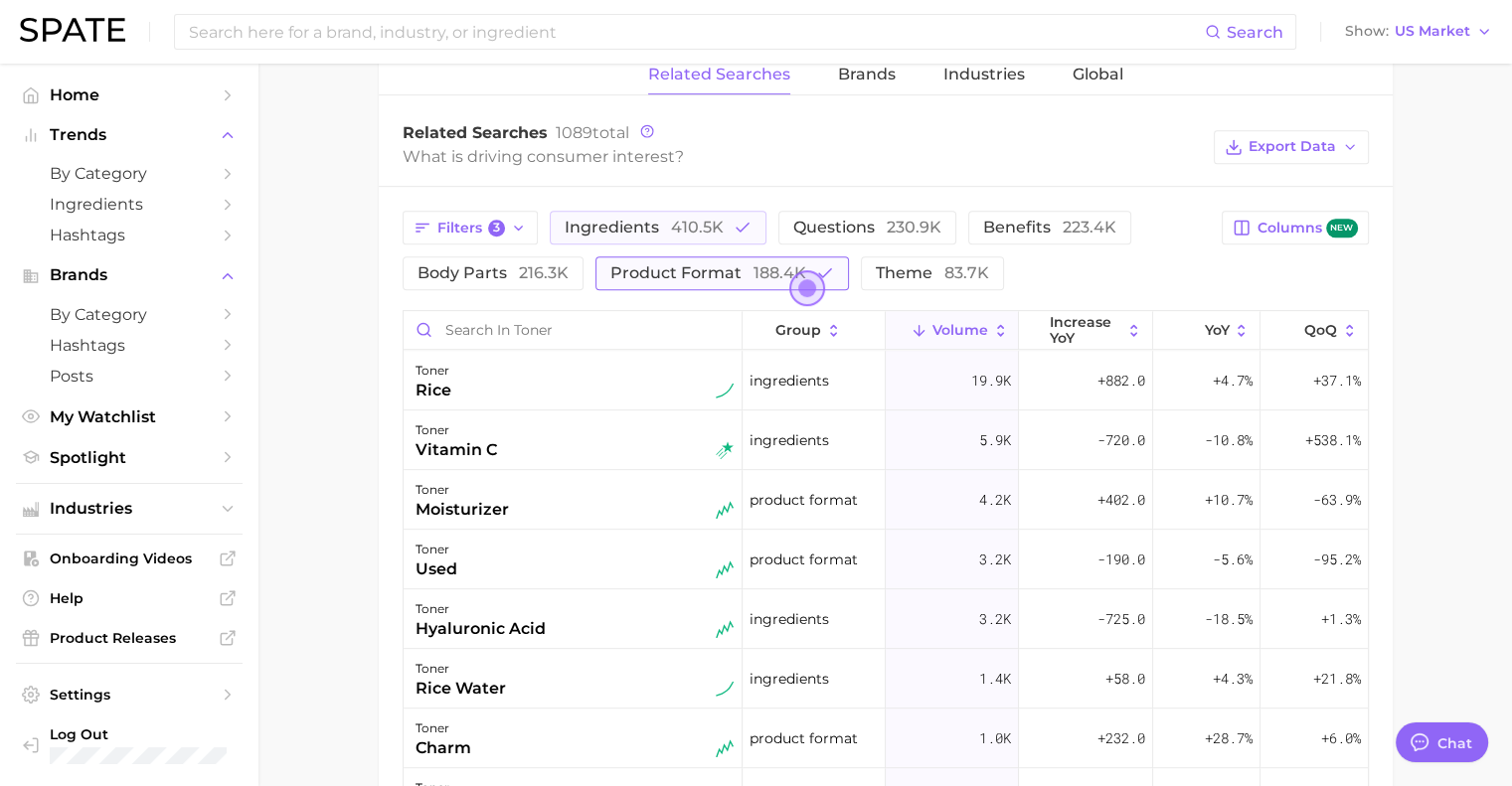 click on "product format   188.4k" at bounding box center [708, 272] 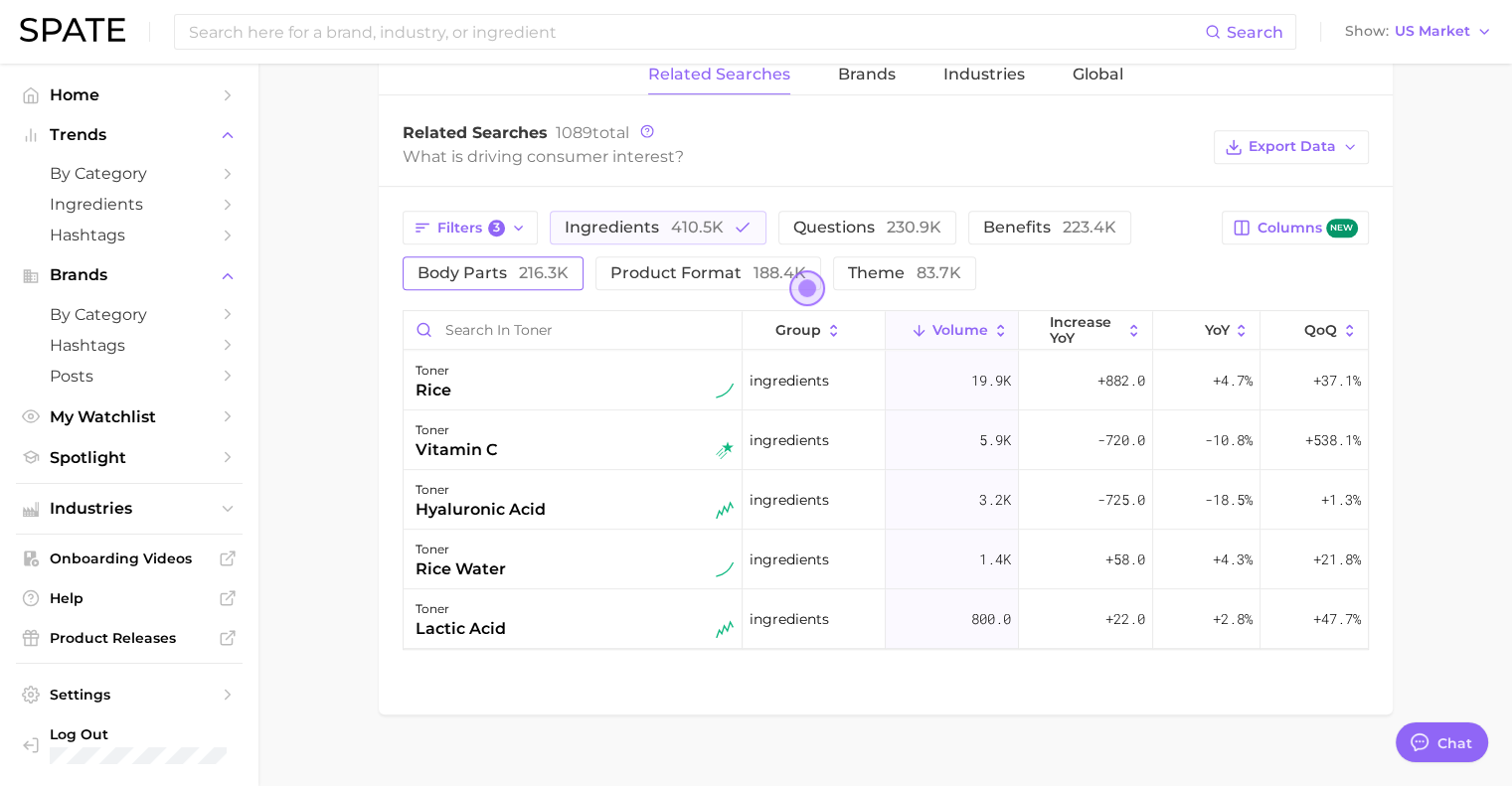 click on "body parts   216.3k" at bounding box center (493, 272) 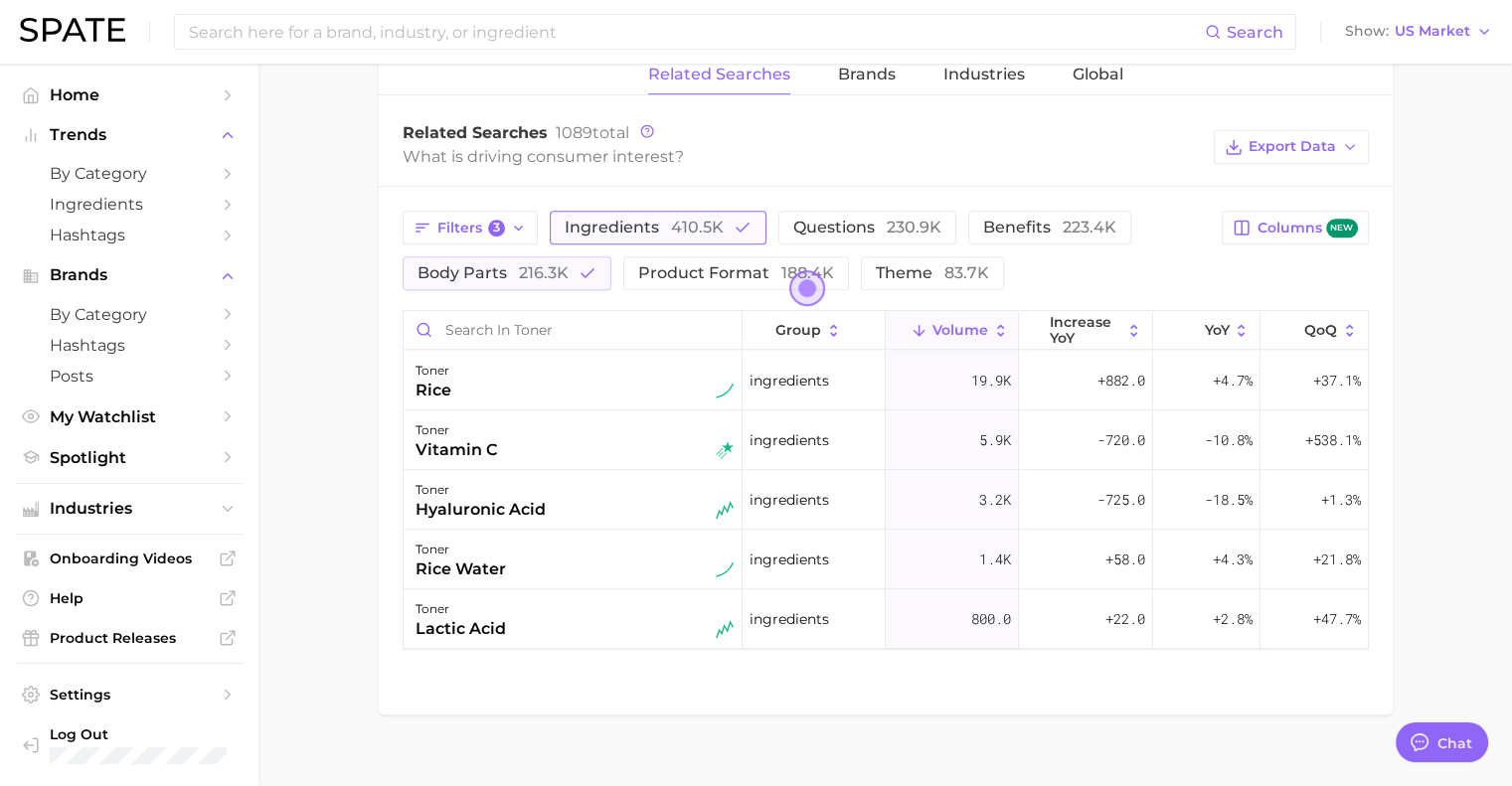 click on "ingredients   410.5k" at bounding box center [644, 227] 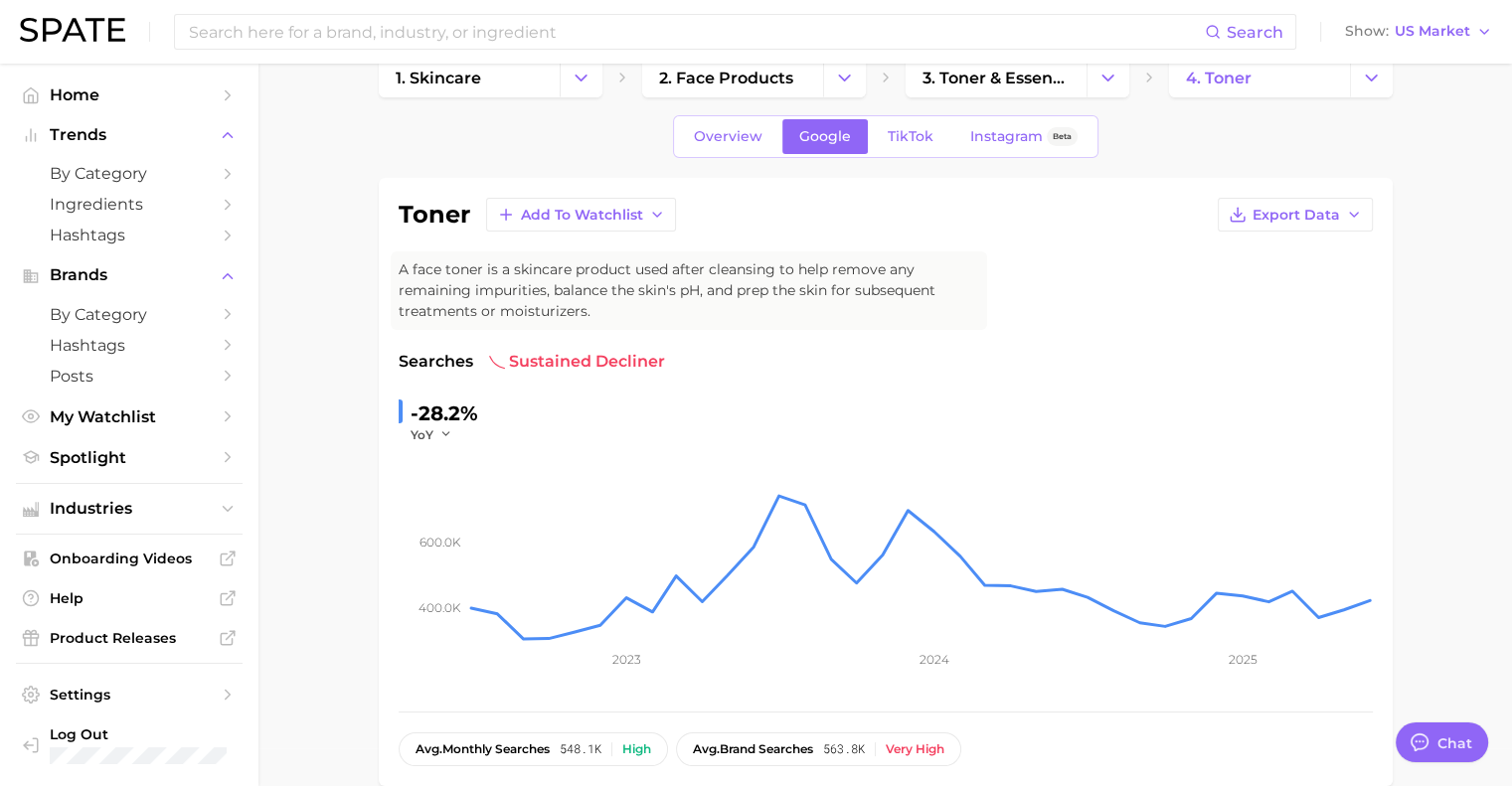 scroll, scrollTop: 0, scrollLeft: 0, axis: both 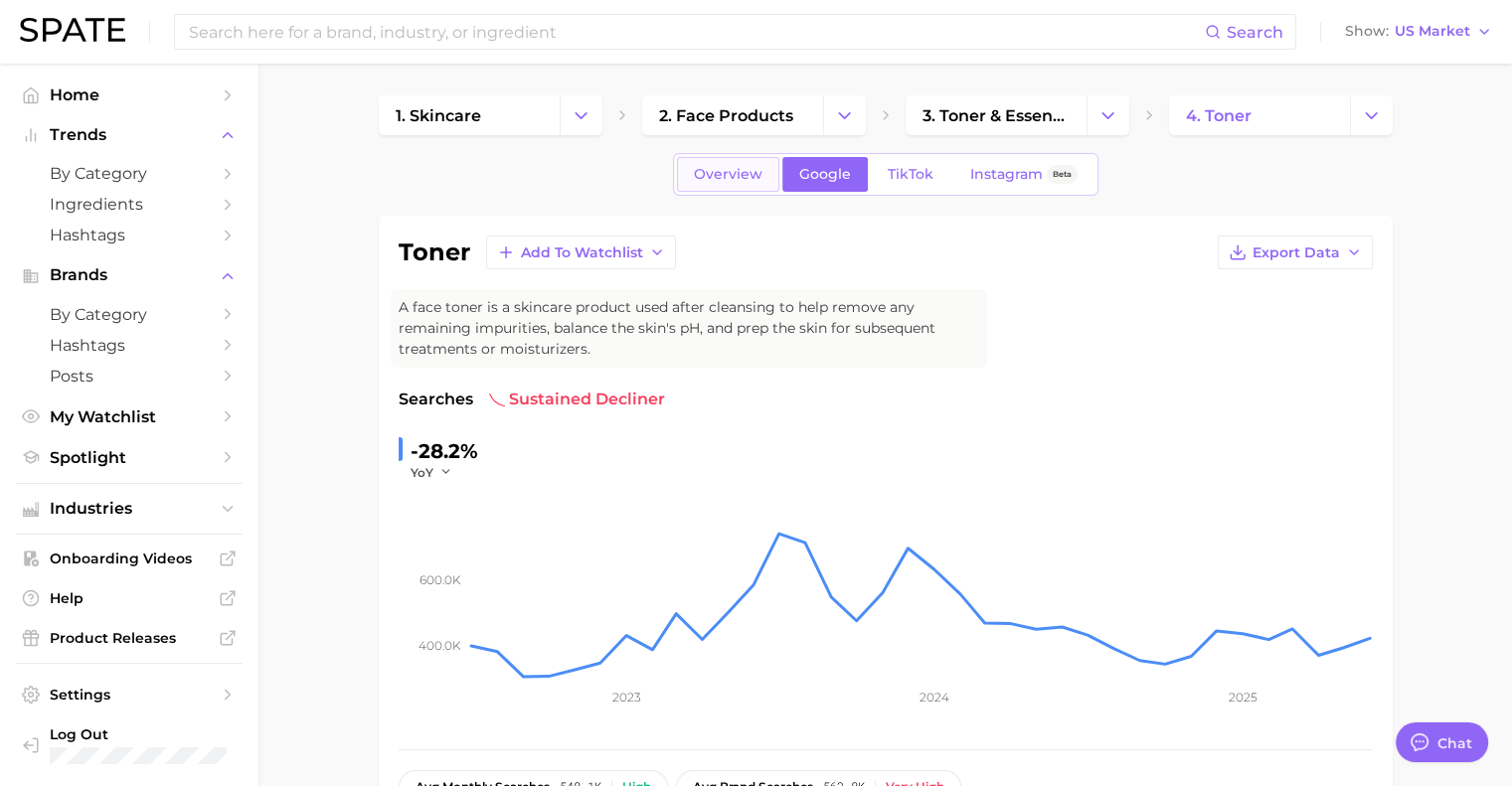 click on "Overview" at bounding box center [728, 174] 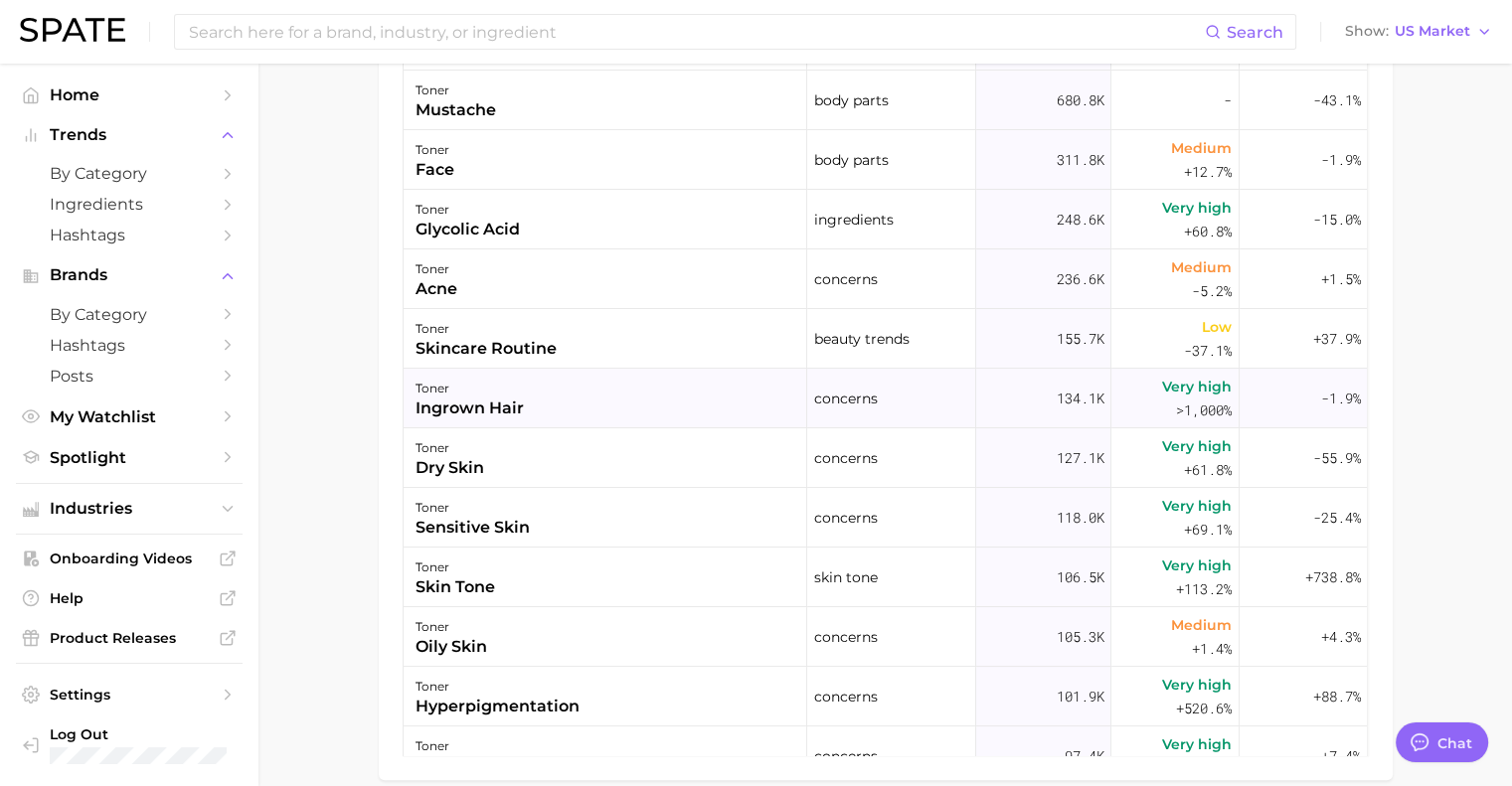 scroll, scrollTop: 861, scrollLeft: 0, axis: vertical 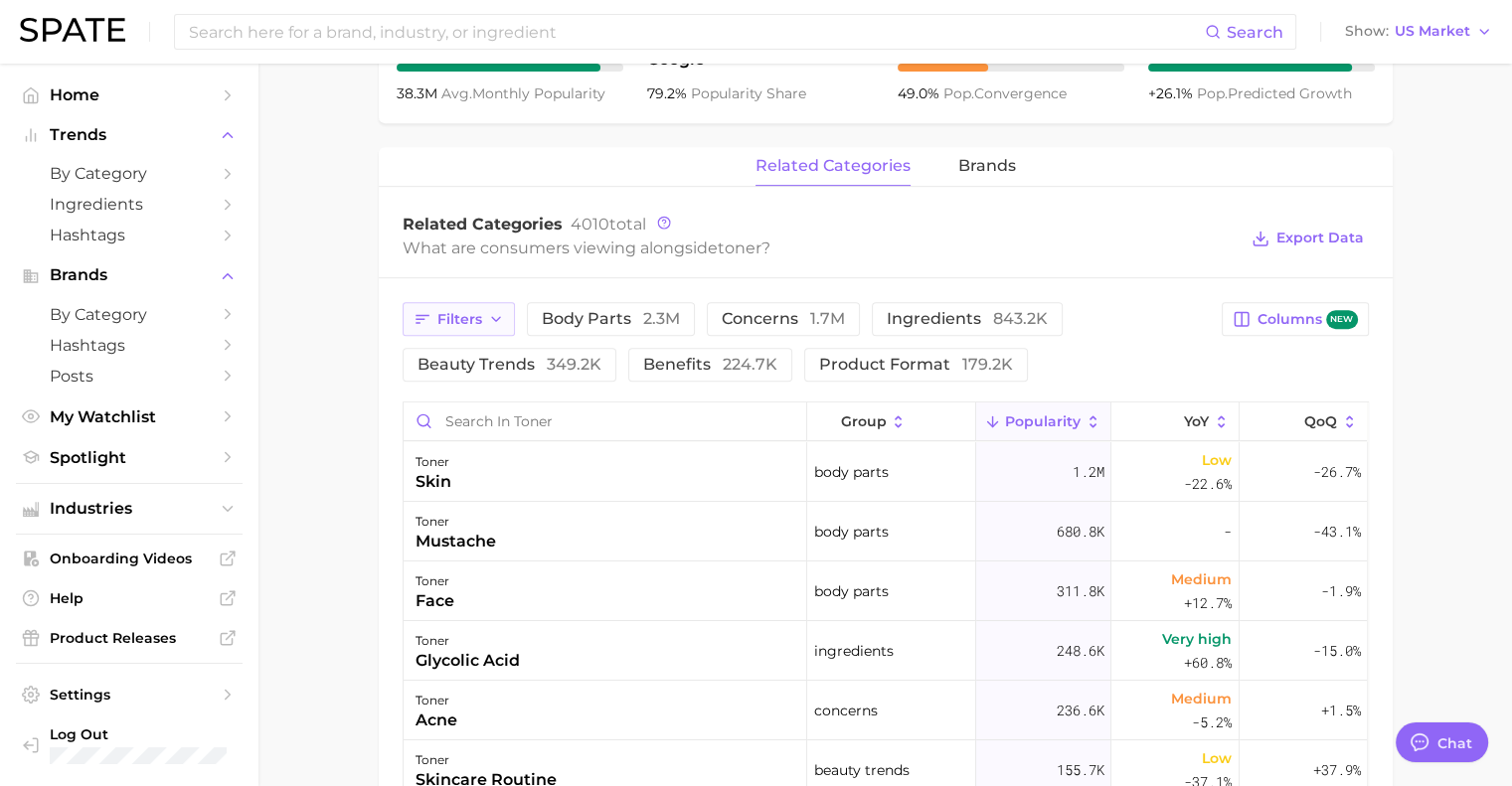 click 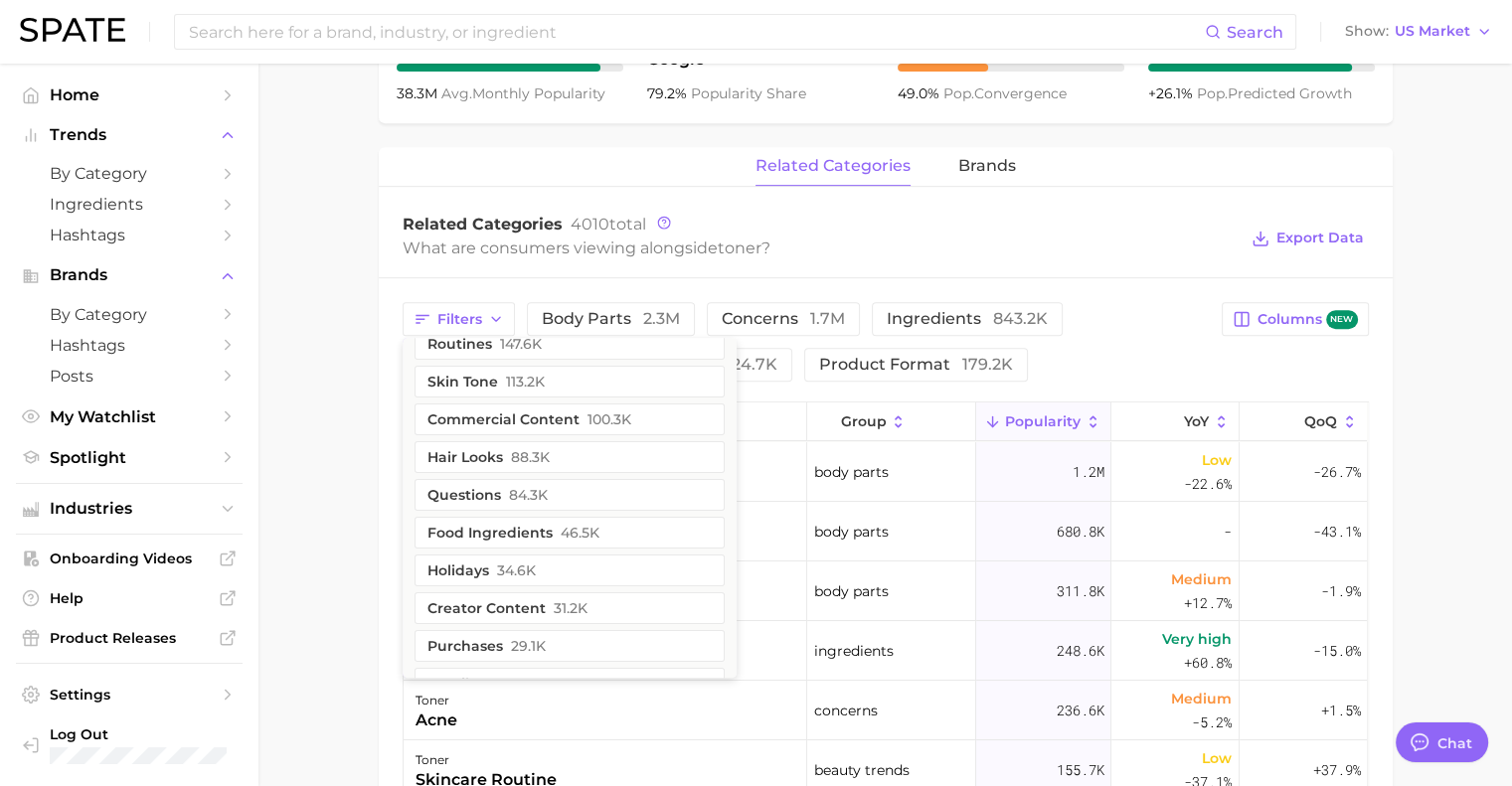 scroll, scrollTop: 0, scrollLeft: 0, axis: both 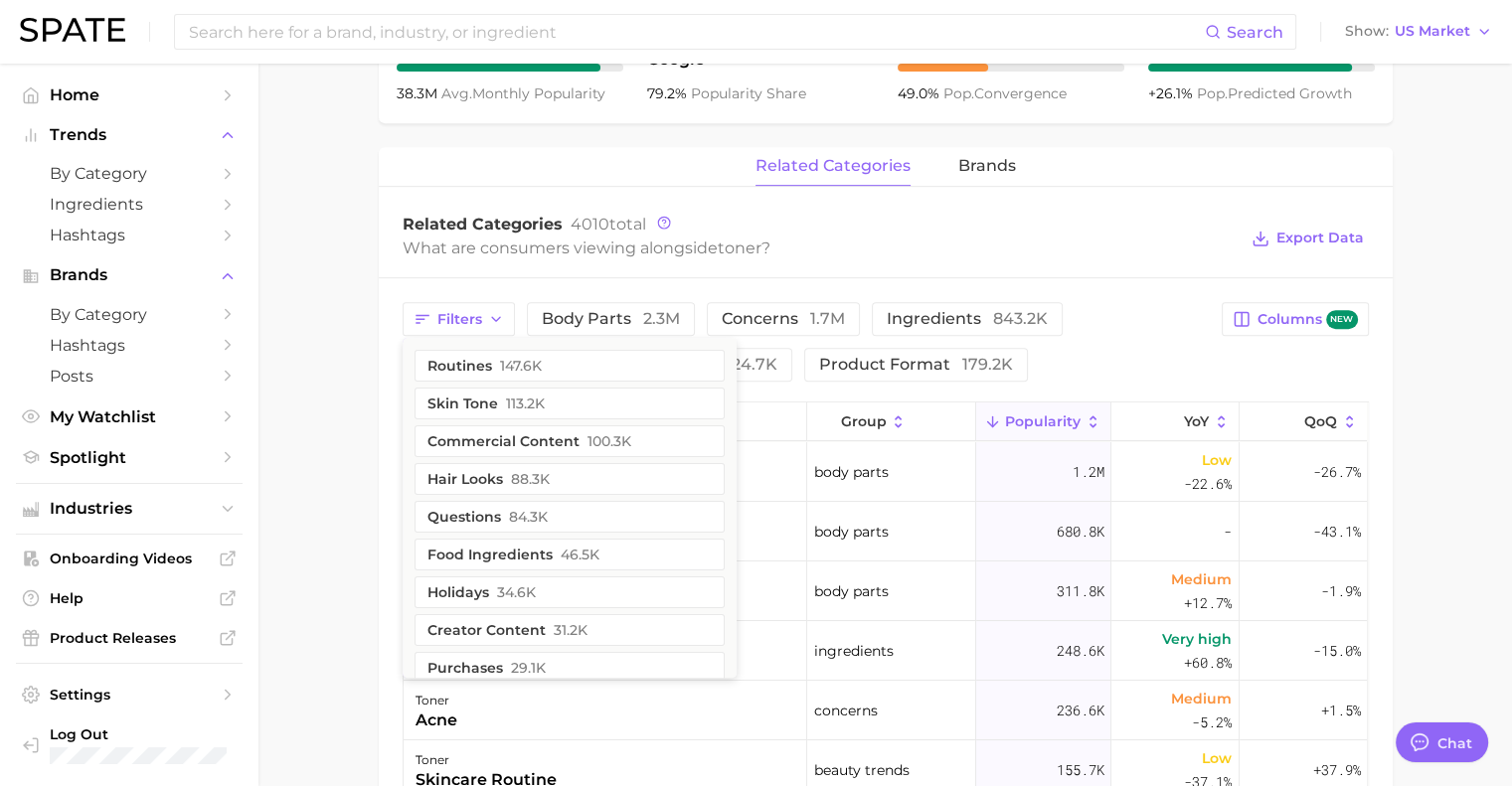 click on "1. skincare 2. face products 3. toner & essence products 4. toner Overview Google TikTok Instagram Beta toner Add to Watchlist Export Data A face toner is a skincare product used after cleansing to help remove any remaining impurities, balance the skin's pH, and prep the skin for subsequent treatments or moisturizers. Popularity sustained riser -0.9% combined YoY -2.5% GOOGLE YoY +5.5% TIKTOK YoY +26.1% Predicted YoY 20.0m 40.0m 2023 2024 2025 2026 How big is this trend? Very High Popularity 38.3m avg. monthly popularity Which platform is most popular? Google 79.2% popularity share How similar is this trend across platforms? Medium Convergence 49.0% pop. convergence Will it last? Very Likely +26.1% pop. predicted growth related categories brands Related Categories 4010 total What are consumers viewing alongside toner ? Export Data Filters routines 147.6k skin tone 113.2k commercial content 100.3k hair looks 88.3k questions 84.3k food ingredients 46.5k holidays 34.6k creator content 31.2k" at bounding box center (885, 256) 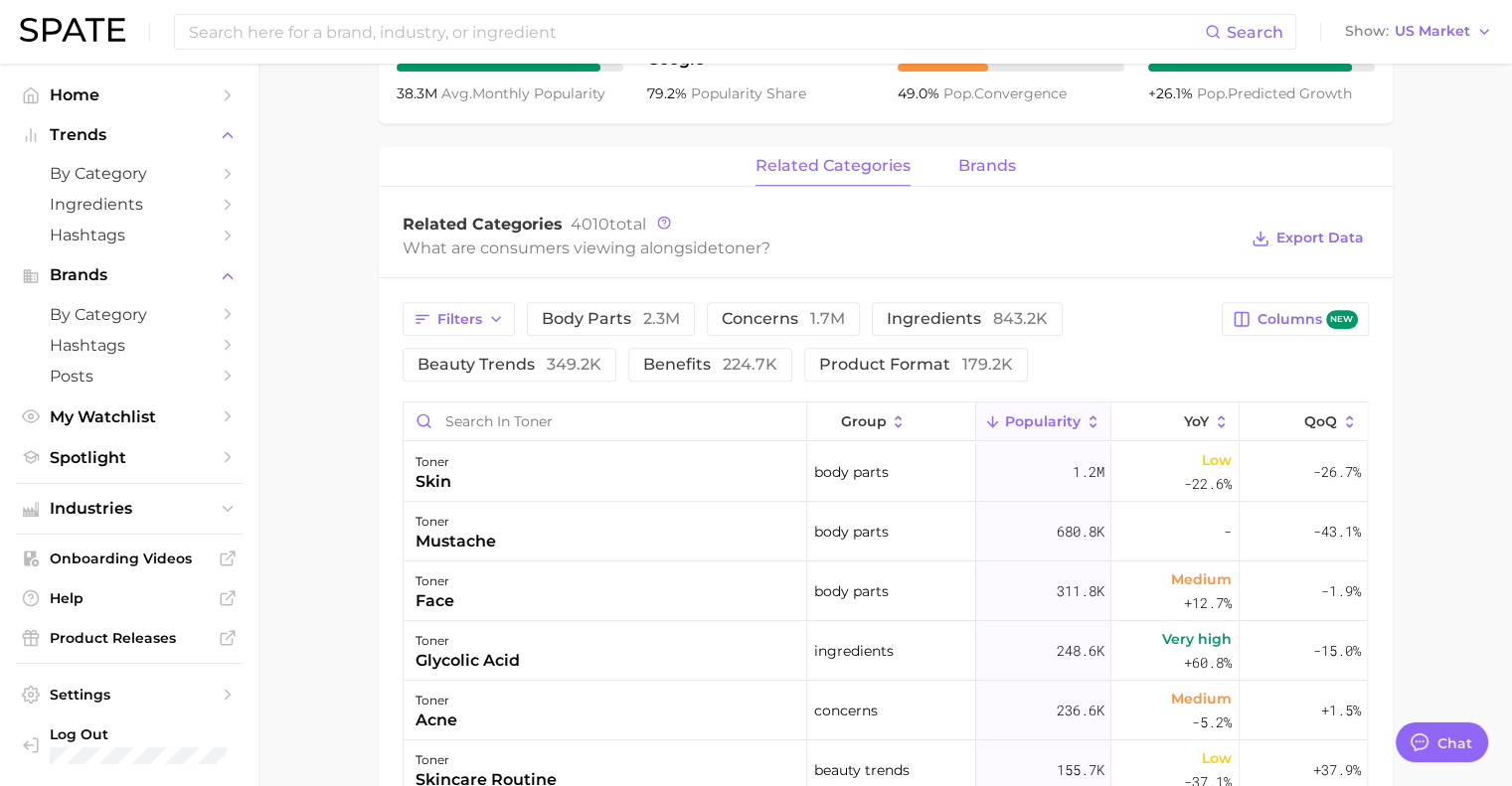 click on "brands" at bounding box center [987, 166] 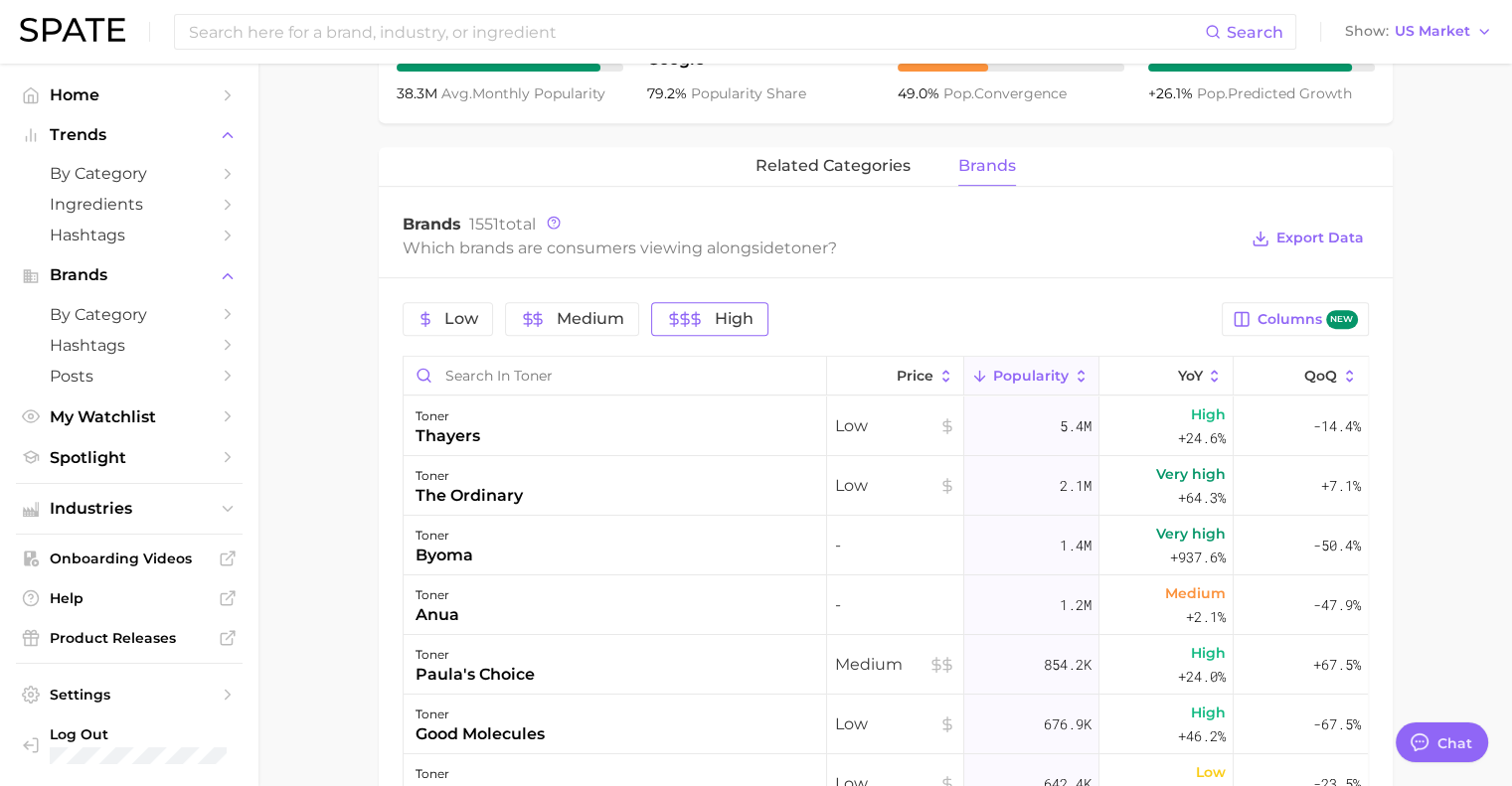 click on "High" at bounding box center (709, 319) 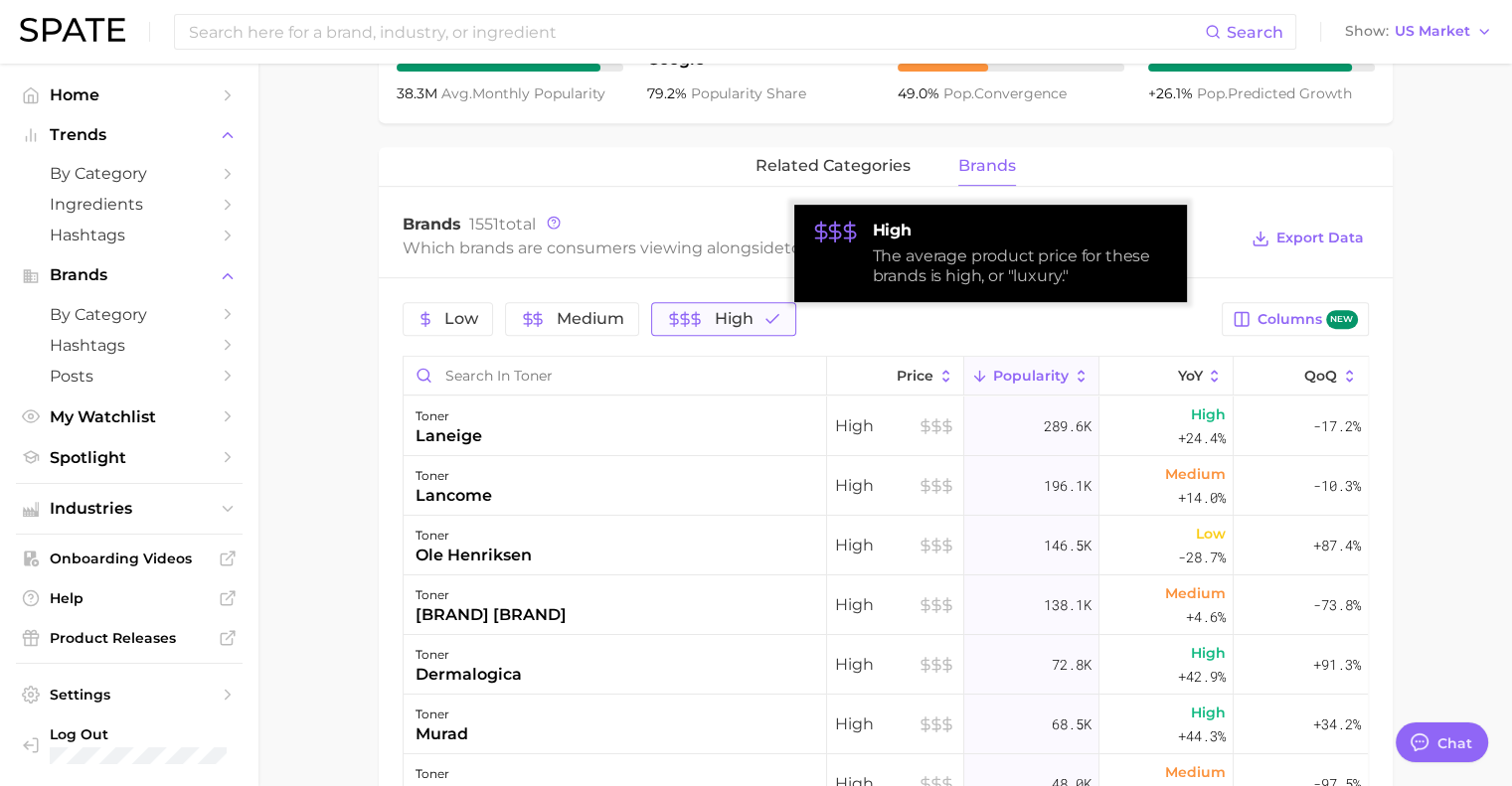 click on "High" at bounding box center [709, 319] 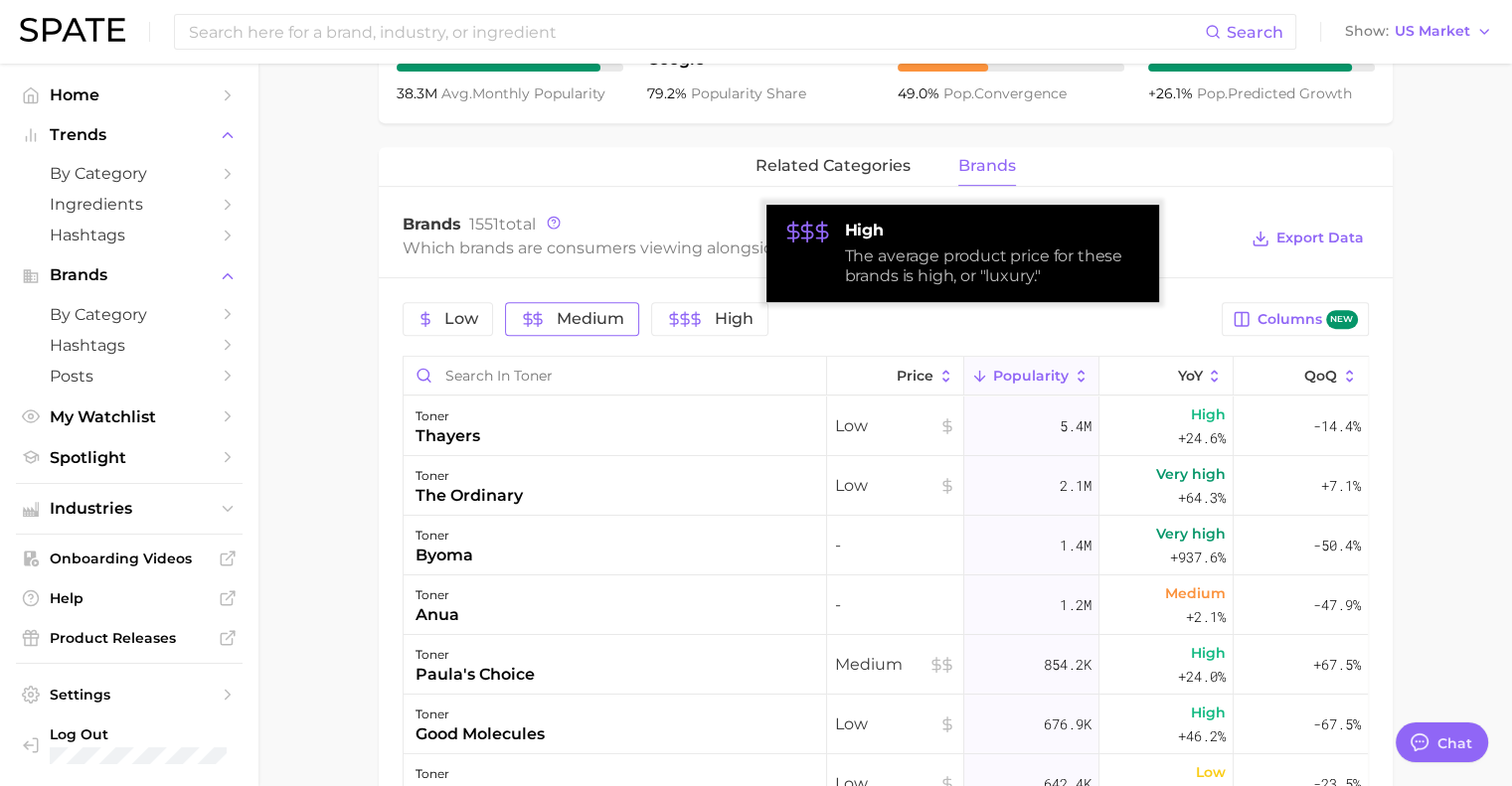 click on "Medium" at bounding box center [590, 319] 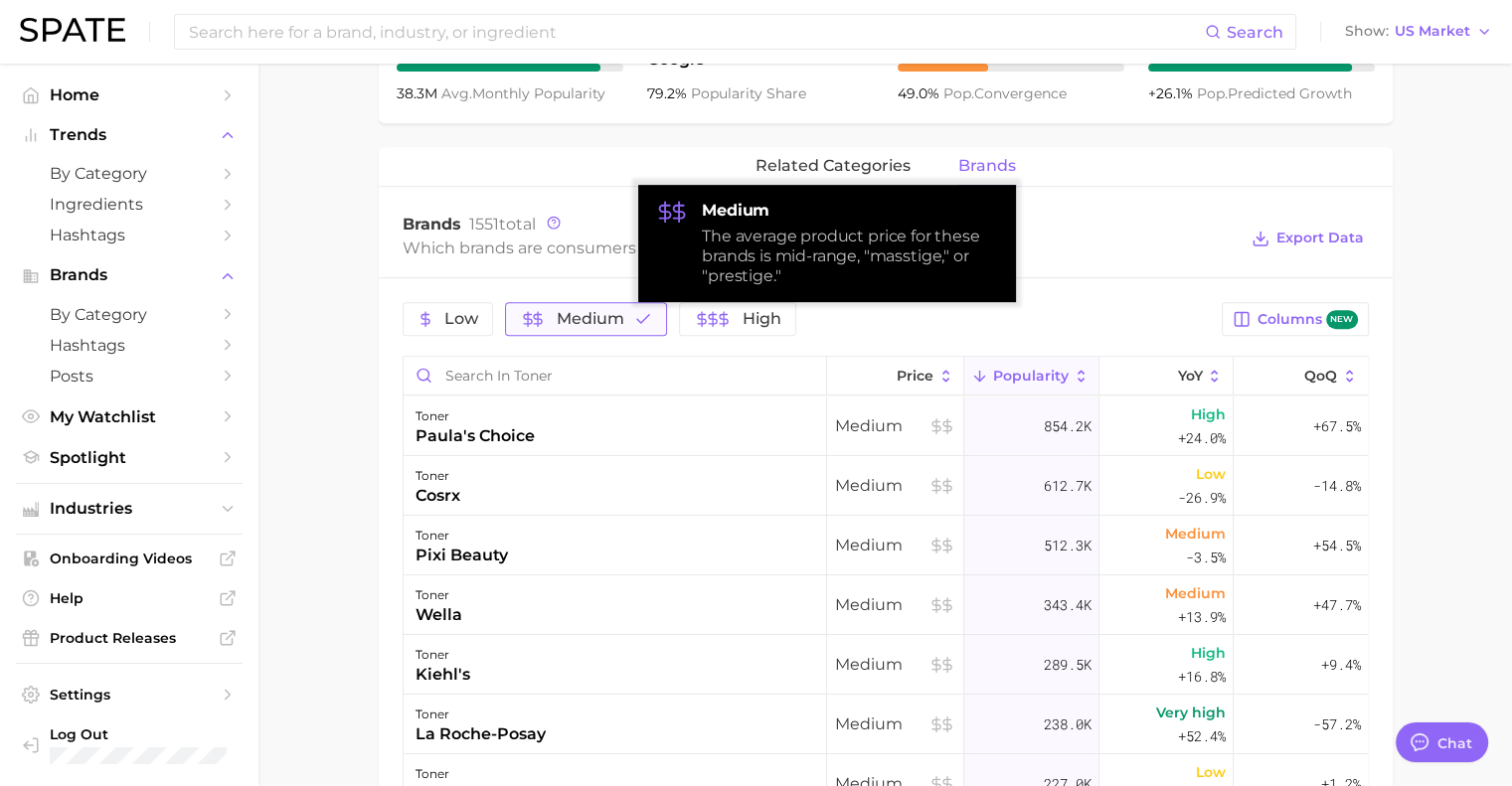 click on "Medium" at bounding box center (590, 319) 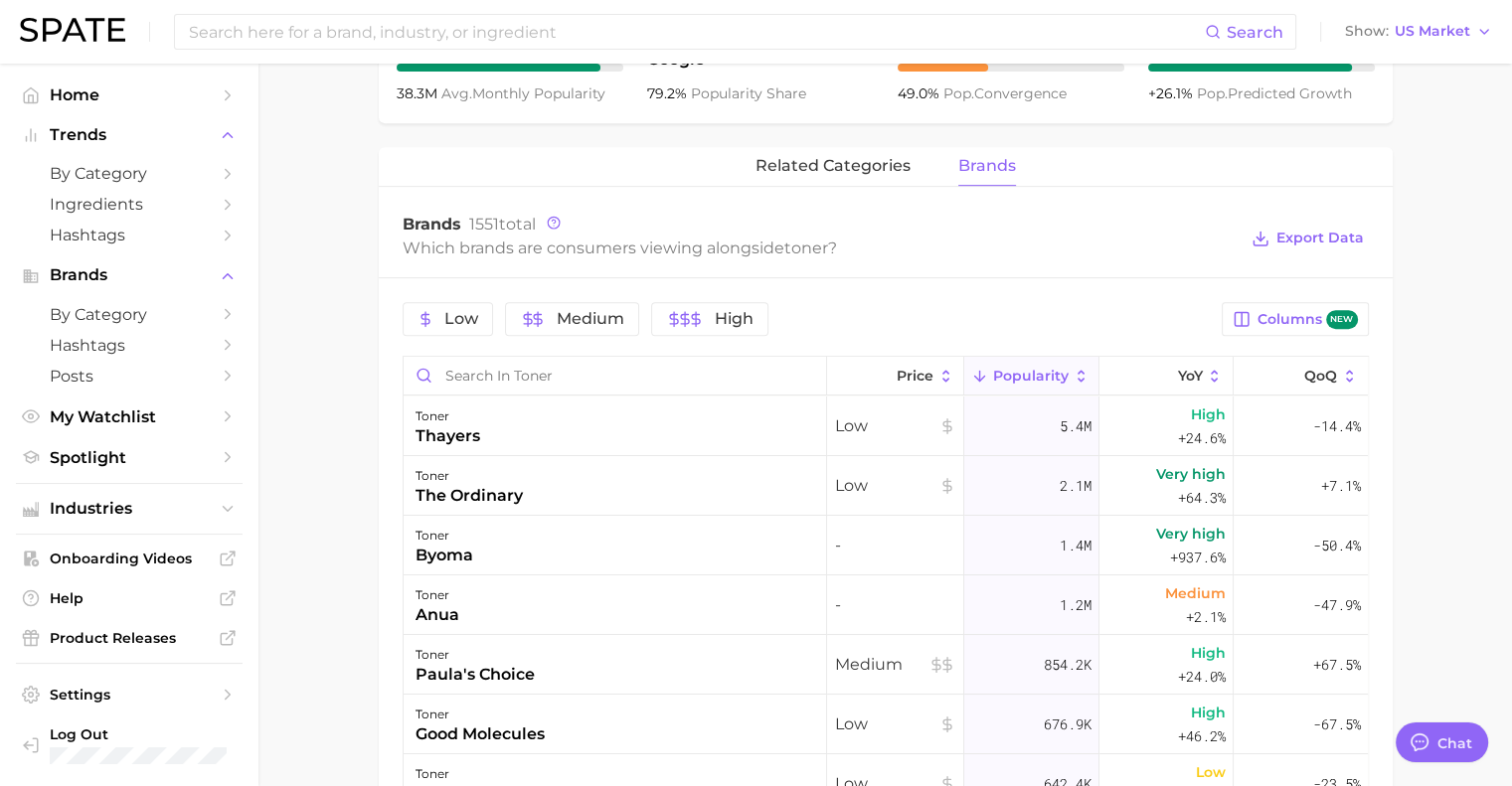 click on "1. skincare 2. face products 3. toner & essence products 4. toner Overview Google TikTok Instagram Beta toner Add to Watchlist Export Data A face toner is a skincare product used after cleansing to help remove any remaining impurities, balance the skin's pH, and prep the skin for subsequent treatments or moisturizers. Popularity sustained riser -0.9% combined YoY -2.5% GOOGLE YoY +5.5% TIKTOK YoY +26.1% Predicted  YoY 20.0m 40.0m 2023 2024 2025 2026 How big is this trend? Very High Popularity 38.3m avg.  monthly popularity Which platform is most popular? Google 79.2% popularity share How similar is this trend across platforms? Medium Convergence 49.0% pop.  convergence Will it last? Very Likely +26.1% pop.  predicted growth related categories brands Brands 1551  total Which brands are consumers viewing alongside  toner ? Export Data Low Medium High Columns new Price Popularity YoY QoQ toner thayers Low 5.4m High +24.6% -14.4% toner the ordinary Low 2.1m Very high +64.3% +7.1% toner byoma - 1.4m Very high anua" at bounding box center (885, 234) 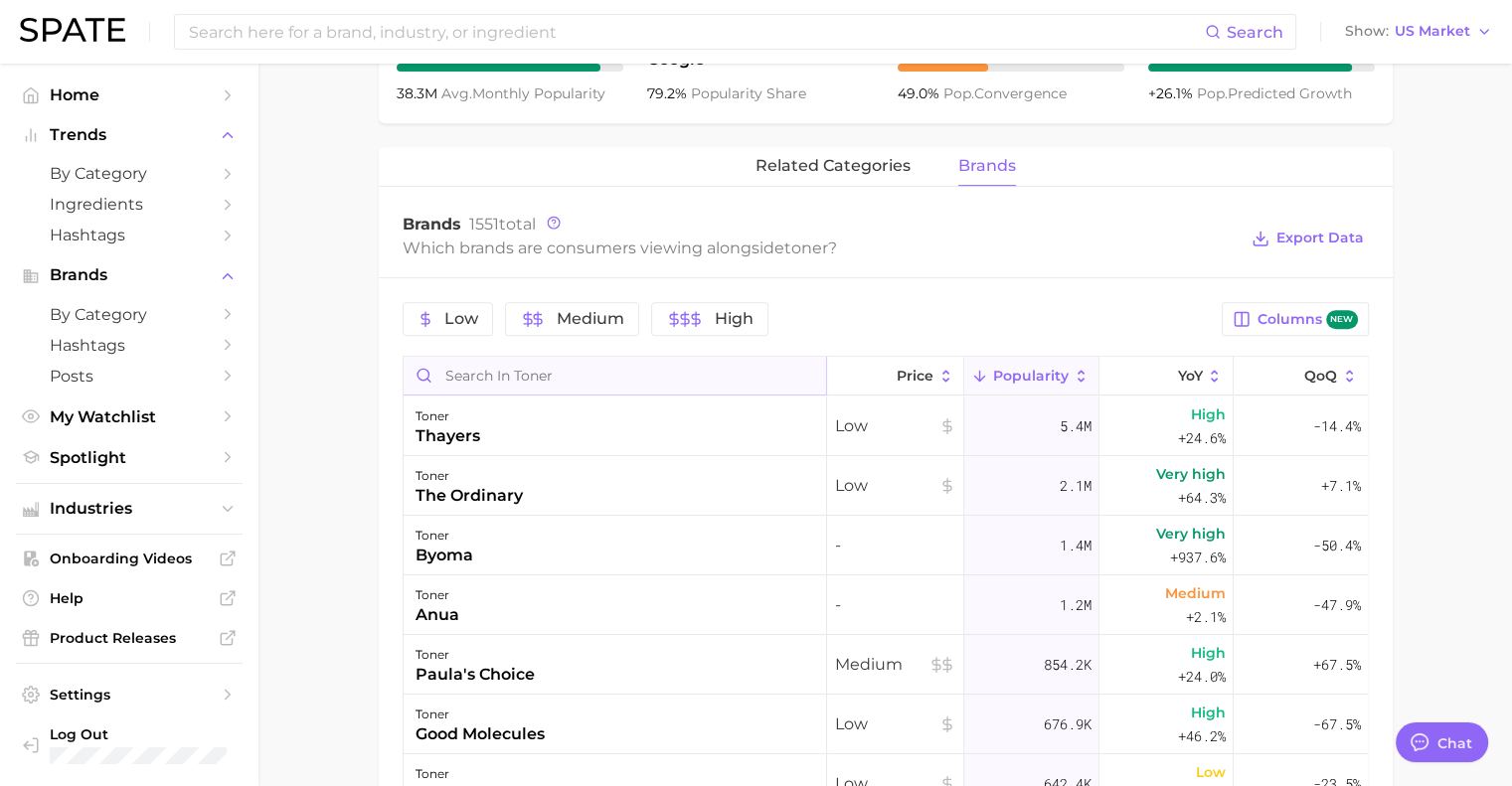 click at bounding box center [614, 376] 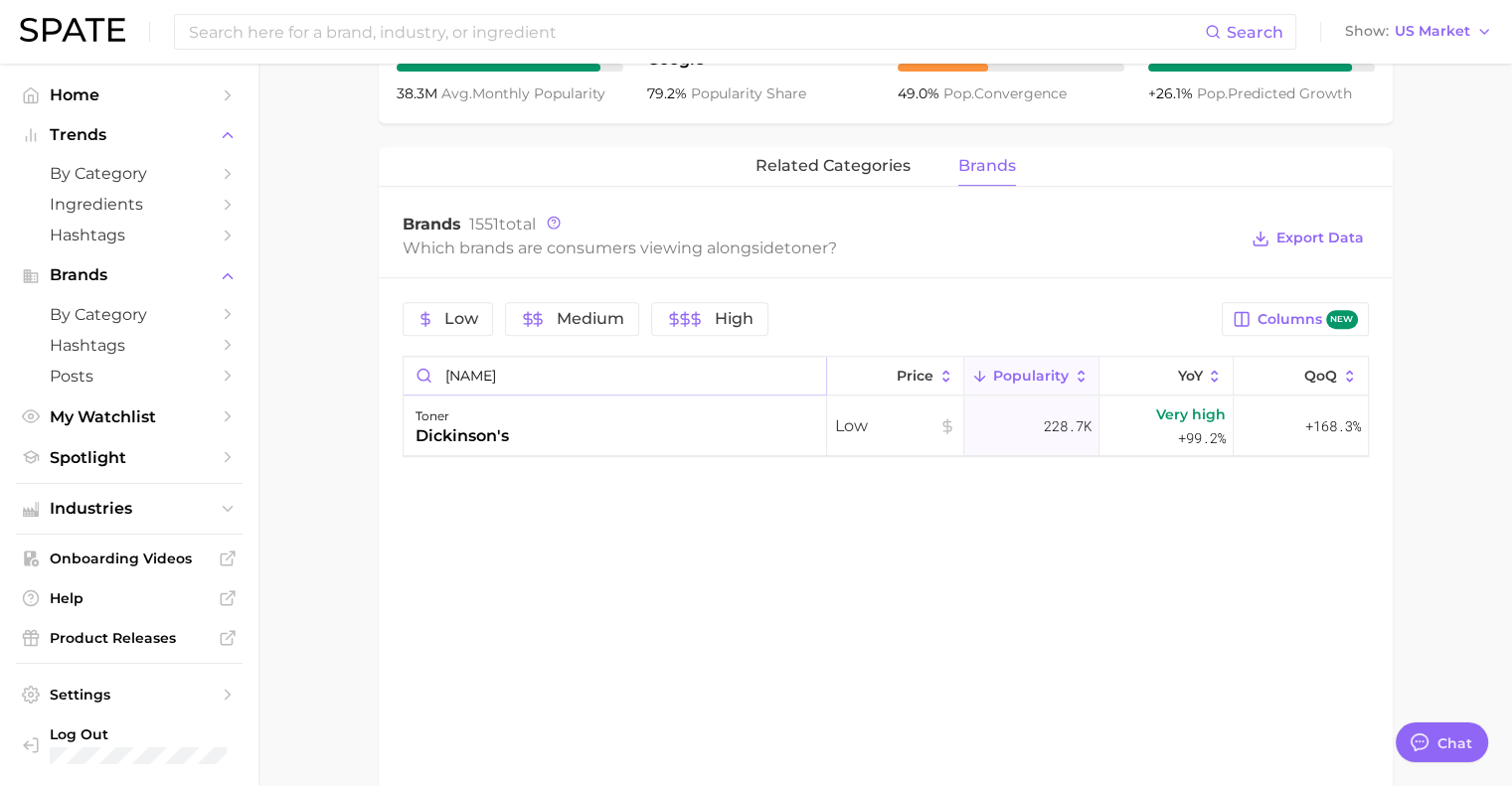 type on "[NAME]" 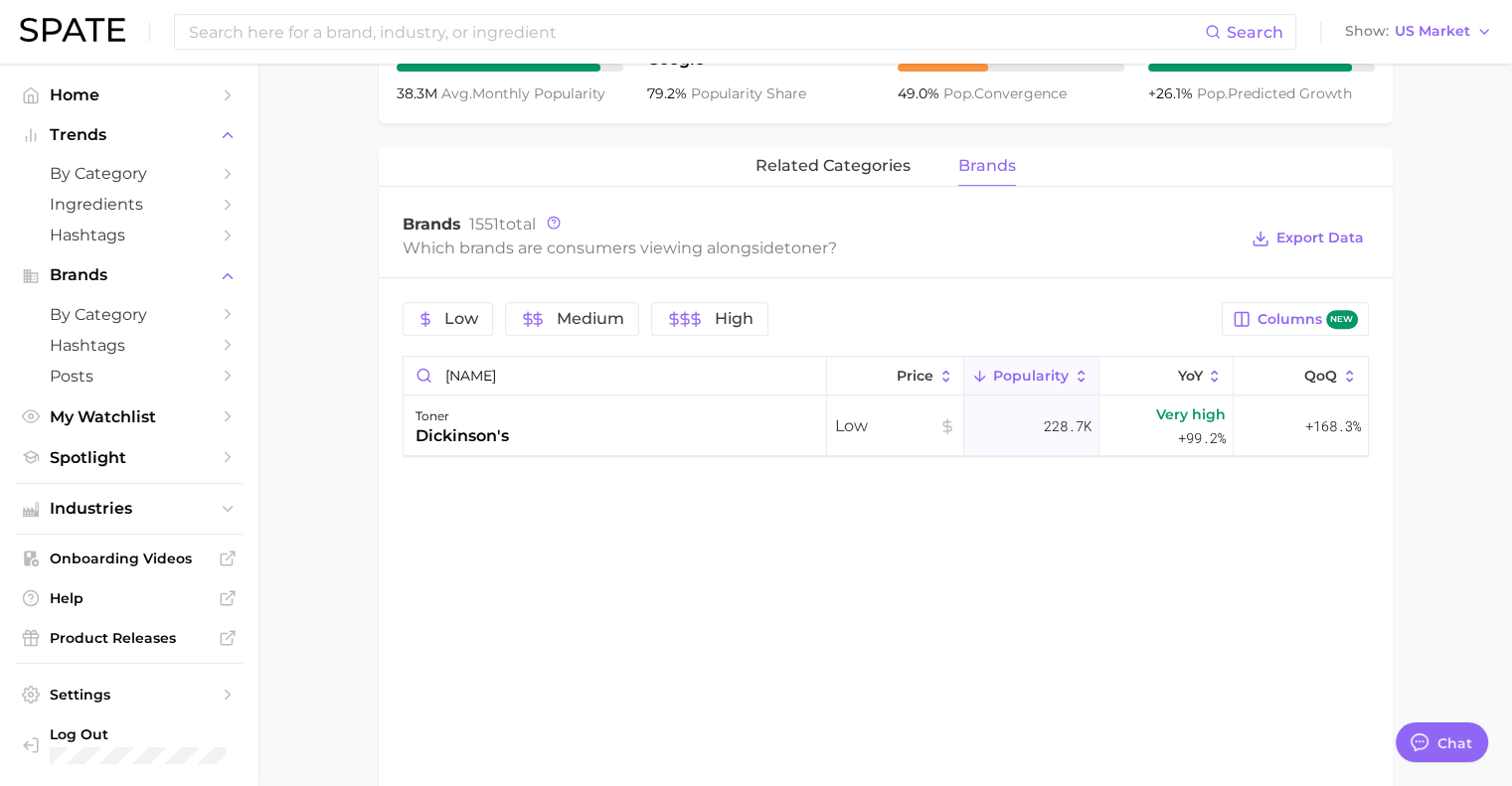click on "[BRAND_INITIAL] [BRAND]" at bounding box center [886, 476] 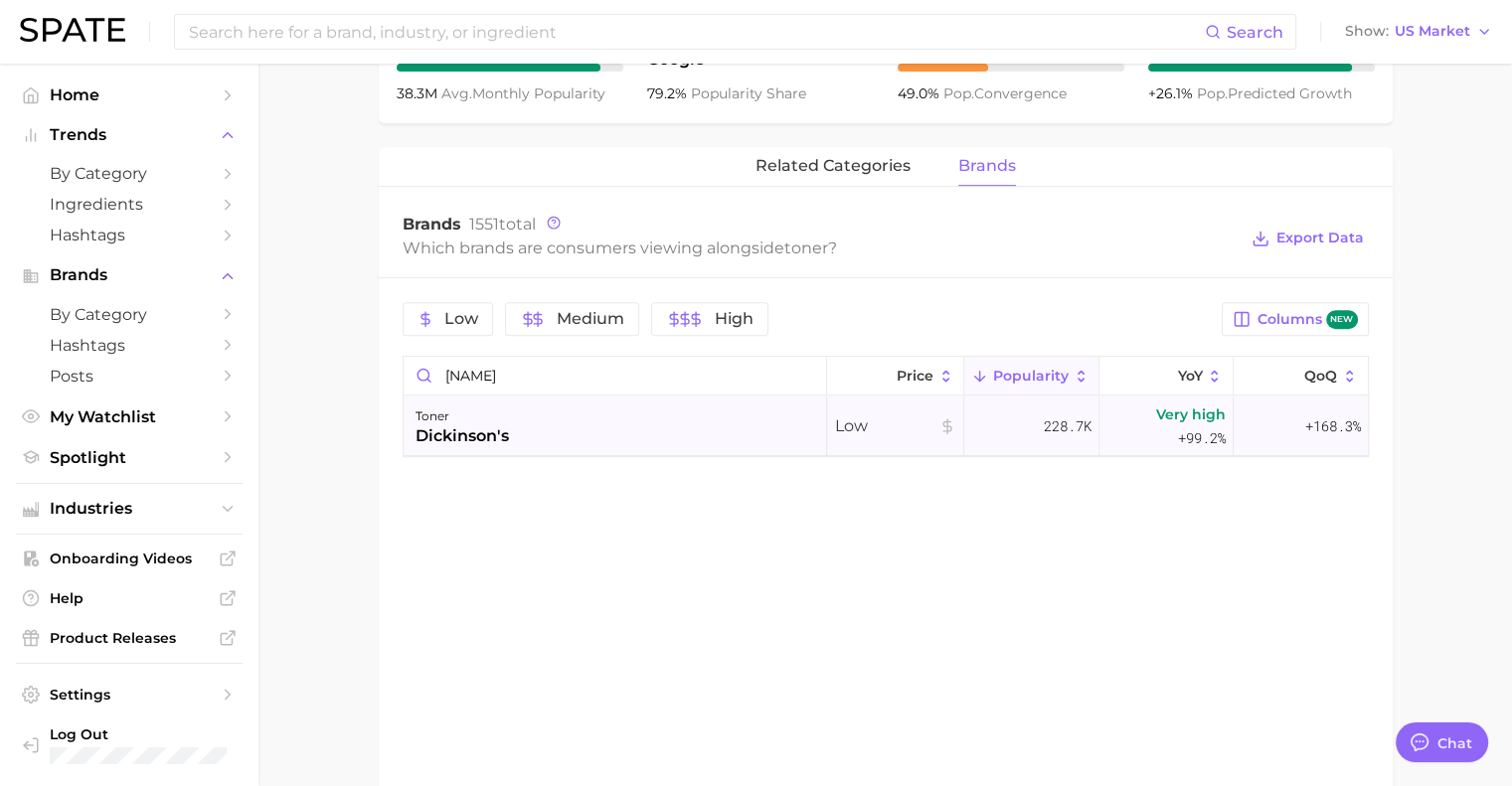 click on "dickinson's" at bounding box center (462, 436) 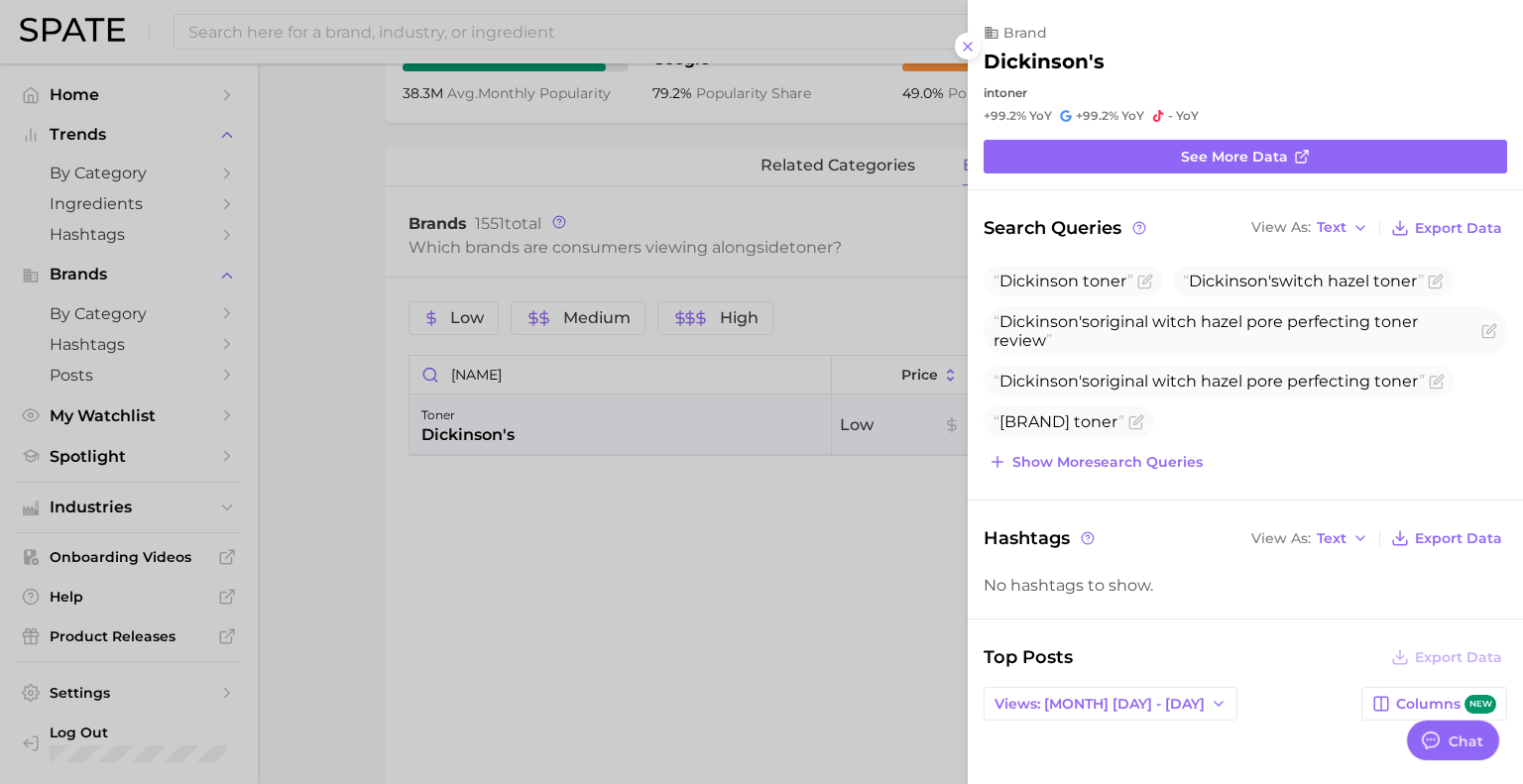 click at bounding box center [762, 392] 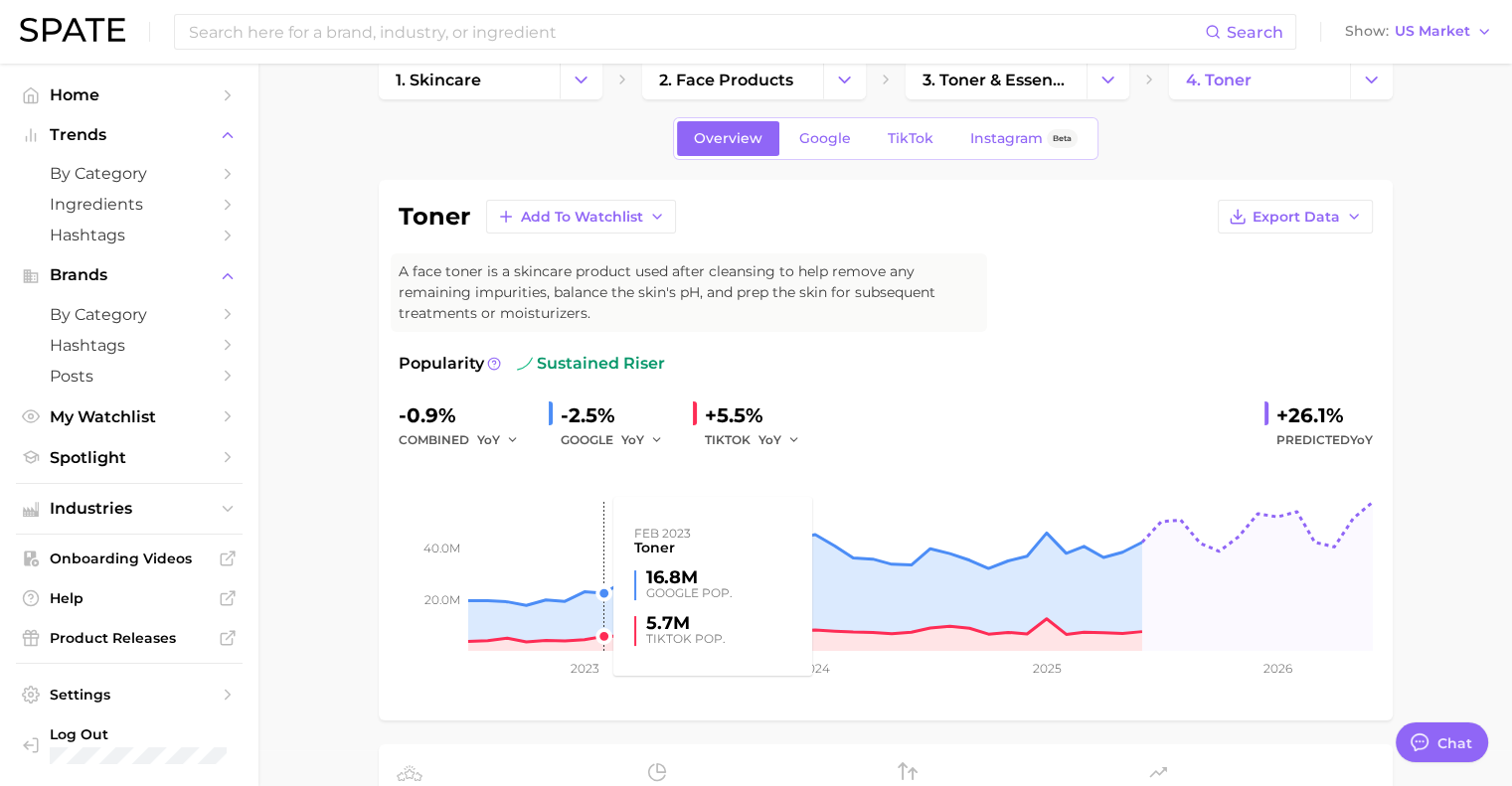 scroll, scrollTop: 0, scrollLeft: 0, axis: both 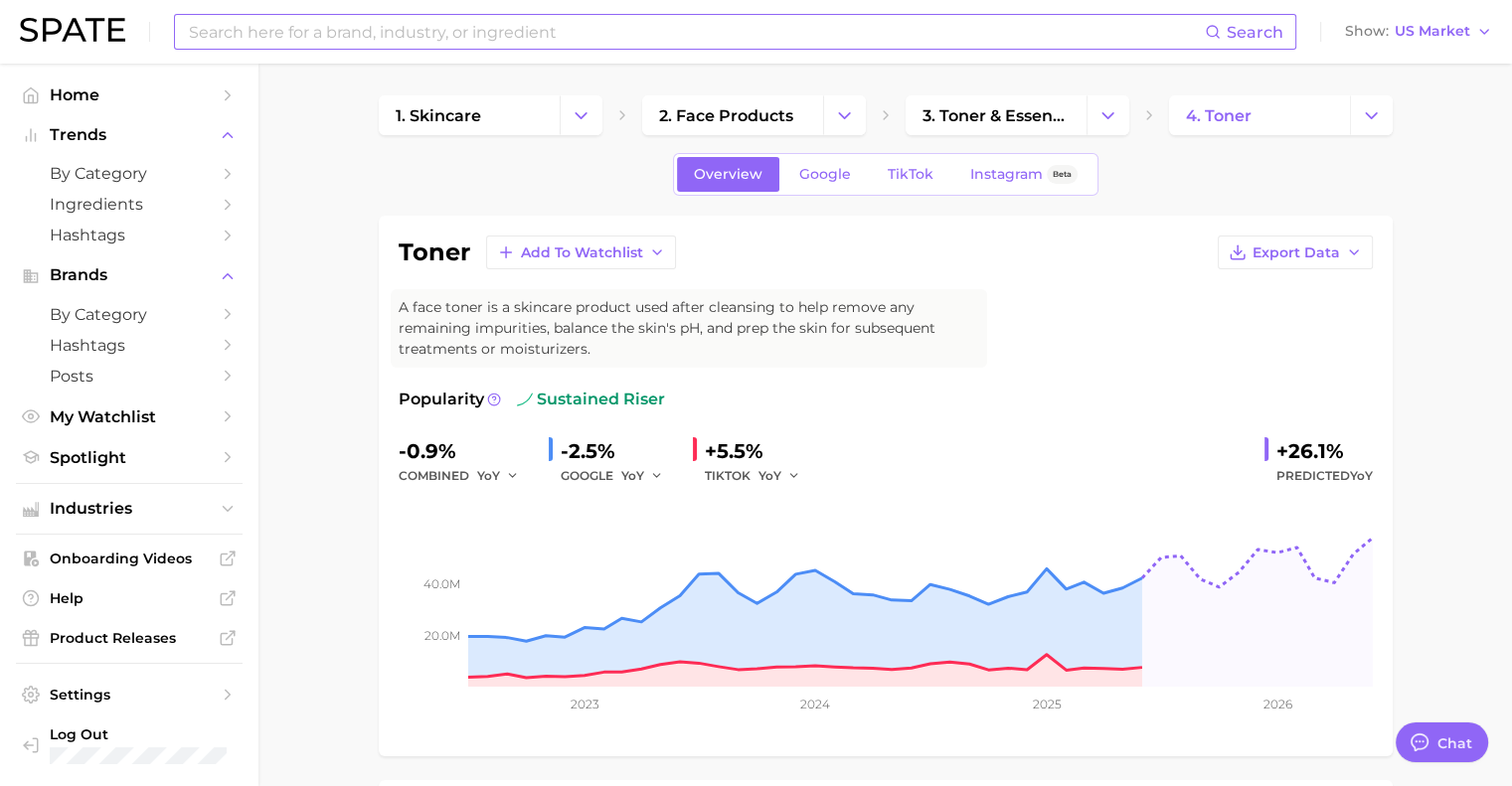 click at bounding box center [696, 32] 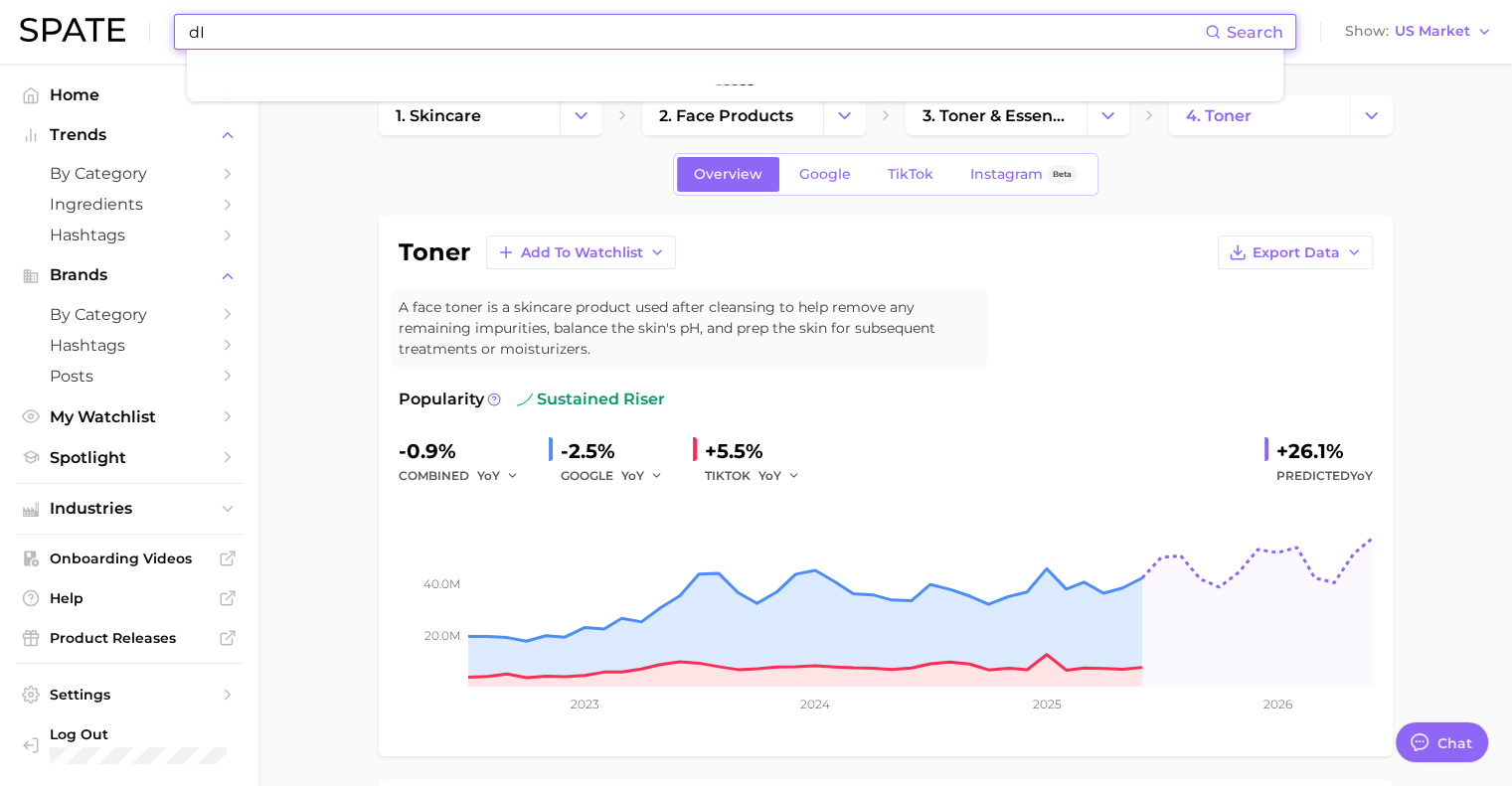 type on "d" 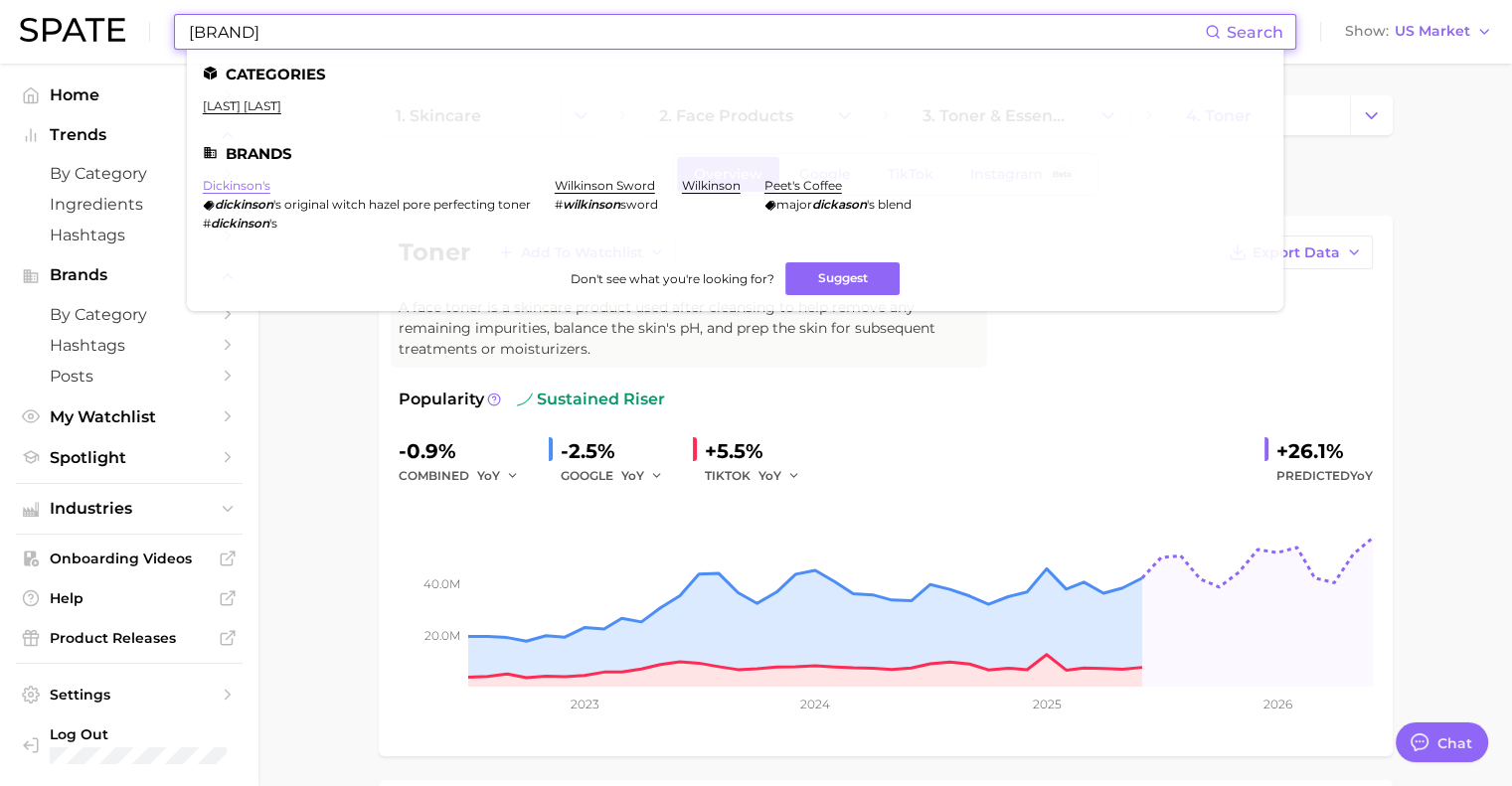type on "[BRAND]" 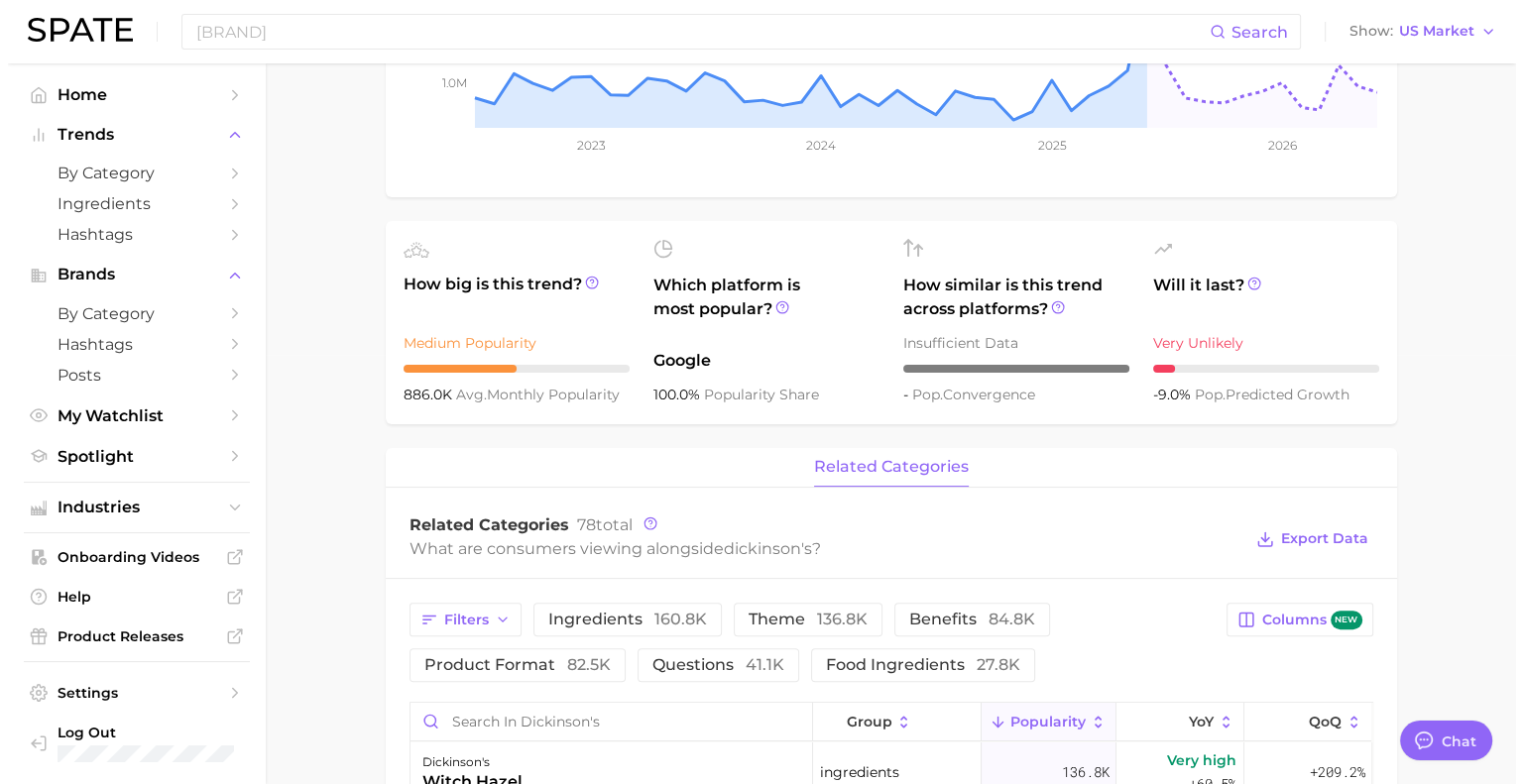 scroll, scrollTop: 858, scrollLeft: 0, axis: vertical 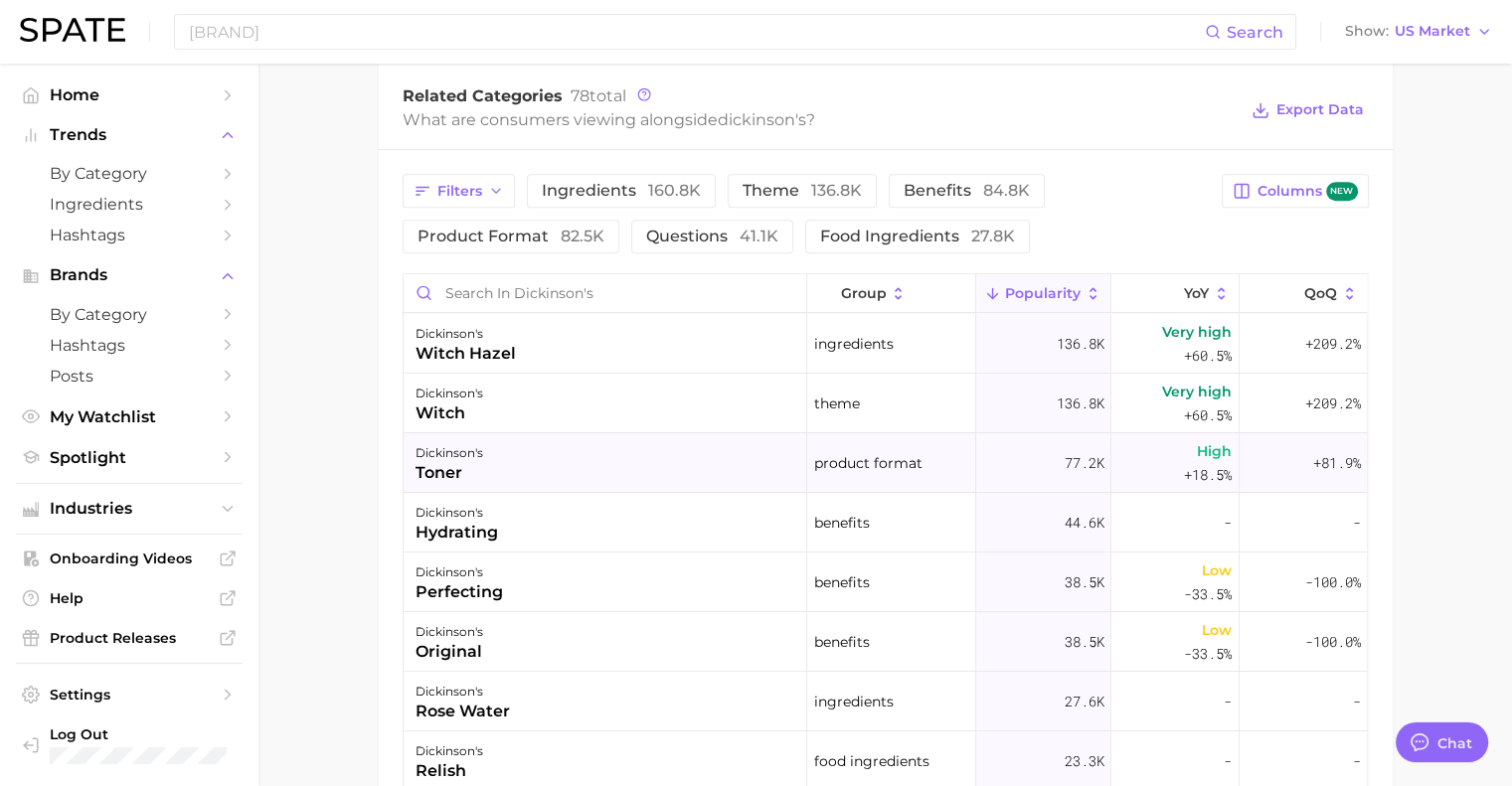 click on "dickinson's" at bounding box center (449, 453) 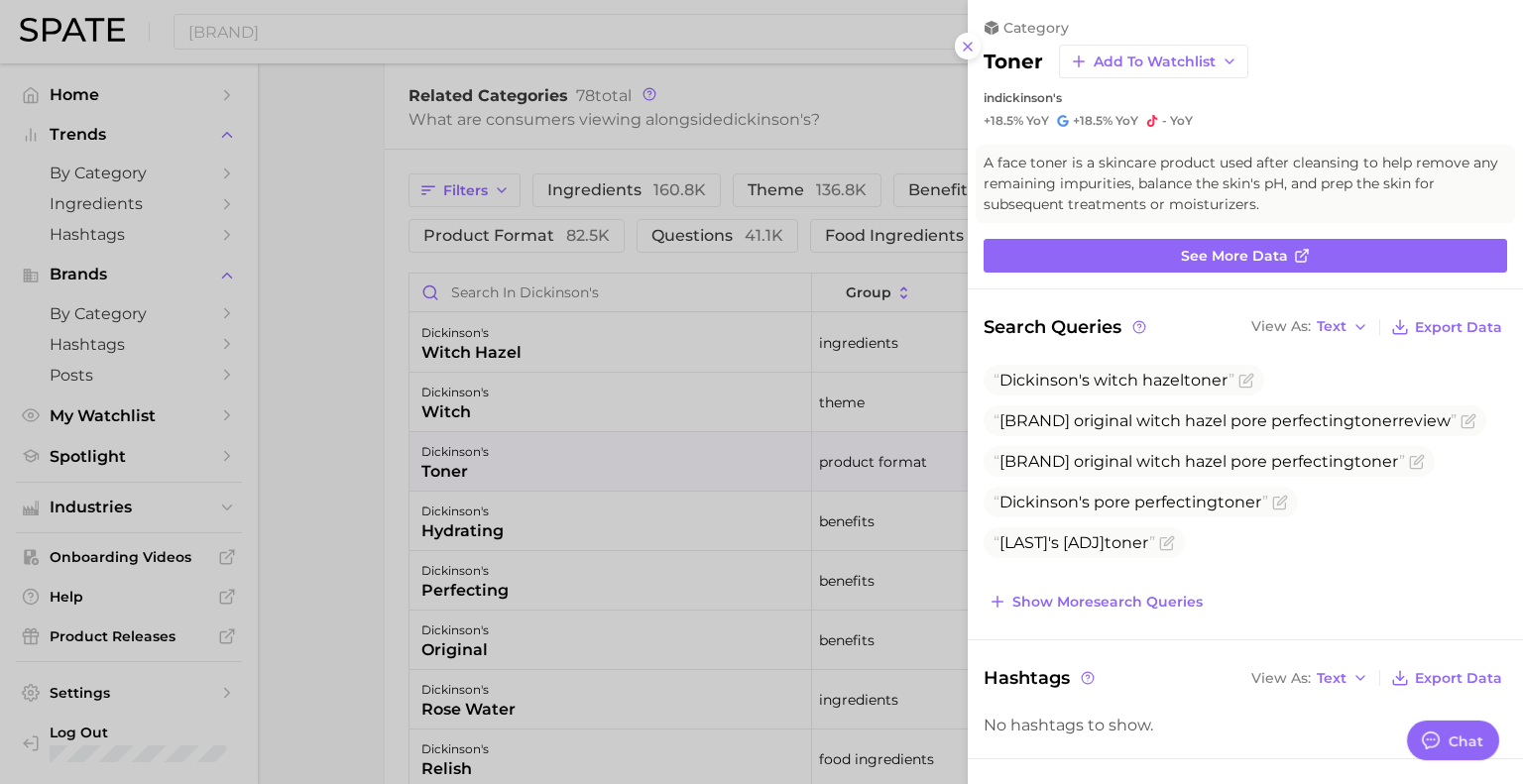 scroll, scrollTop: 0, scrollLeft: 0, axis: both 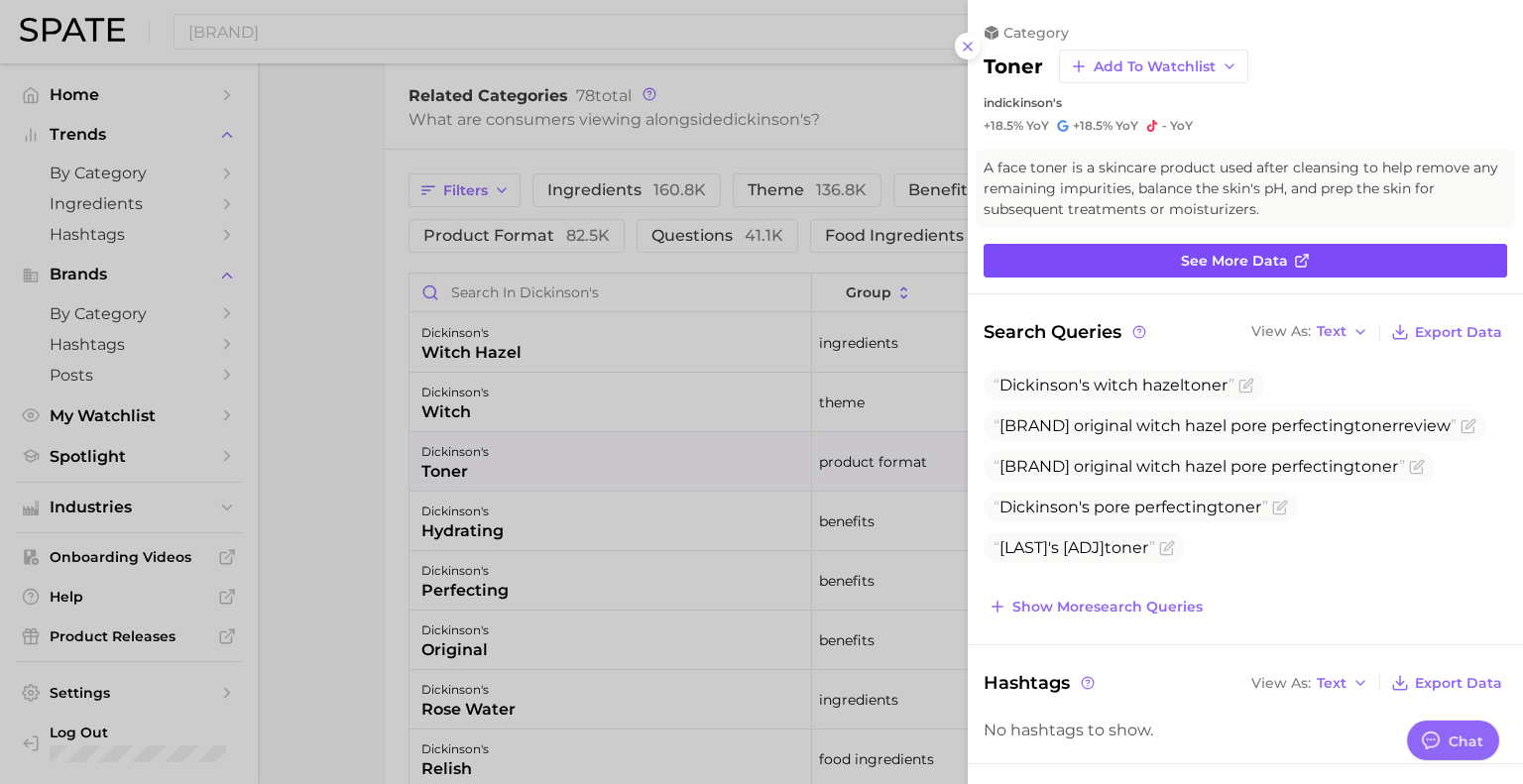 click on "See more data" at bounding box center (1245, 261) 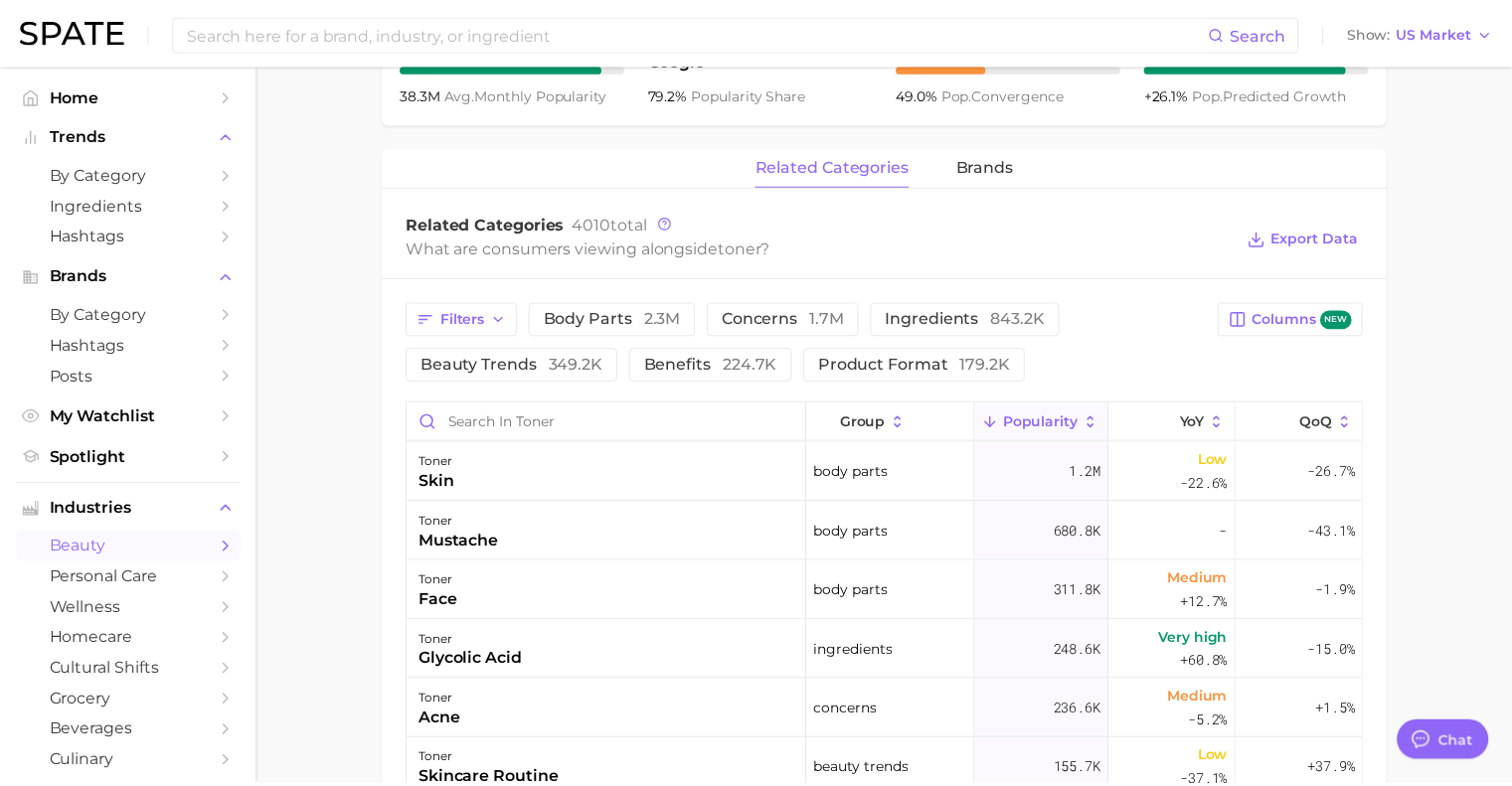 scroll, scrollTop: 0, scrollLeft: 0, axis: both 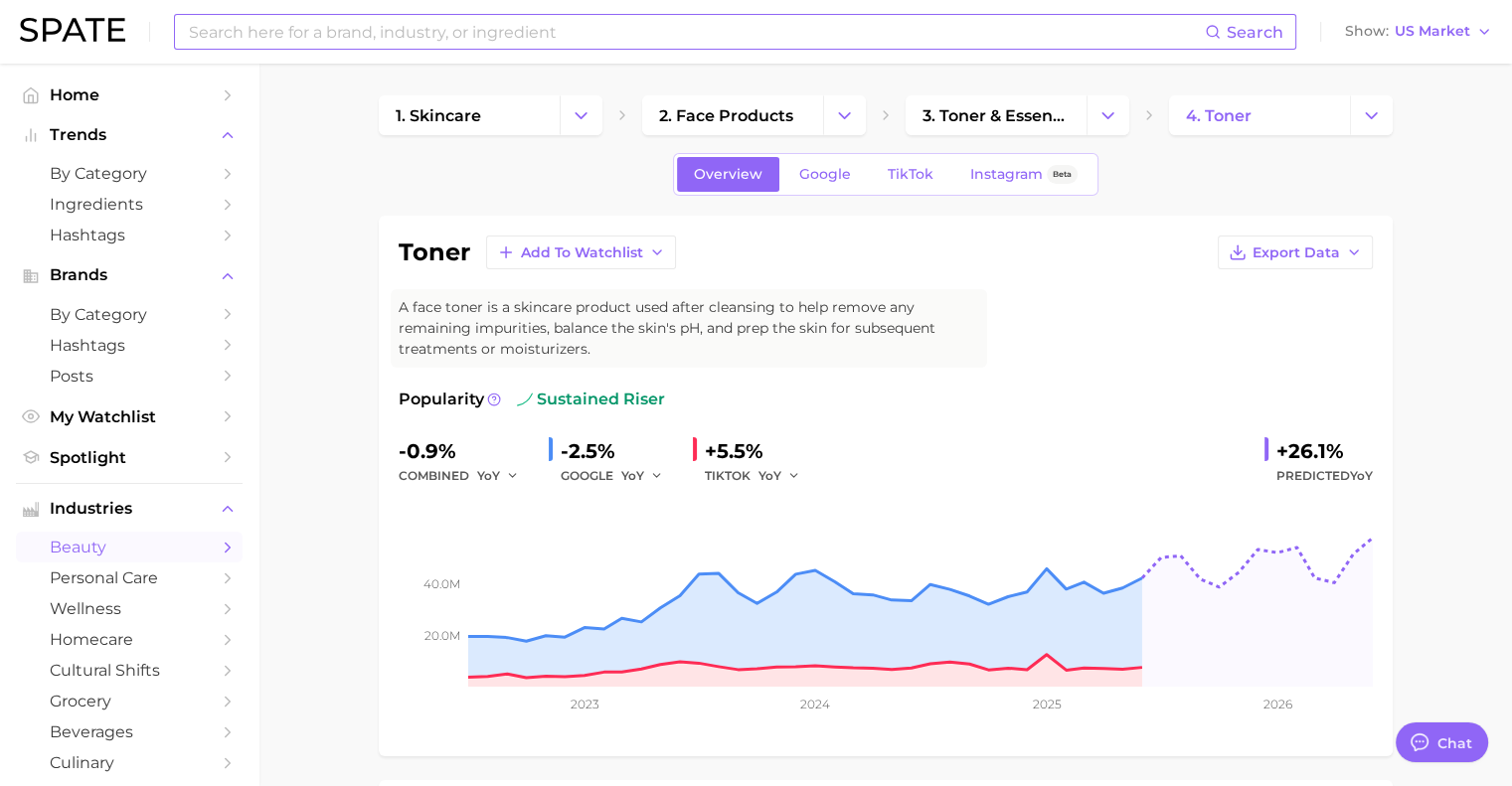 click at bounding box center (696, 32) 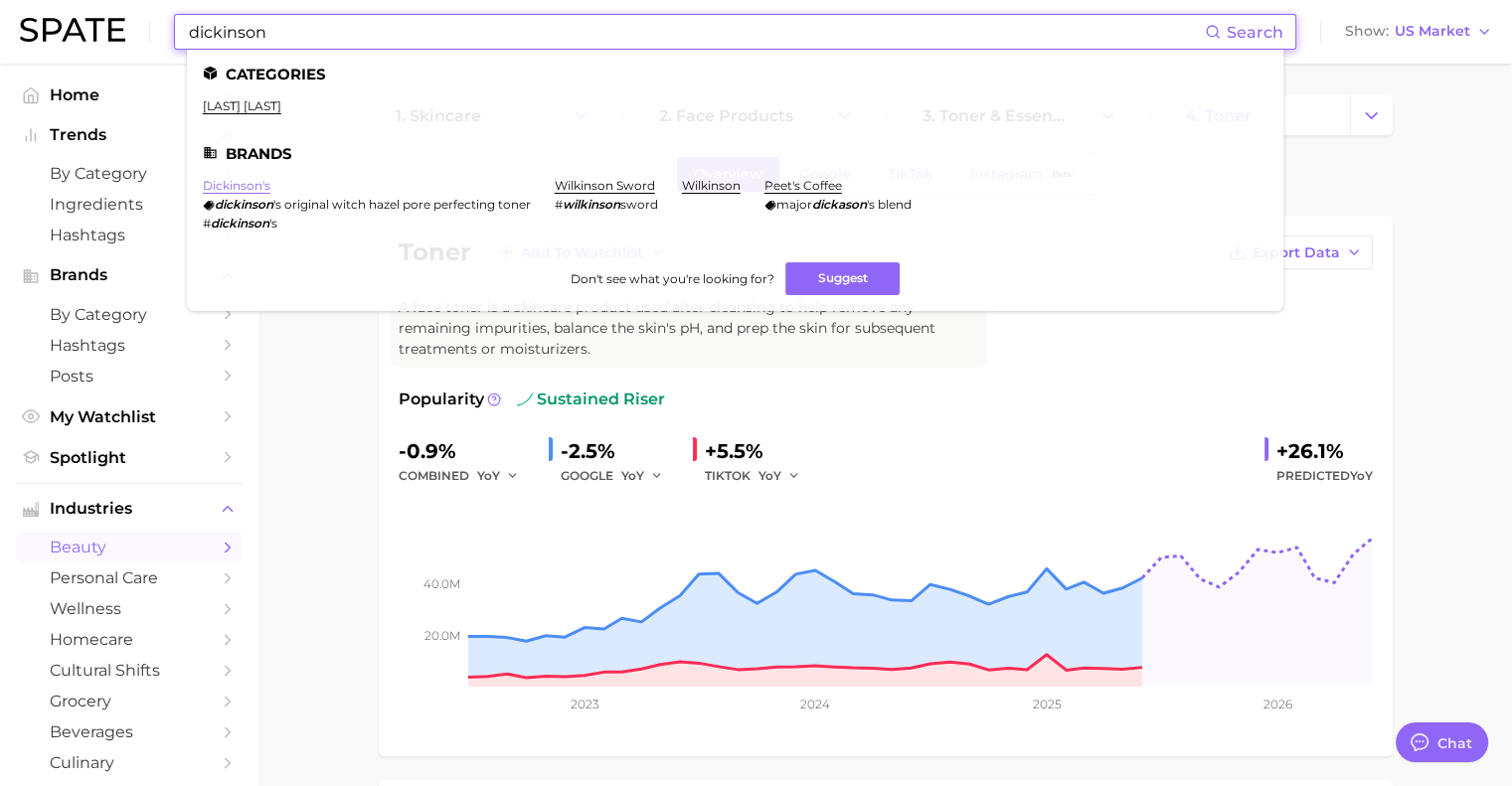 type on "dickinson" 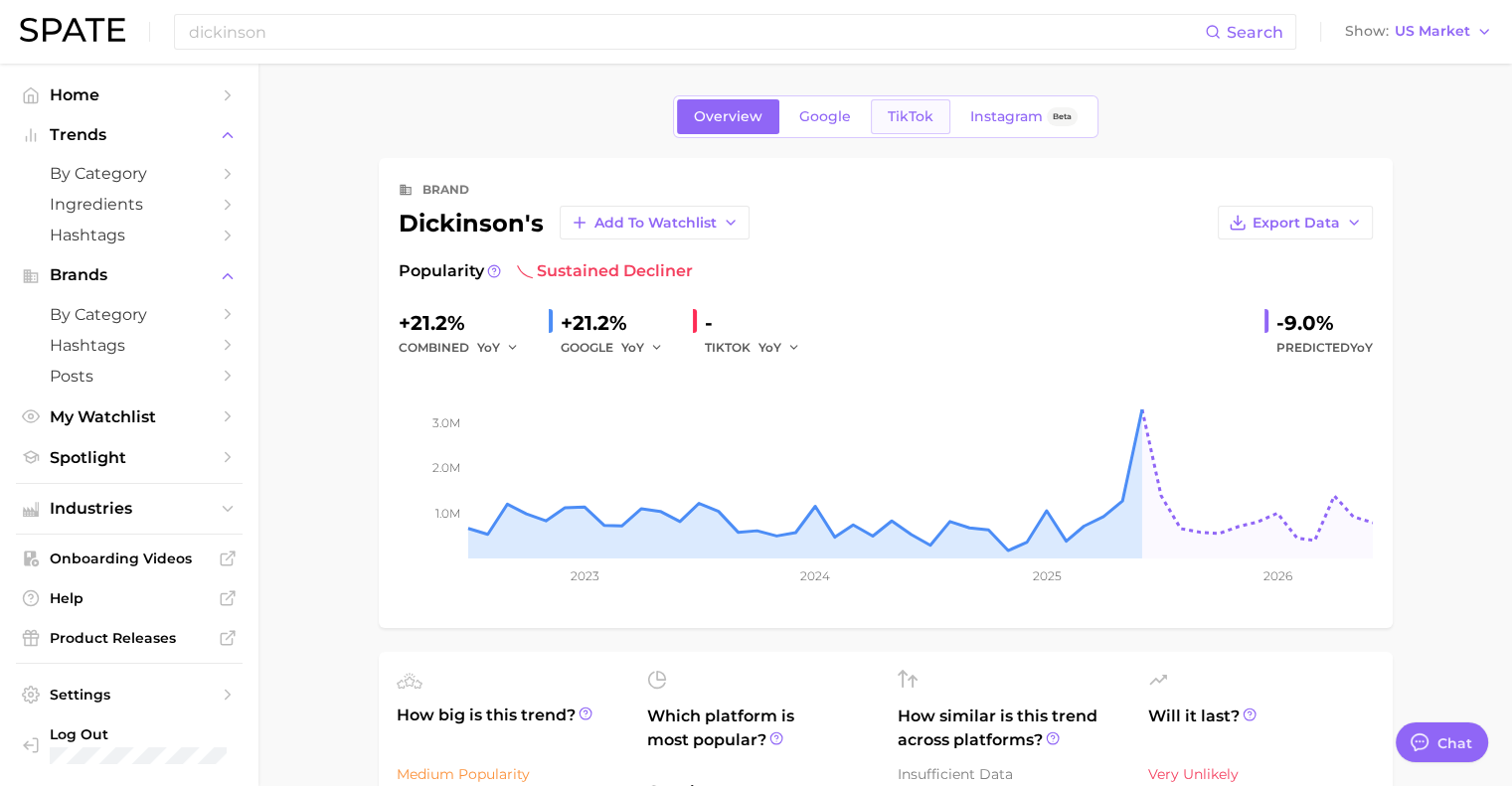 click on "TikTok" at bounding box center [911, 116] 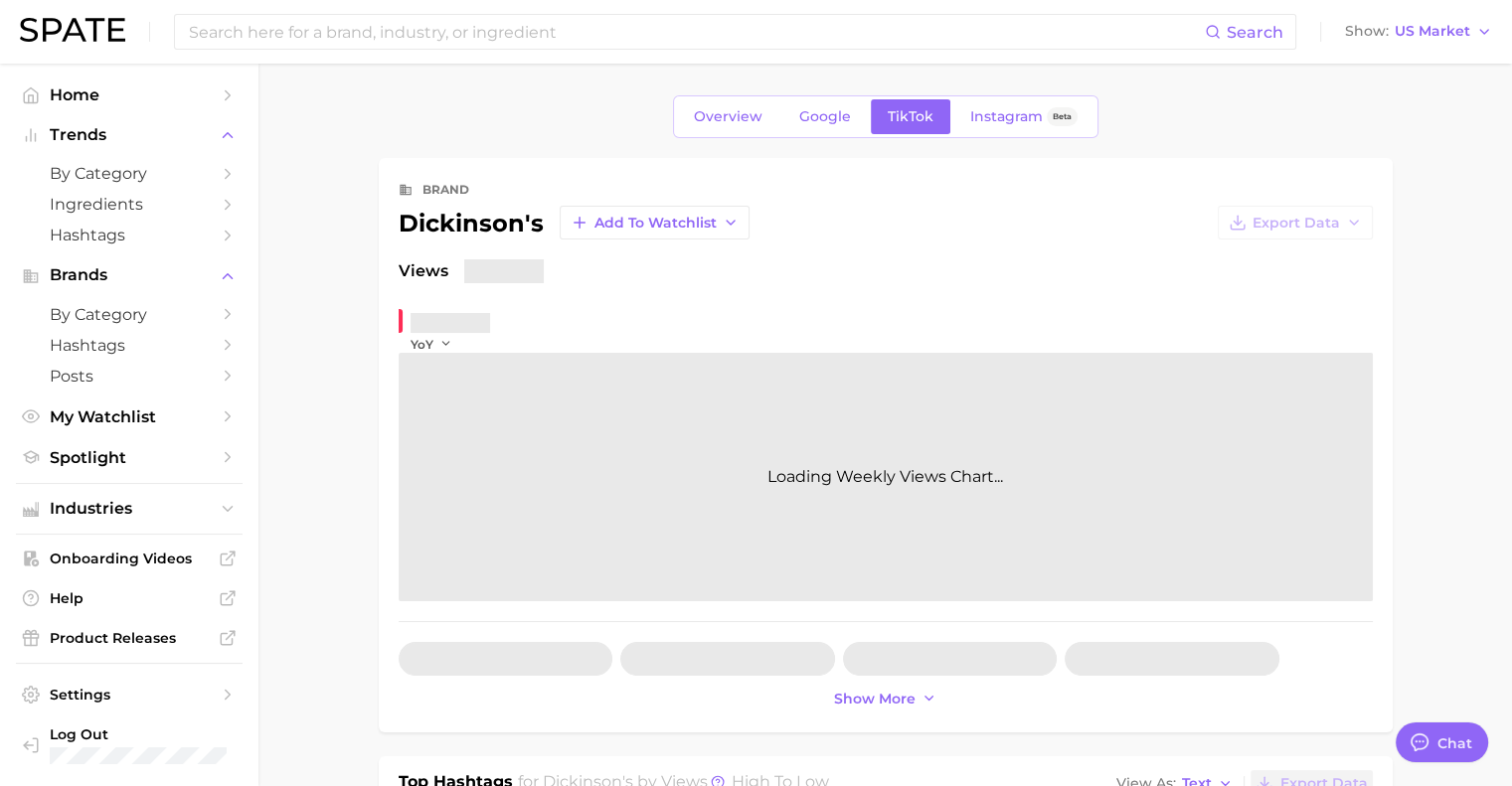 type 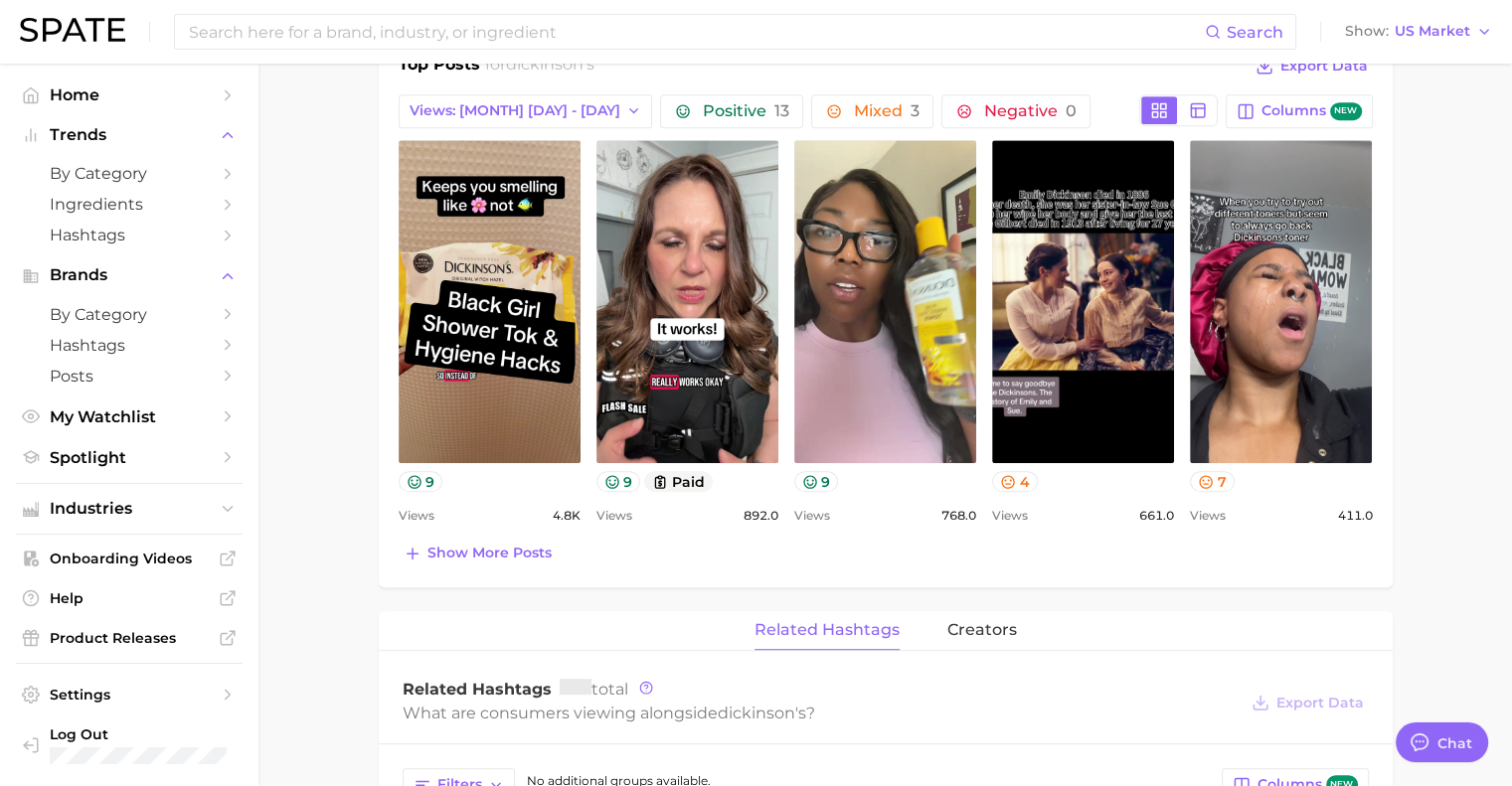 scroll, scrollTop: 430, scrollLeft: 0, axis: vertical 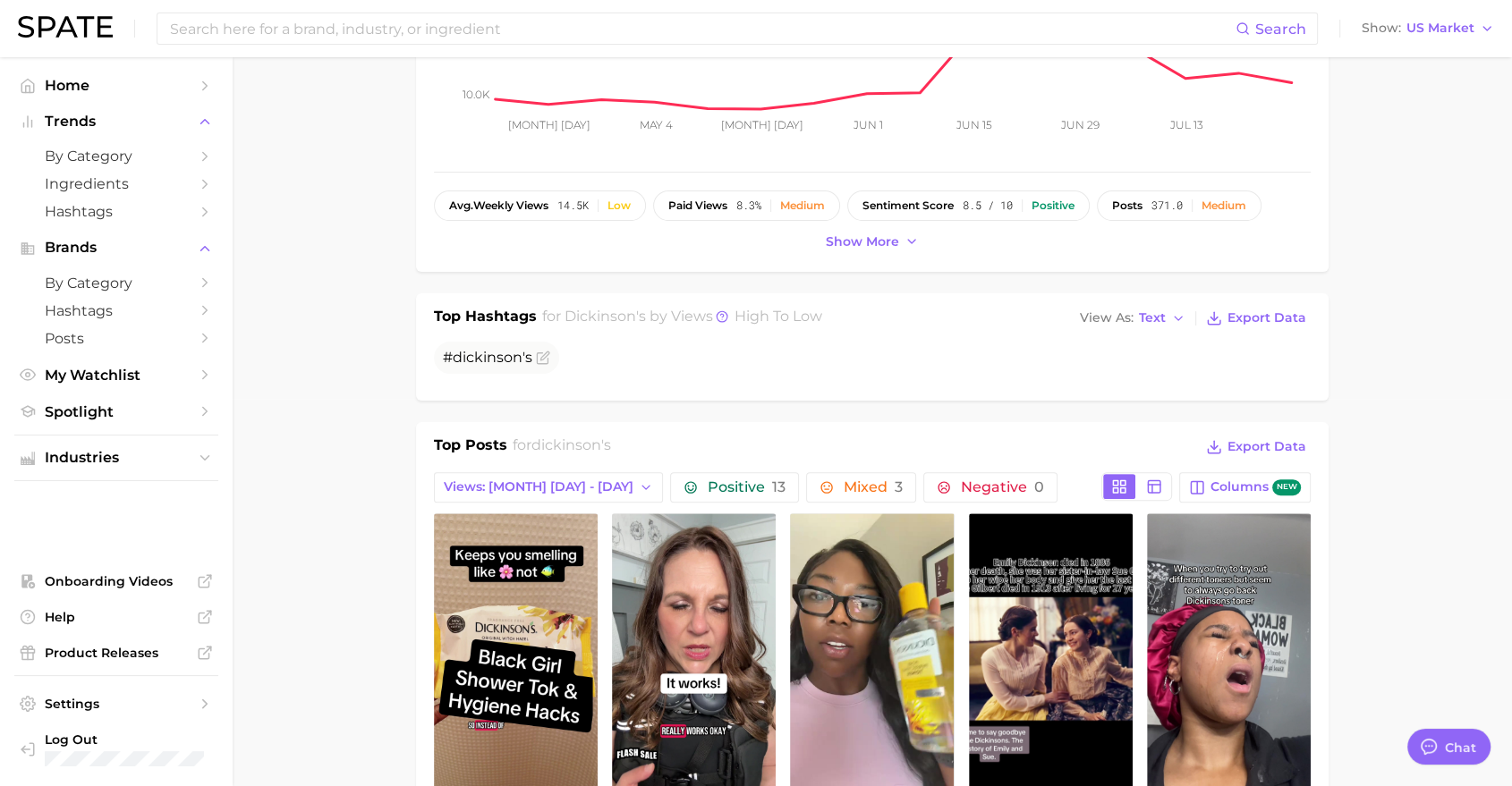 type on "x" 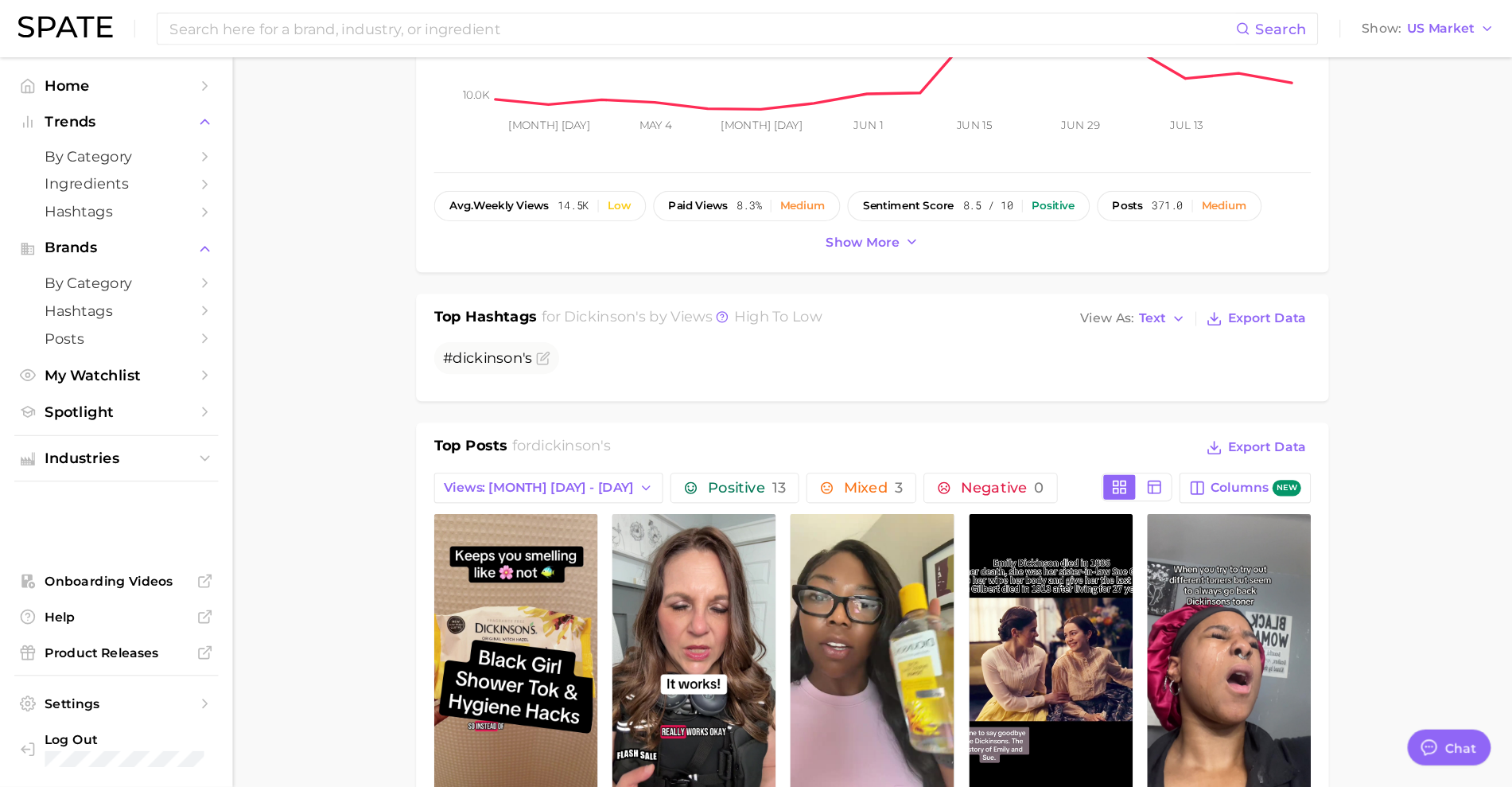 scroll, scrollTop: 345, scrollLeft: 0, axis: vertical 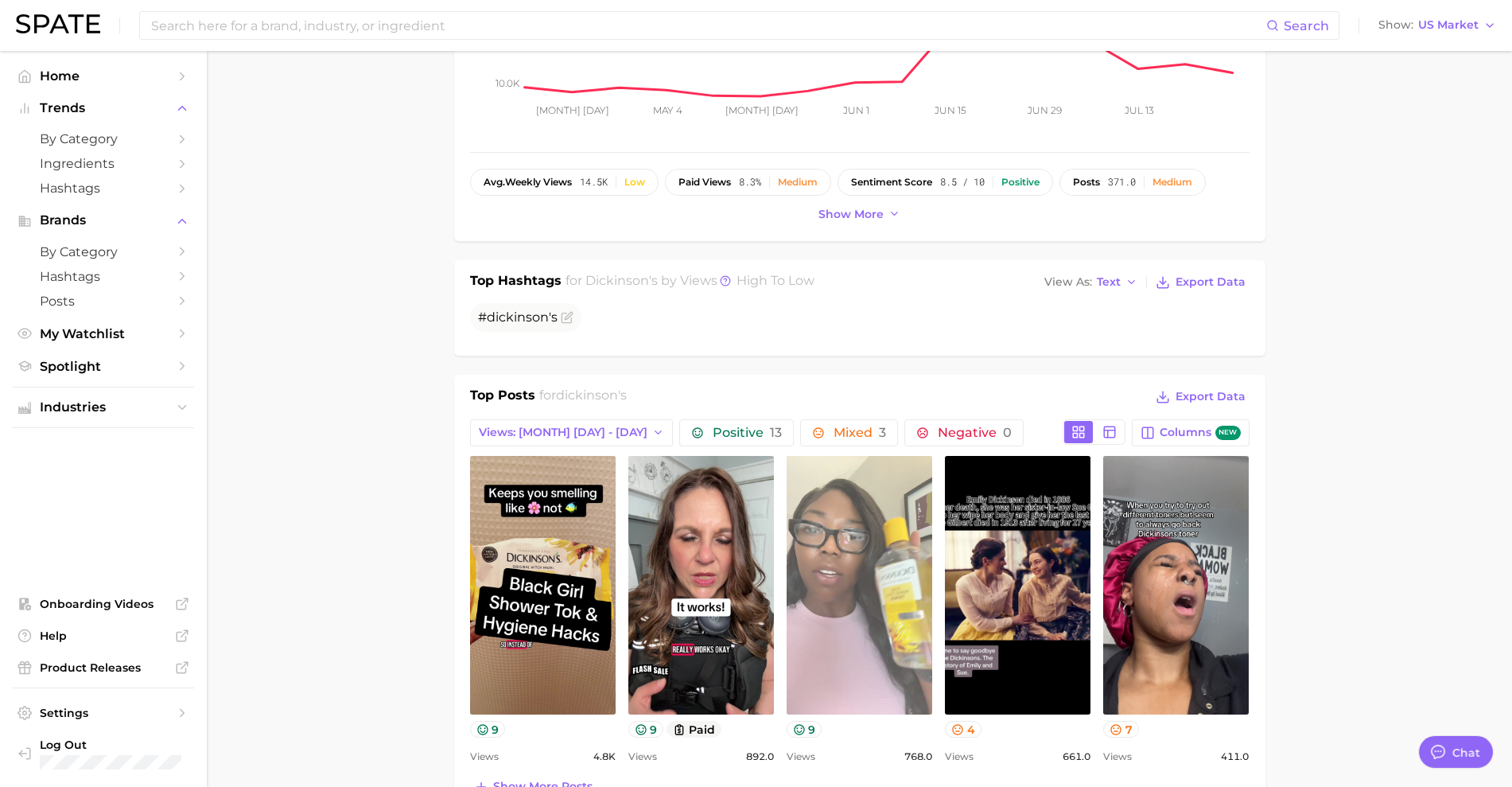 click on "view post on TikTok" at bounding box center (859, 585) 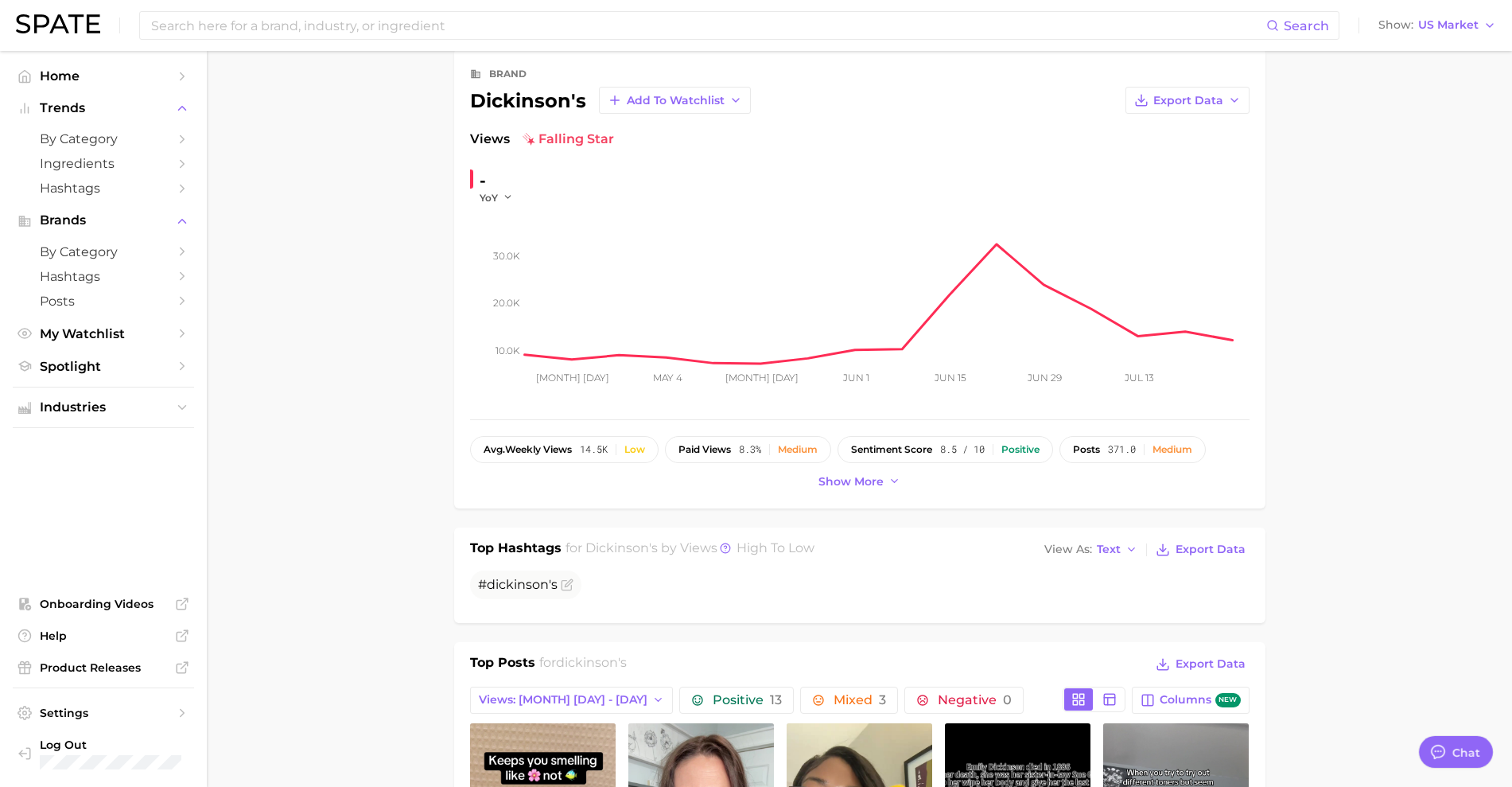 scroll, scrollTop: 0, scrollLeft: 0, axis: both 